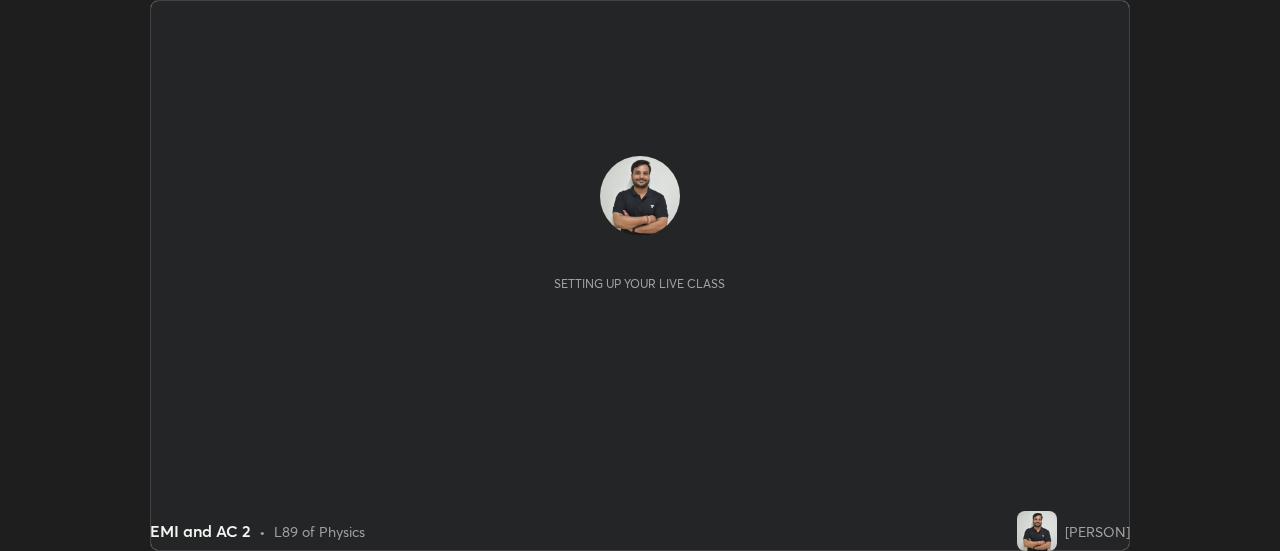 scroll, scrollTop: 0, scrollLeft: 0, axis: both 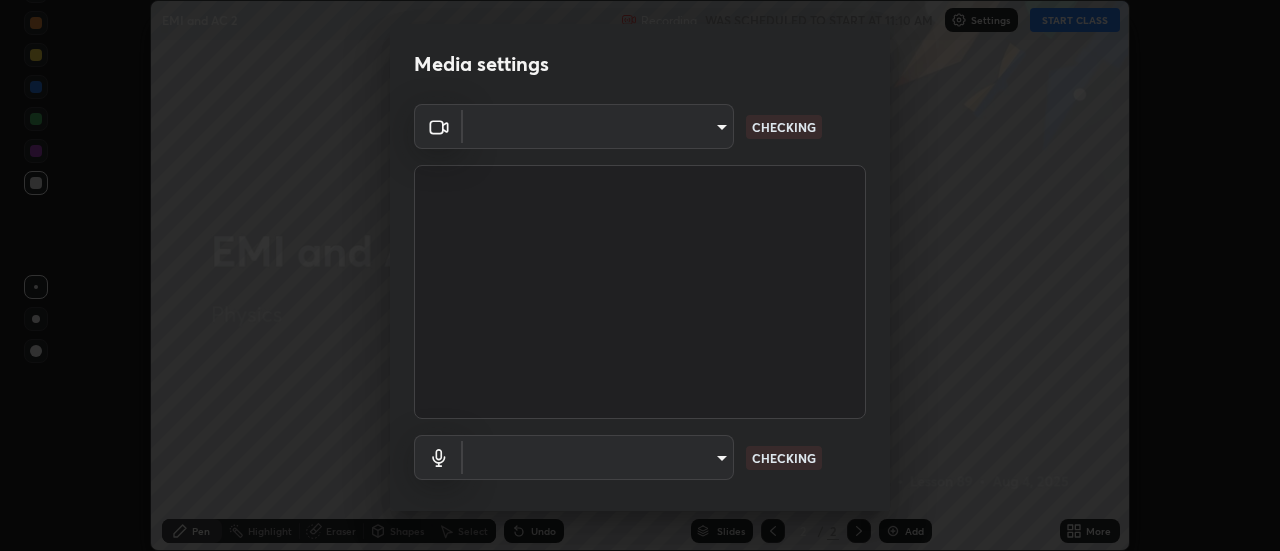 type on "4a99d6bca69bbdd202d3e351d44e5ccc04c012061a427bef120972fbb6fcb4fc" 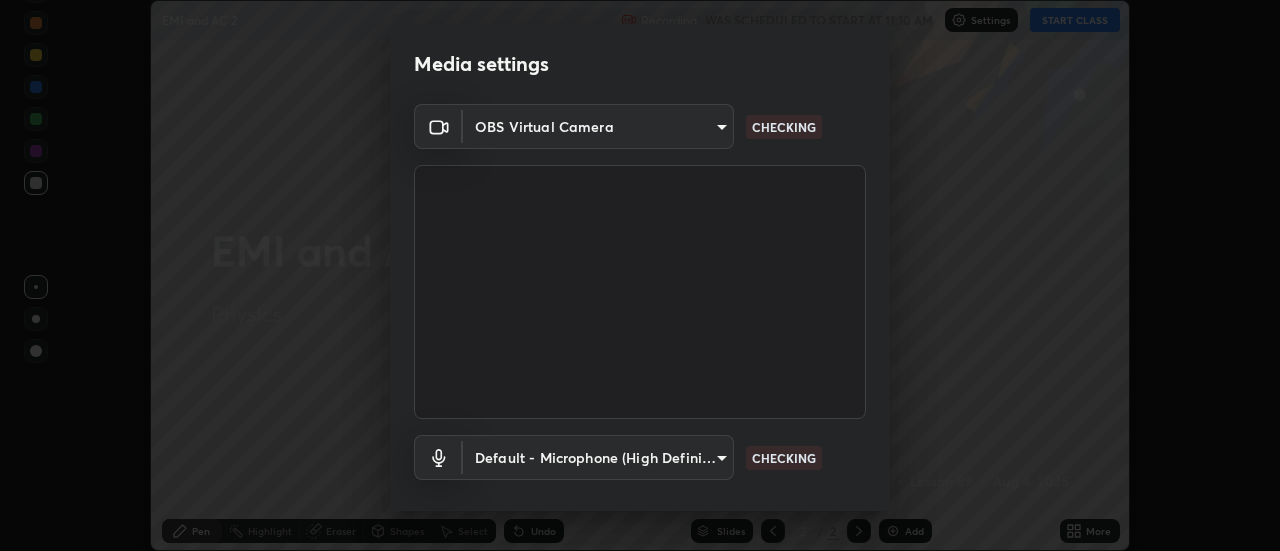 click on "Erase all EMI and AC 2 Recording WAS SCHEDULED TO START AT  11:10 AM Settings START CLASS Setting up your live class EMI and AC 2 • L89 of Physics [PERSON] Pen Highlight Eraser Shapes Select Undo Slides 2 / 2 Add More No doubts shared Encourage your learners to ask a doubt for better clarity Report an issue Reason for reporting Buffering Chat not working Audio - Video sync issue Educator video quality low ​ Attach an image Report Media settings OBS Virtual Camera [HASH] CHECKING Default - Microphone (High Definition Audio Device) default CHECKING 1 / 5 Next" at bounding box center [640, 275] 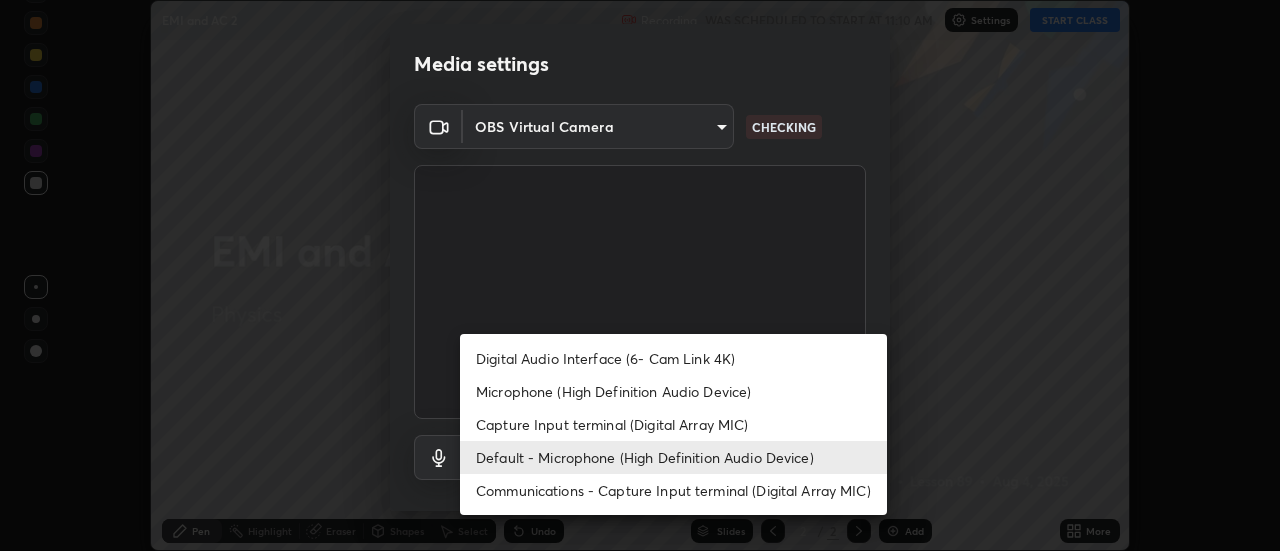 click on "Microphone (High Definition Audio Device)" at bounding box center (673, 391) 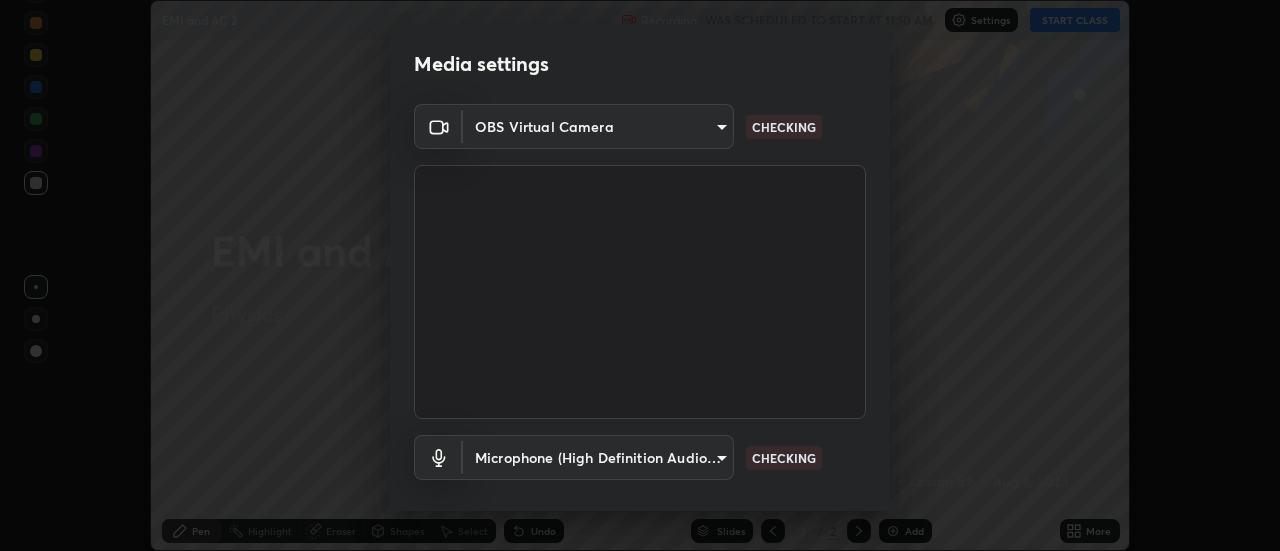 click on "Erase all EMI and AC 2 Recording WAS SCHEDULED TO START AT  11:10 AM Settings START CLASS Setting up your live class EMI and AC 2 • L89 of Physics [PERSON] Pen Highlight Eraser Shapes Select Undo Slides 2 / 2 Add More No doubts shared Encourage your learners to ask a doubt for better clarity Report an issue Reason for reporting Buffering Chat not working Audio - Video sync issue Educator video quality low ​ Attach an image Report Media settings OBS Virtual Camera [HASH] CHECKING Microphone (High Definition Audio Device) [HASH] CHECKING 1 / 5 Next" at bounding box center (640, 275) 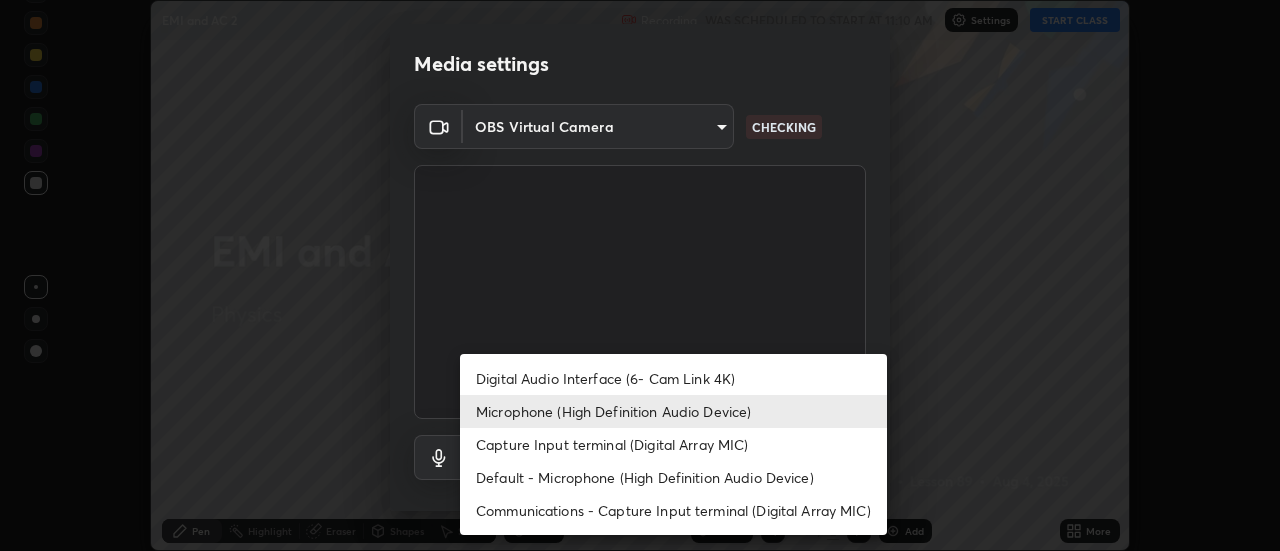 click on "Default - Microphone (High Definition Audio Device)" at bounding box center (673, 477) 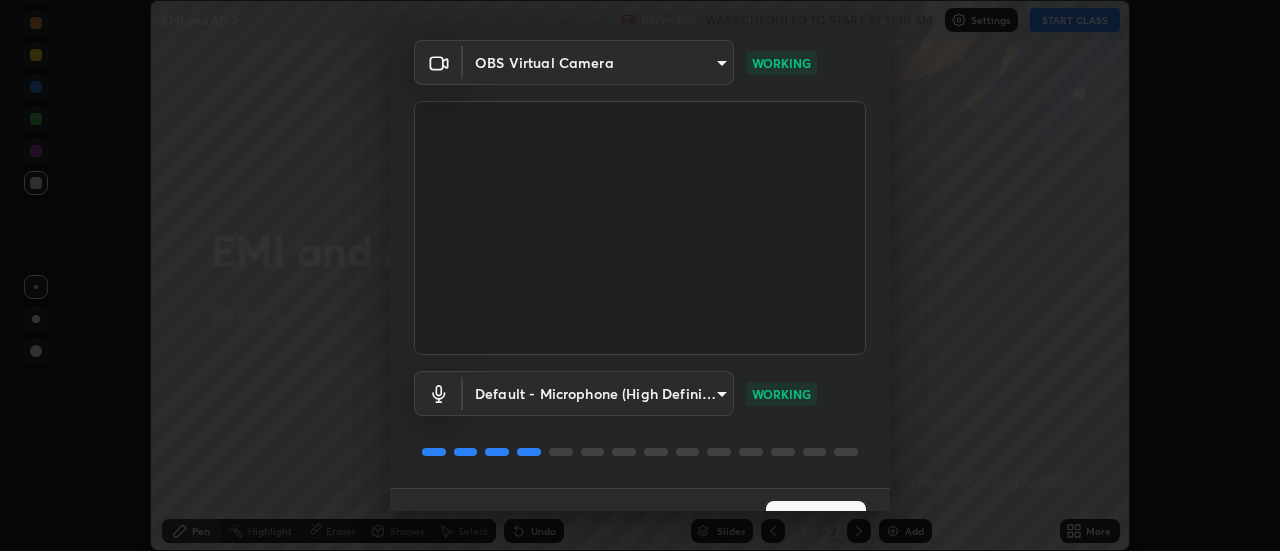 scroll, scrollTop: 105, scrollLeft: 0, axis: vertical 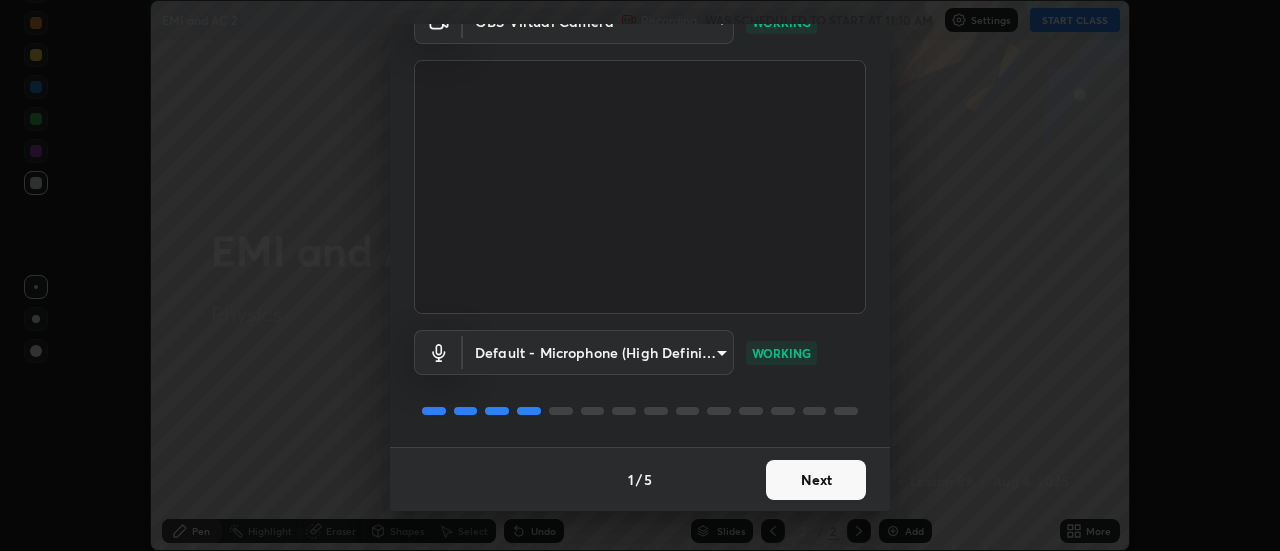click on "Next" at bounding box center [816, 480] 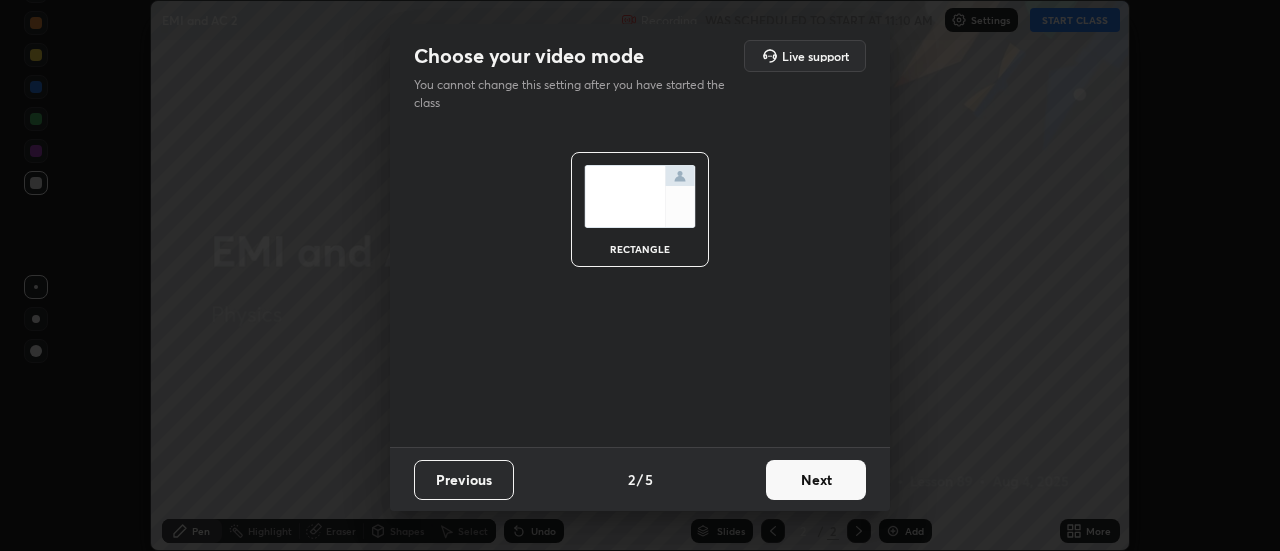 scroll, scrollTop: 0, scrollLeft: 0, axis: both 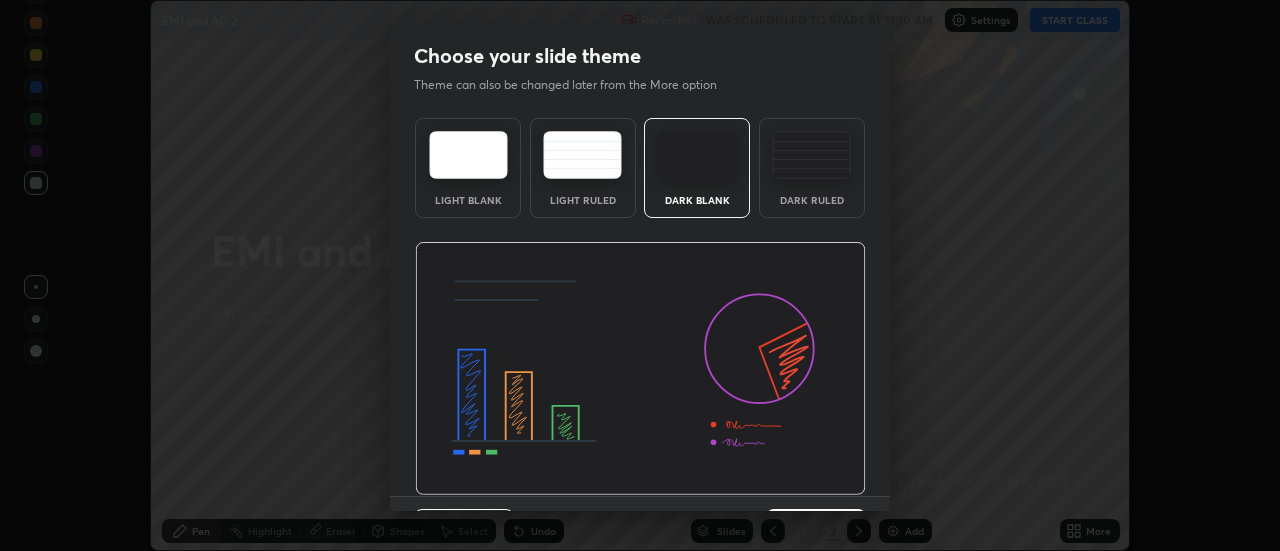 click at bounding box center (640, 369) 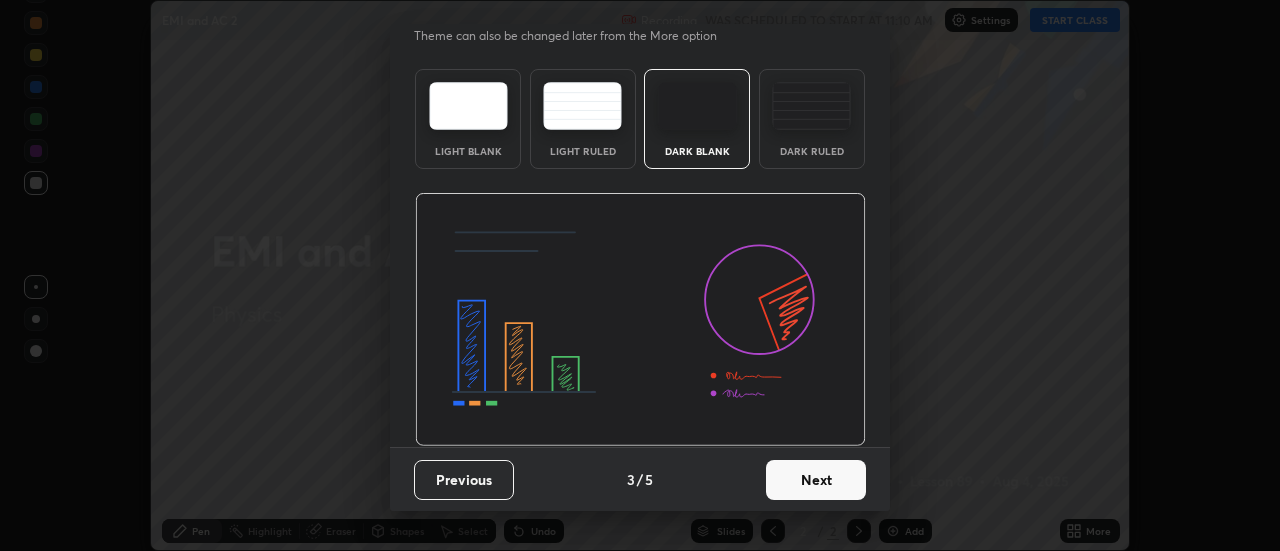 click on "Next" at bounding box center (816, 480) 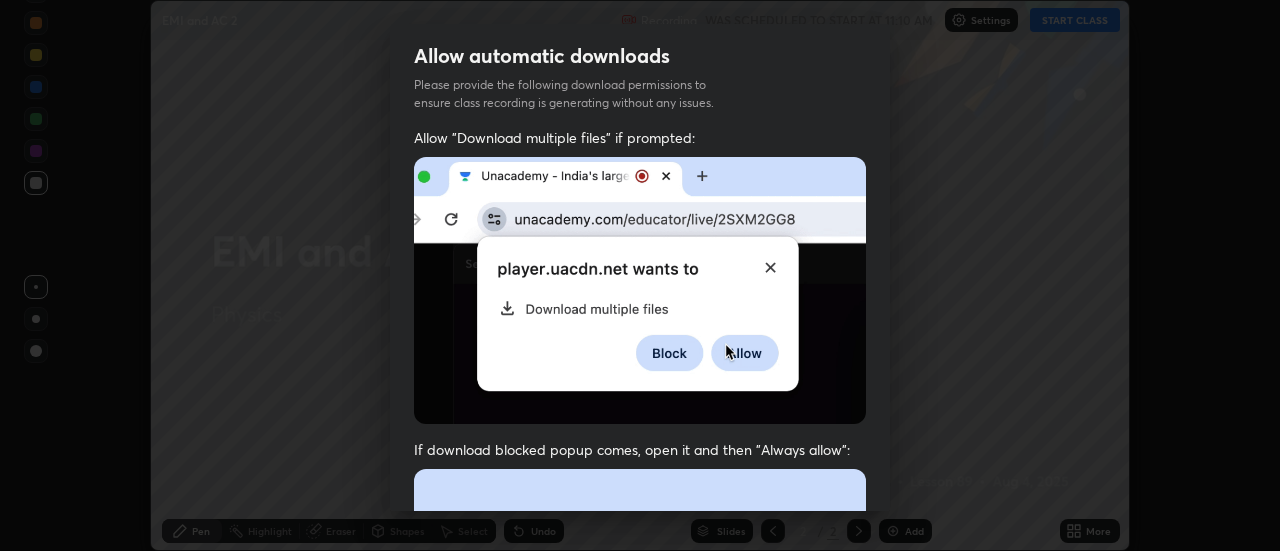 click at bounding box center [640, 687] 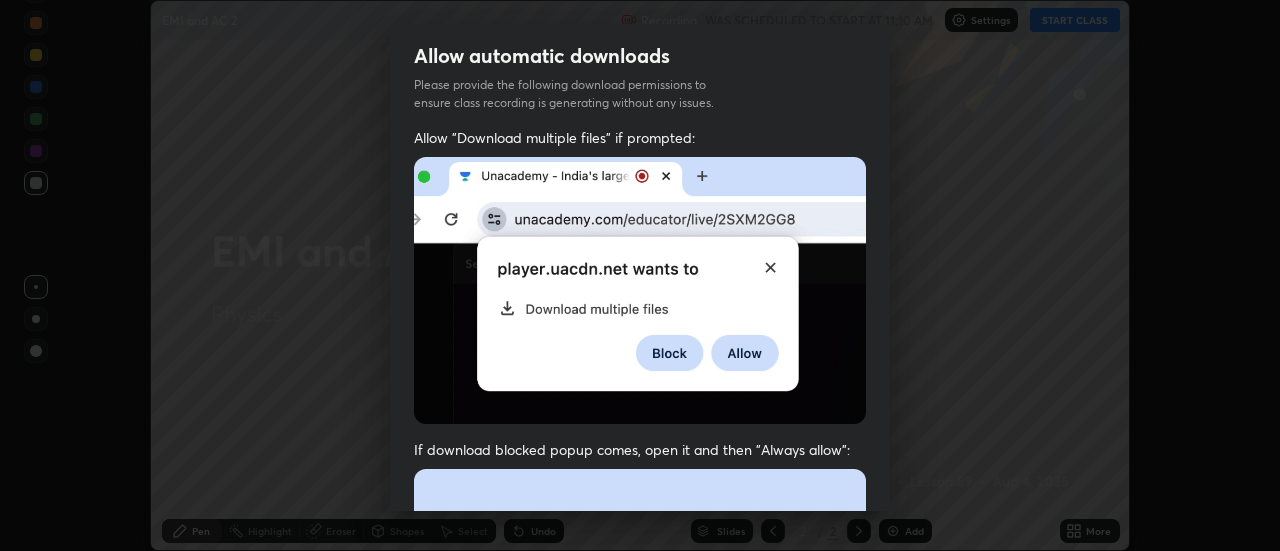 click at bounding box center [640, 687] 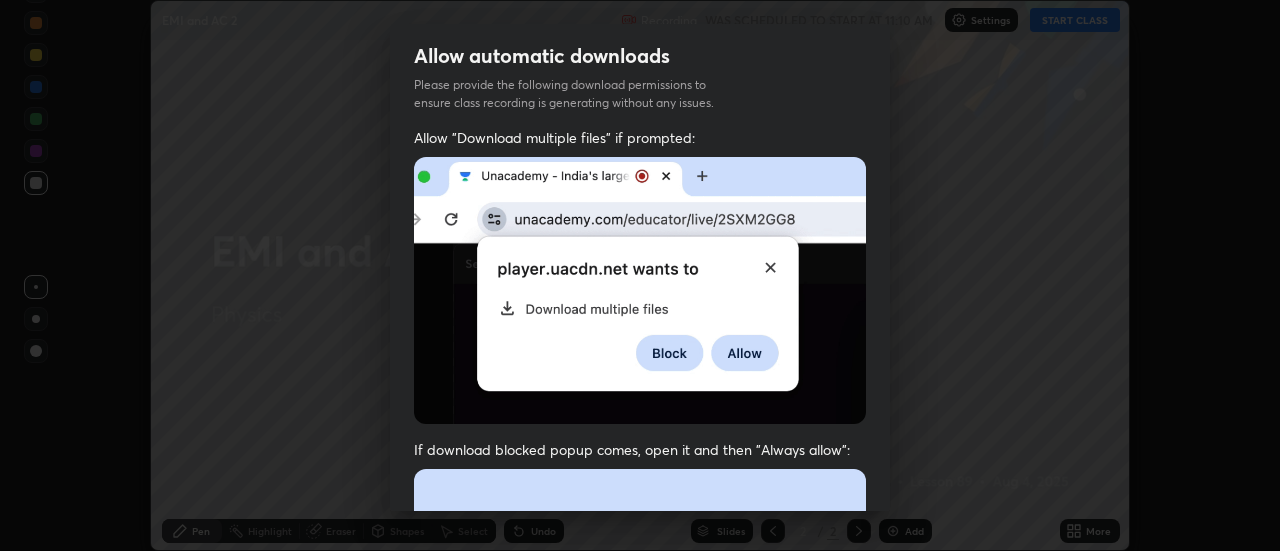 click at bounding box center (640, 290) 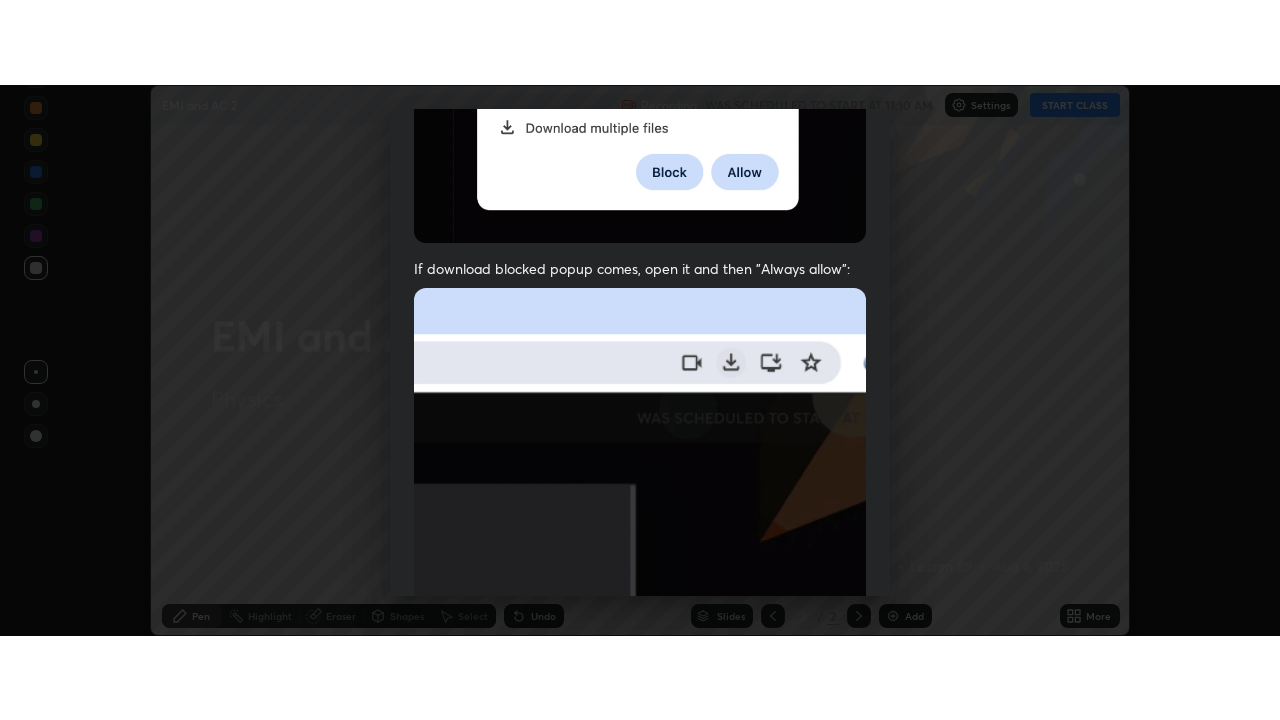 scroll, scrollTop: 513, scrollLeft: 0, axis: vertical 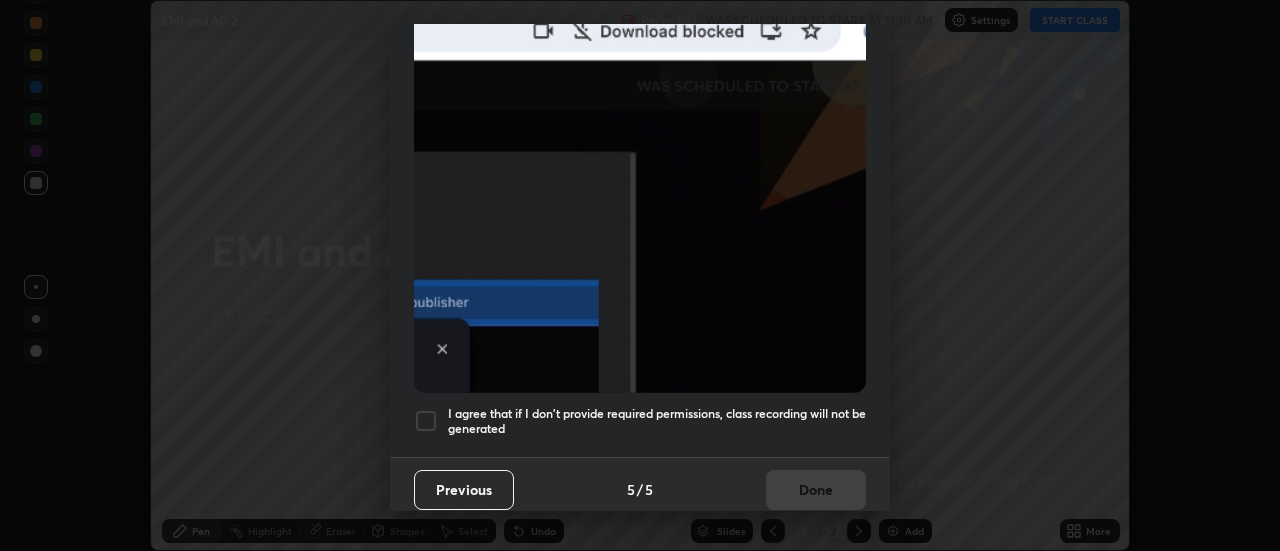 click on "Allow "Download multiple files" if prompted: If download blocked popup comes, open it and then "Always allow": I agree that if I don't provide required permissions, class recording will not be generated" at bounding box center (640, 36) 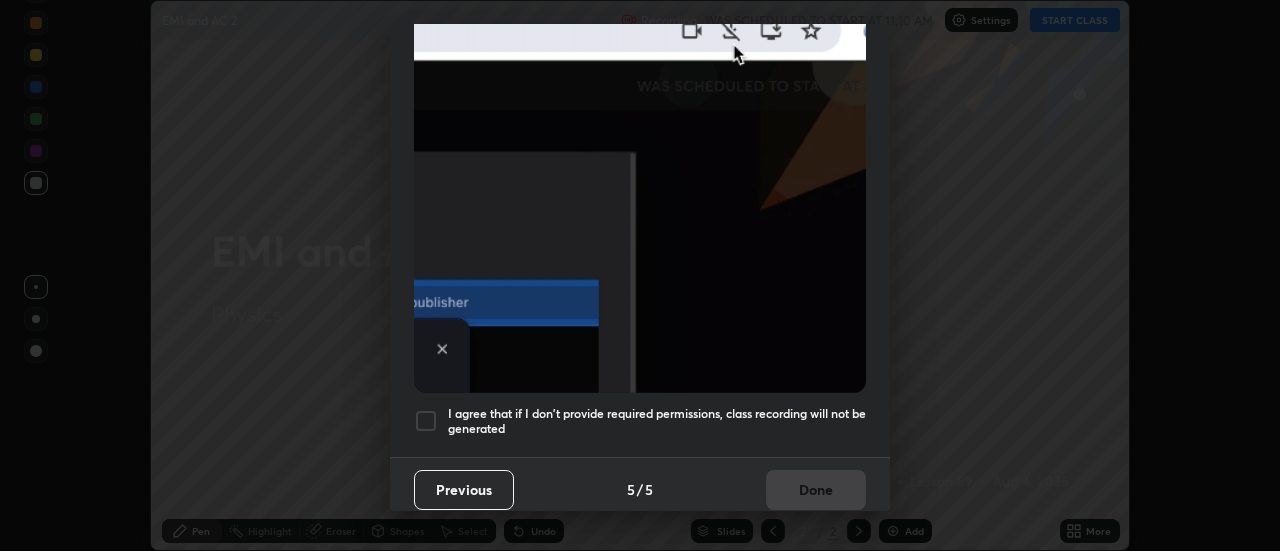 click on "I agree that if I don't provide required permissions, class recording will not be generated" at bounding box center (657, 421) 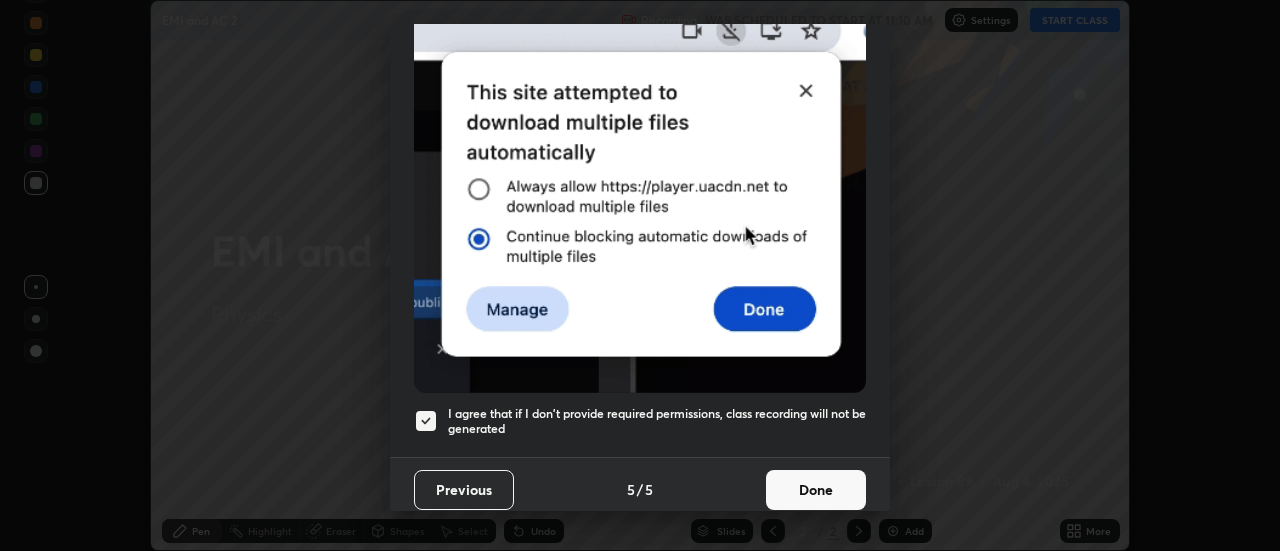 click on "Done" at bounding box center (816, 490) 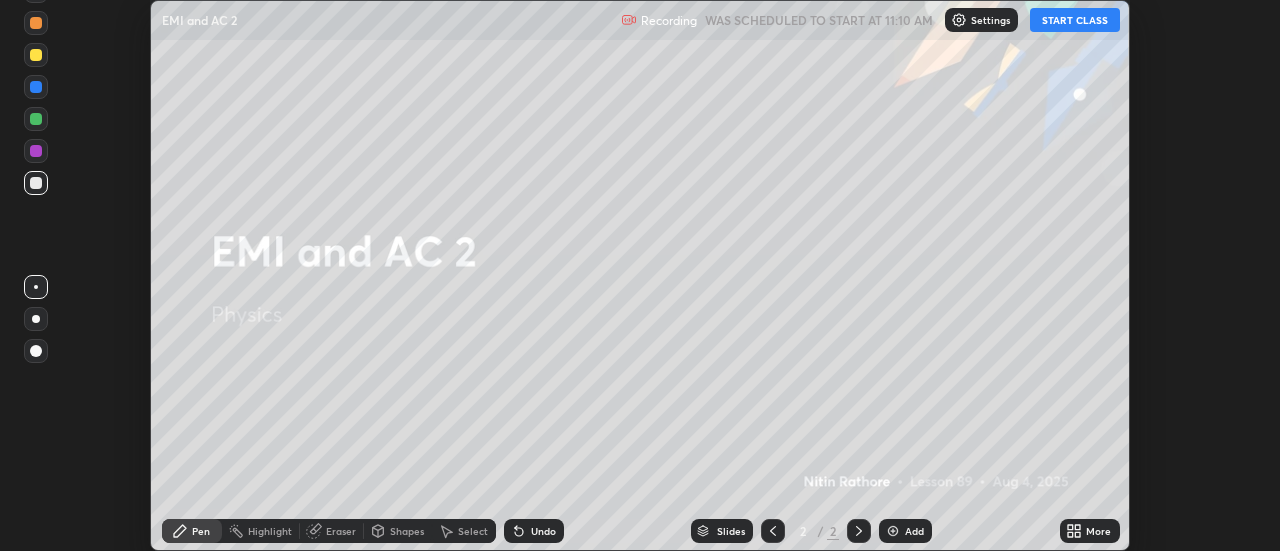 click 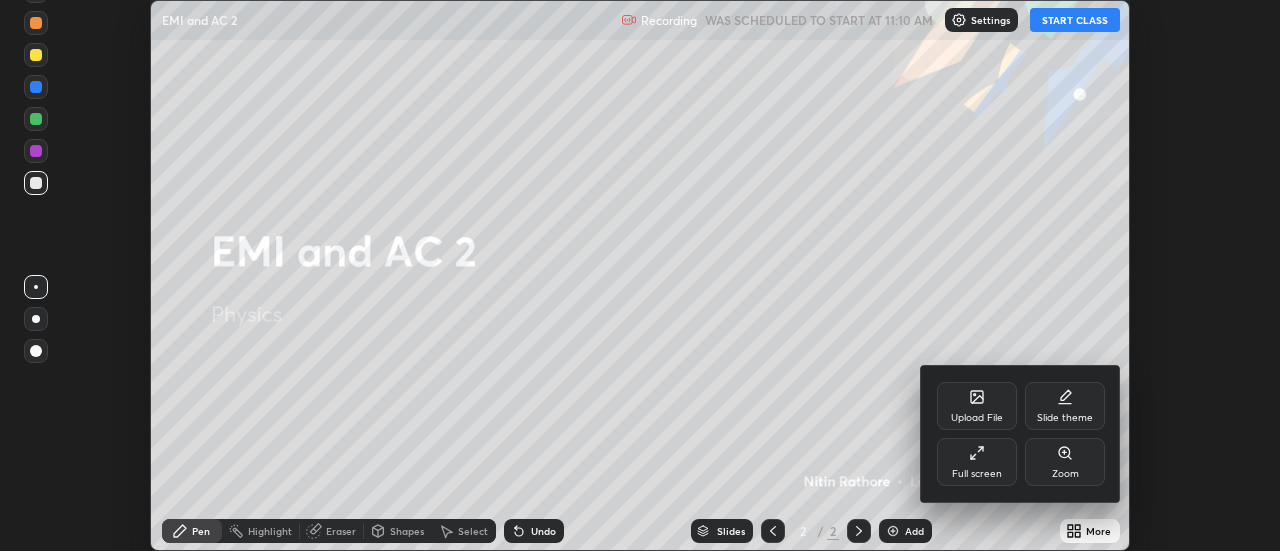 click on "Full screen" at bounding box center (977, 474) 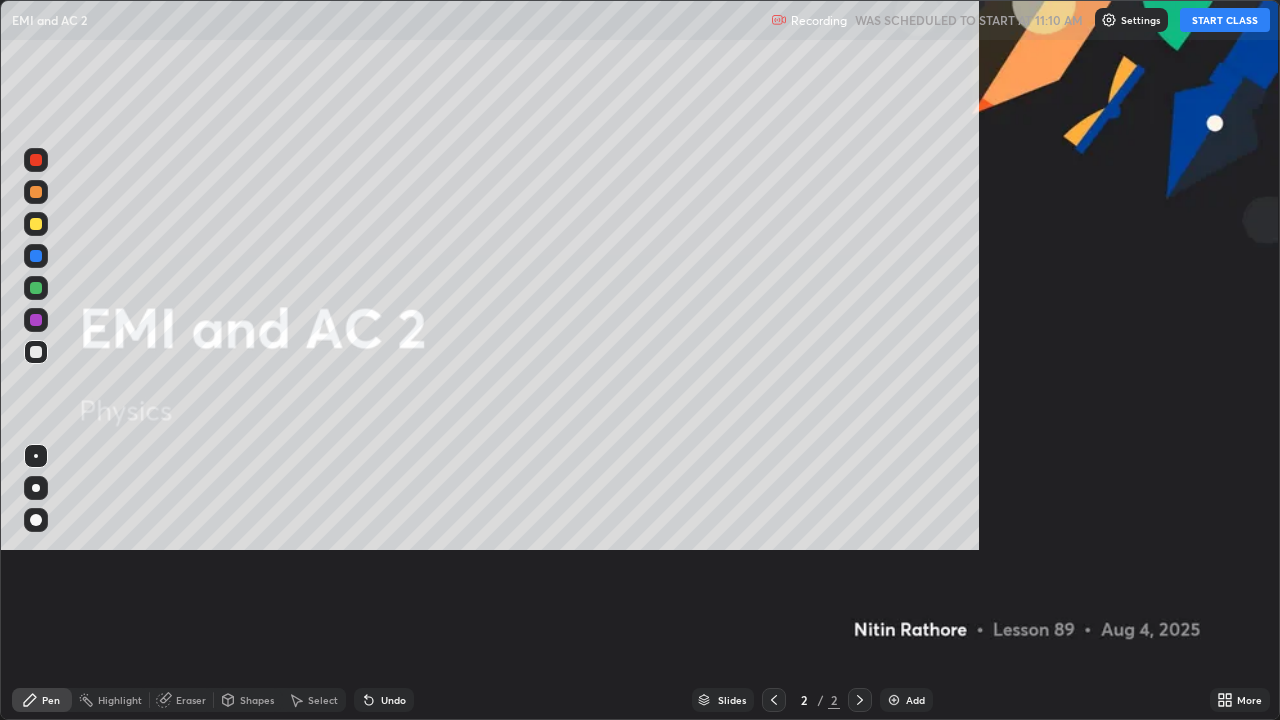 scroll, scrollTop: 99280, scrollLeft: 98720, axis: both 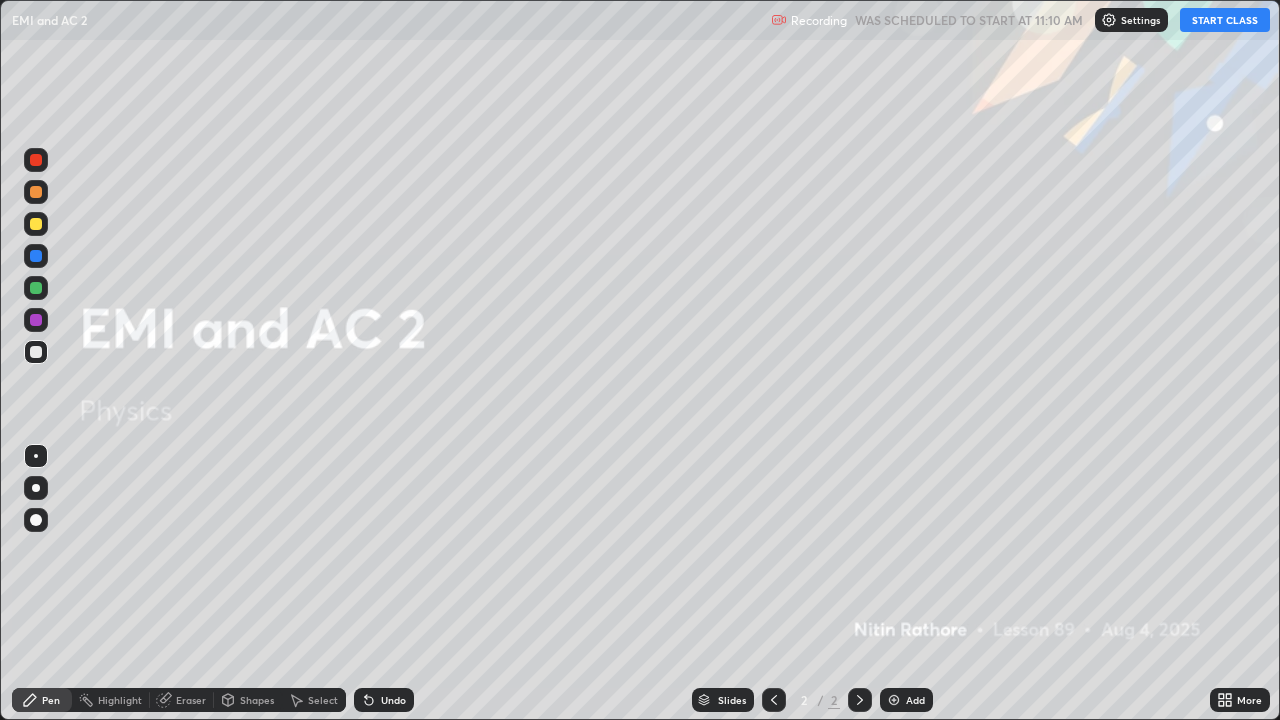 click on "START CLASS" at bounding box center [1225, 20] 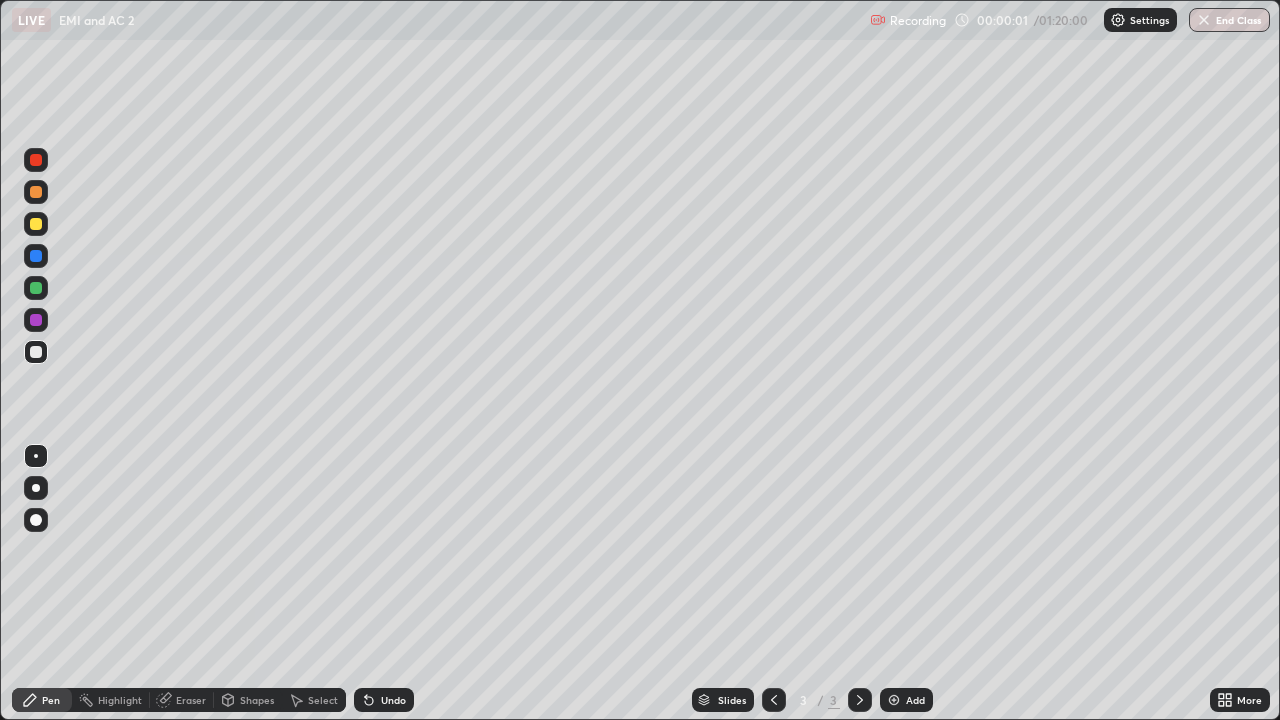 click at bounding box center (36, 488) 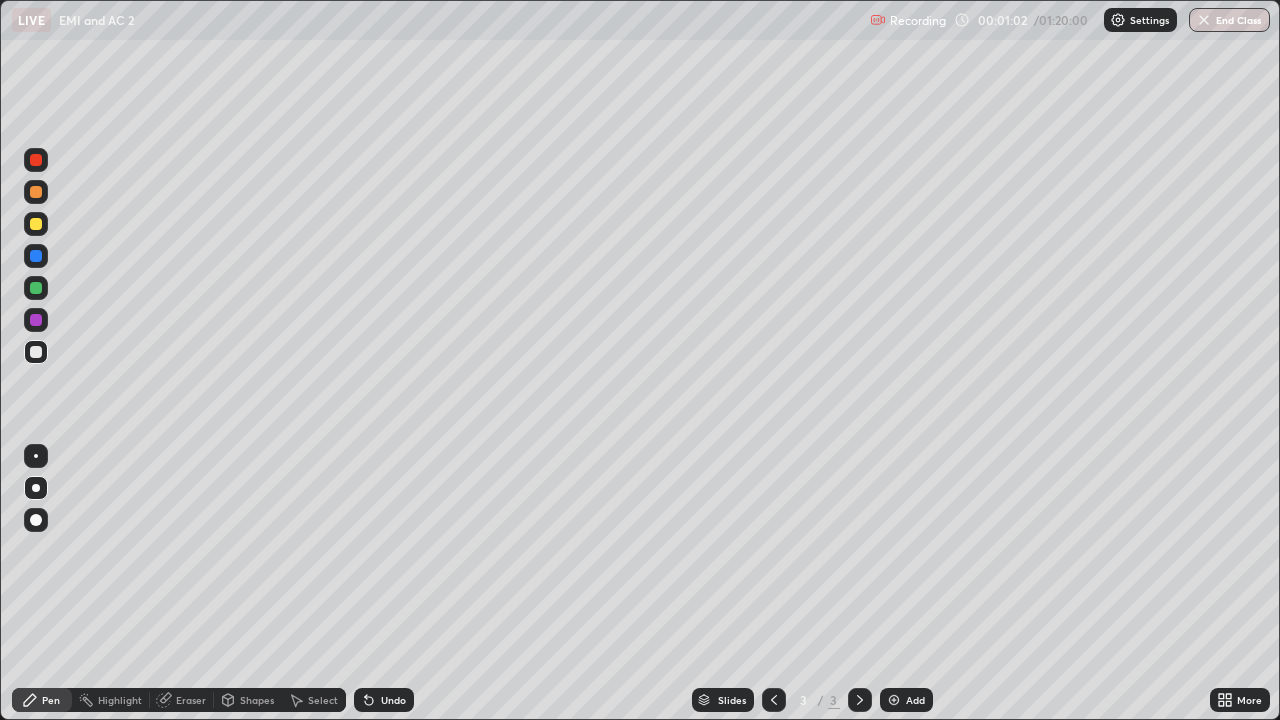click on "Undo" at bounding box center [393, 700] 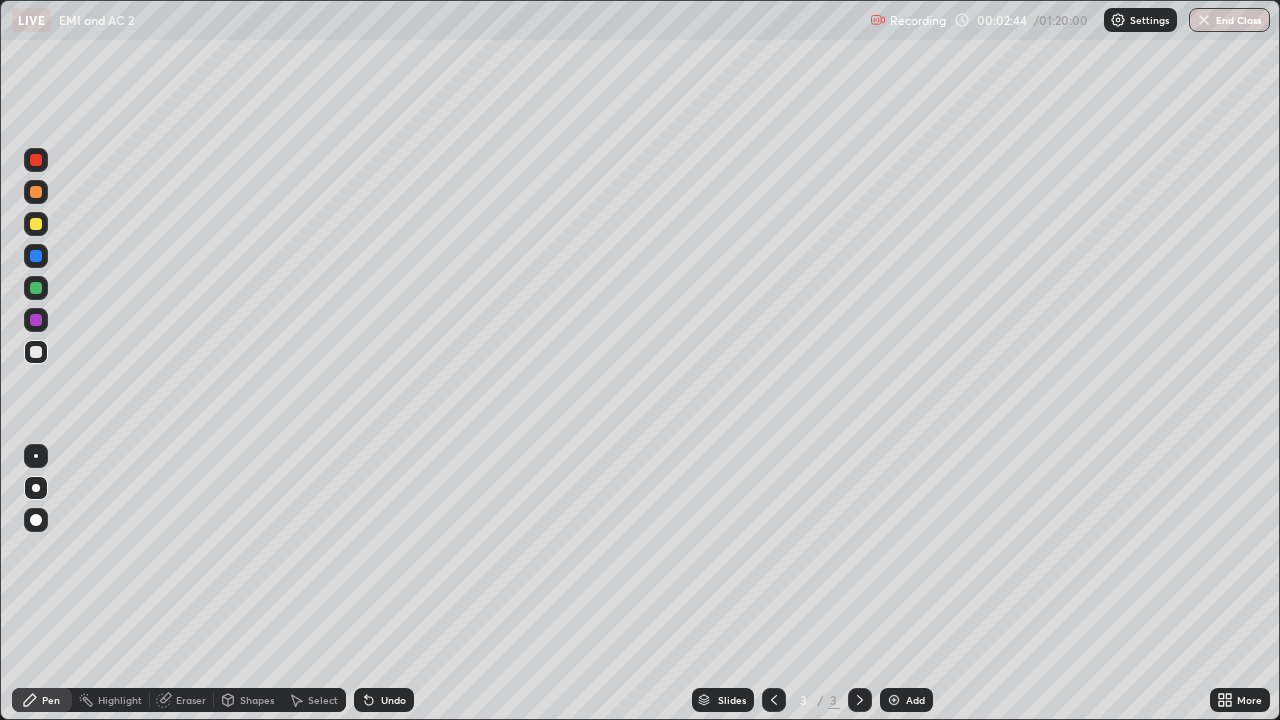 click on "Undo" at bounding box center [393, 700] 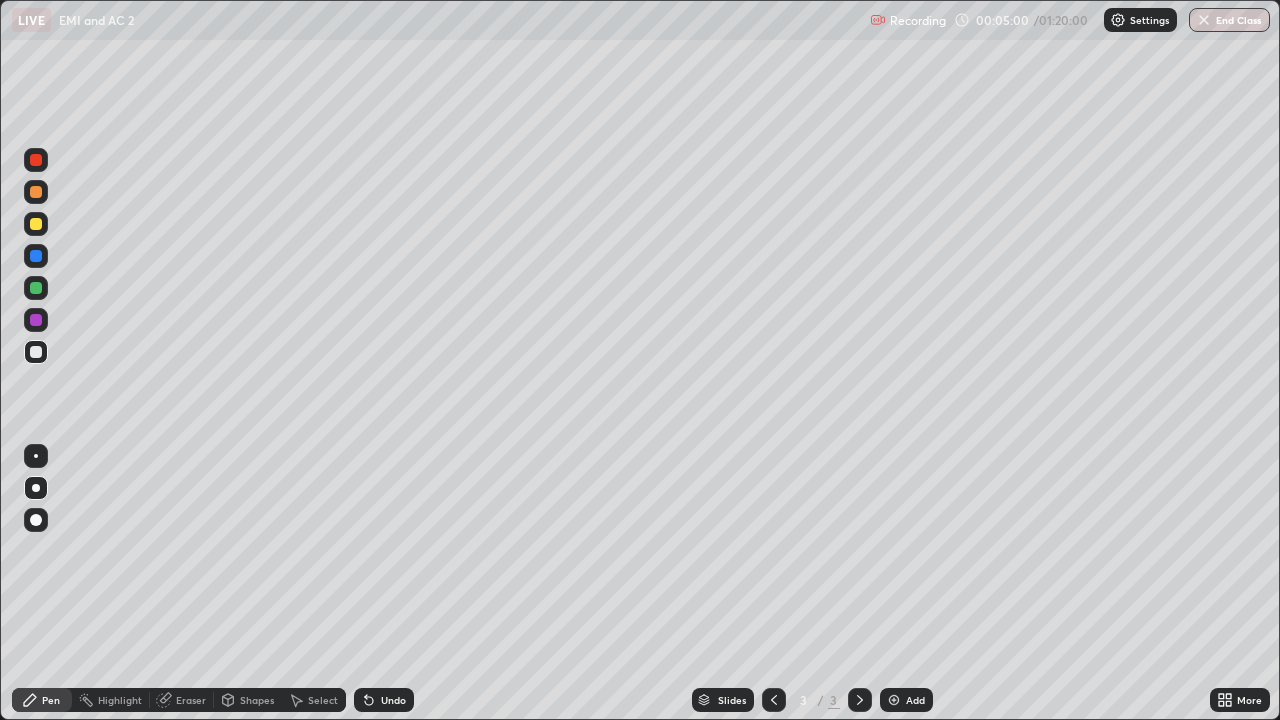click at bounding box center [36, 224] 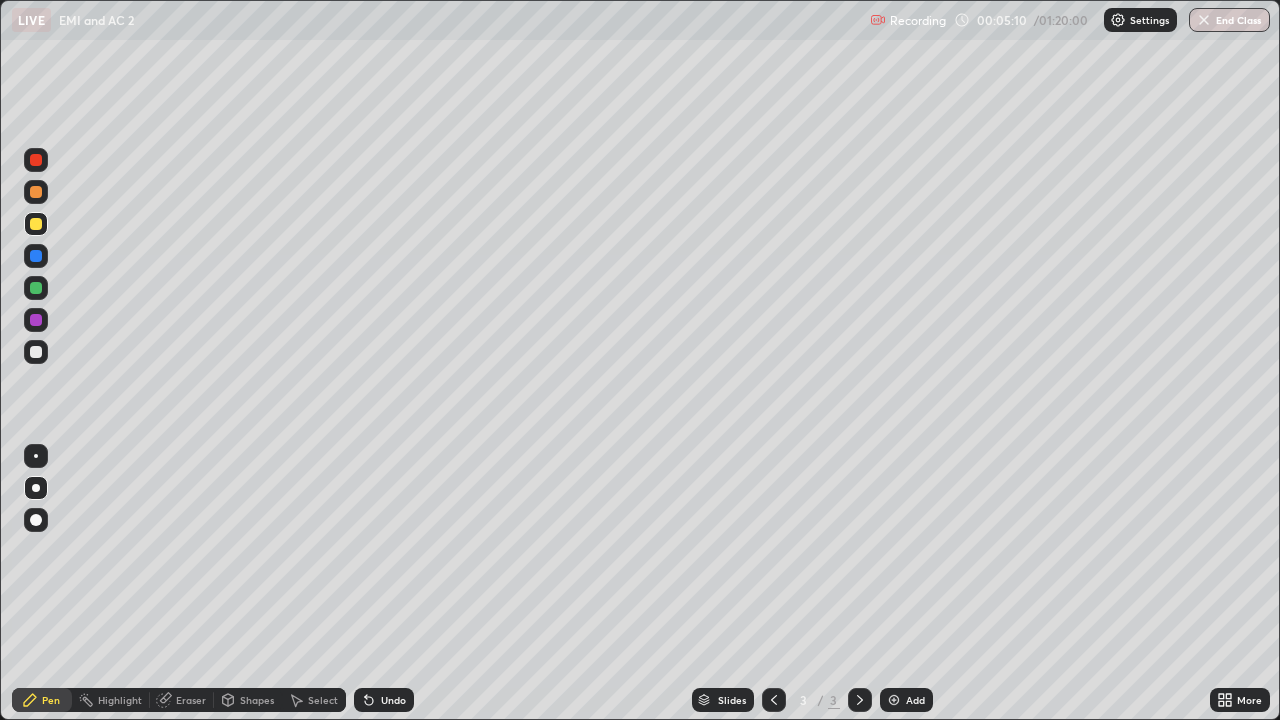 click on "Eraser" at bounding box center [182, 700] 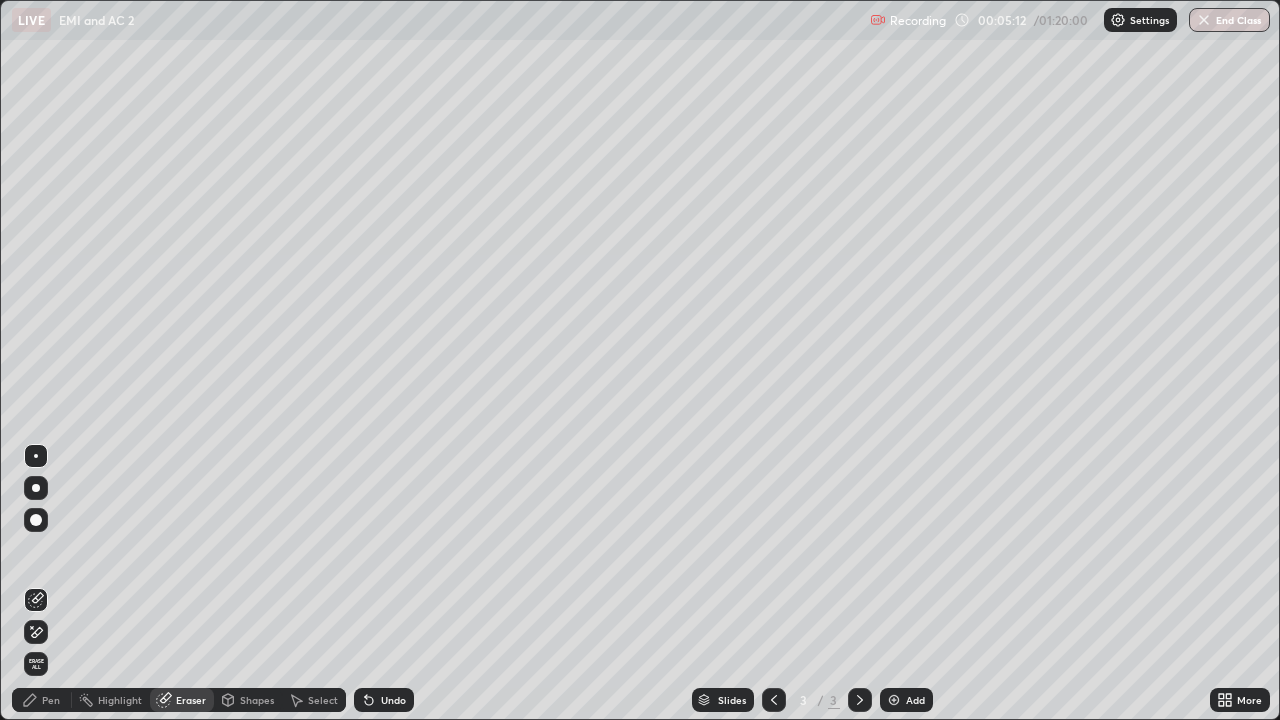 click on "Pen" at bounding box center [51, 700] 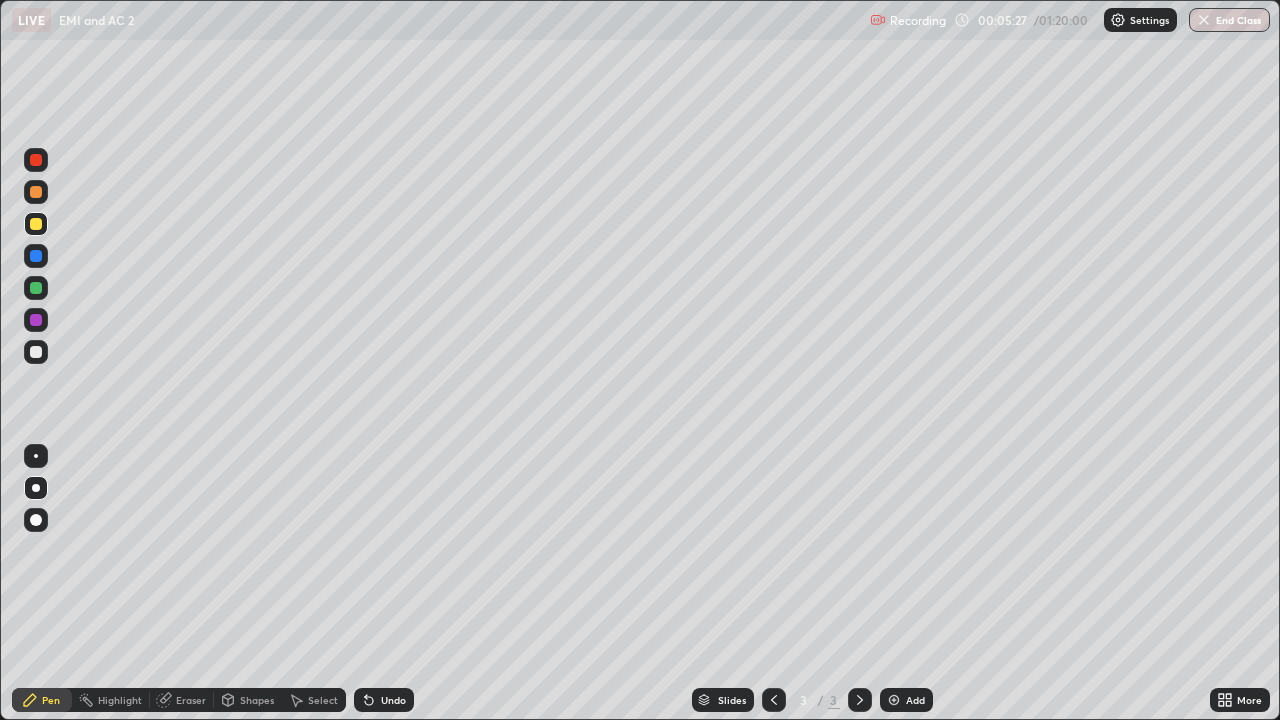 click at bounding box center (894, 700) 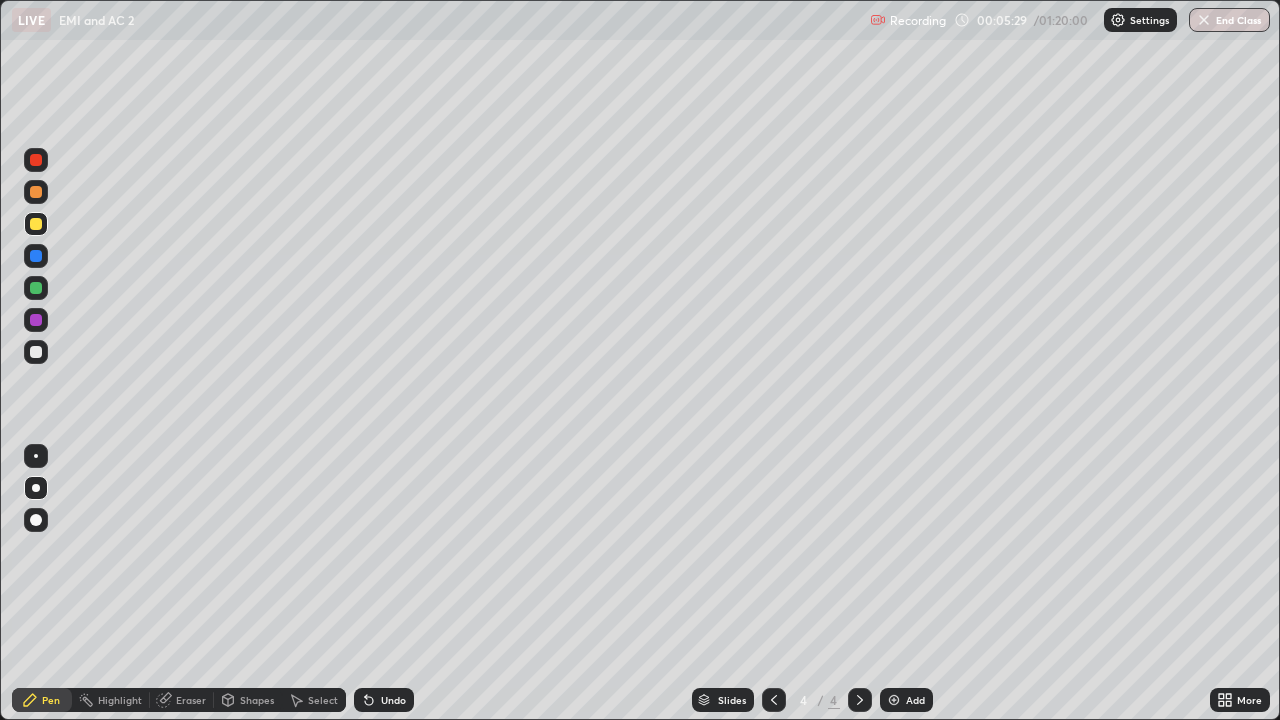 click on "Shapes" at bounding box center [248, 700] 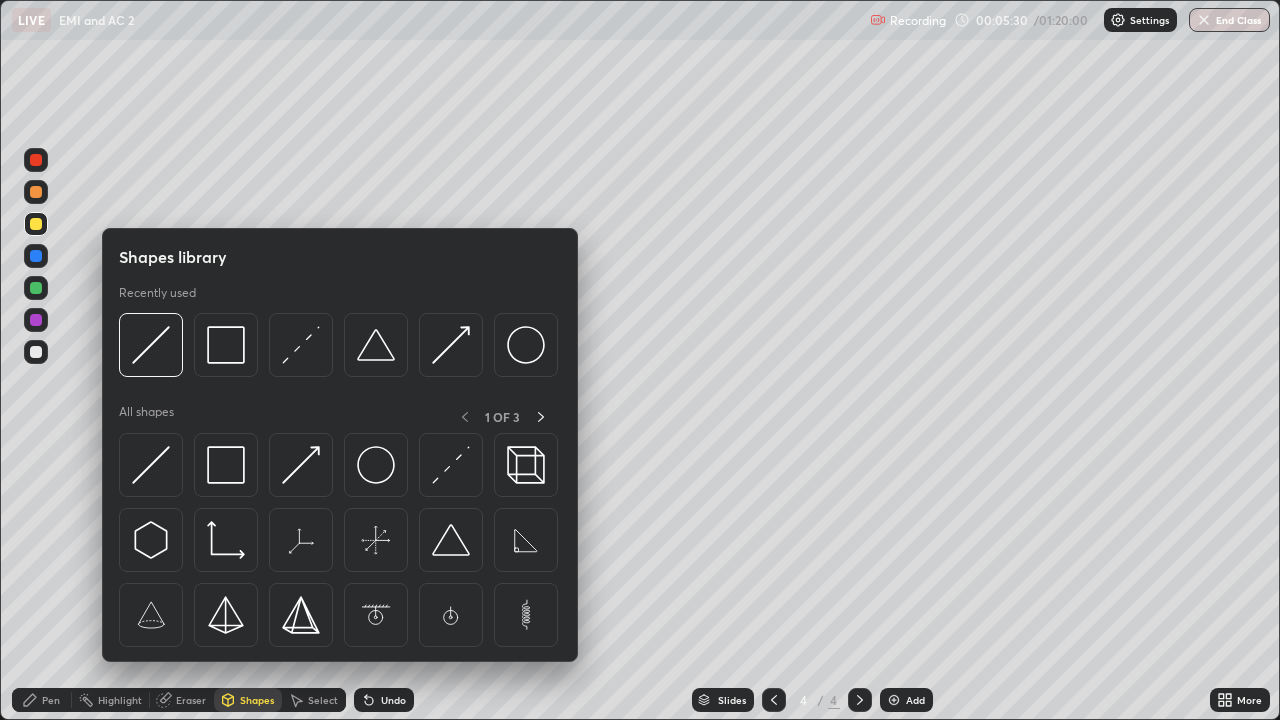 click at bounding box center (451, 345) 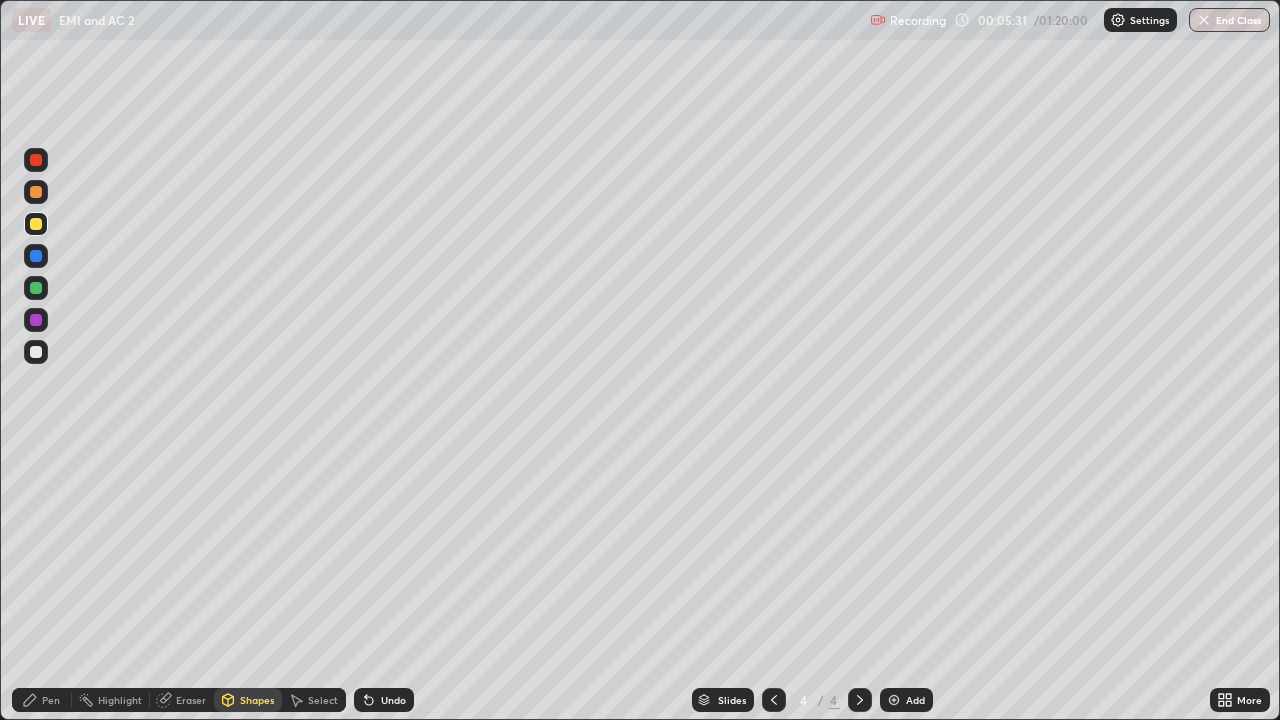 click at bounding box center [36, 352] 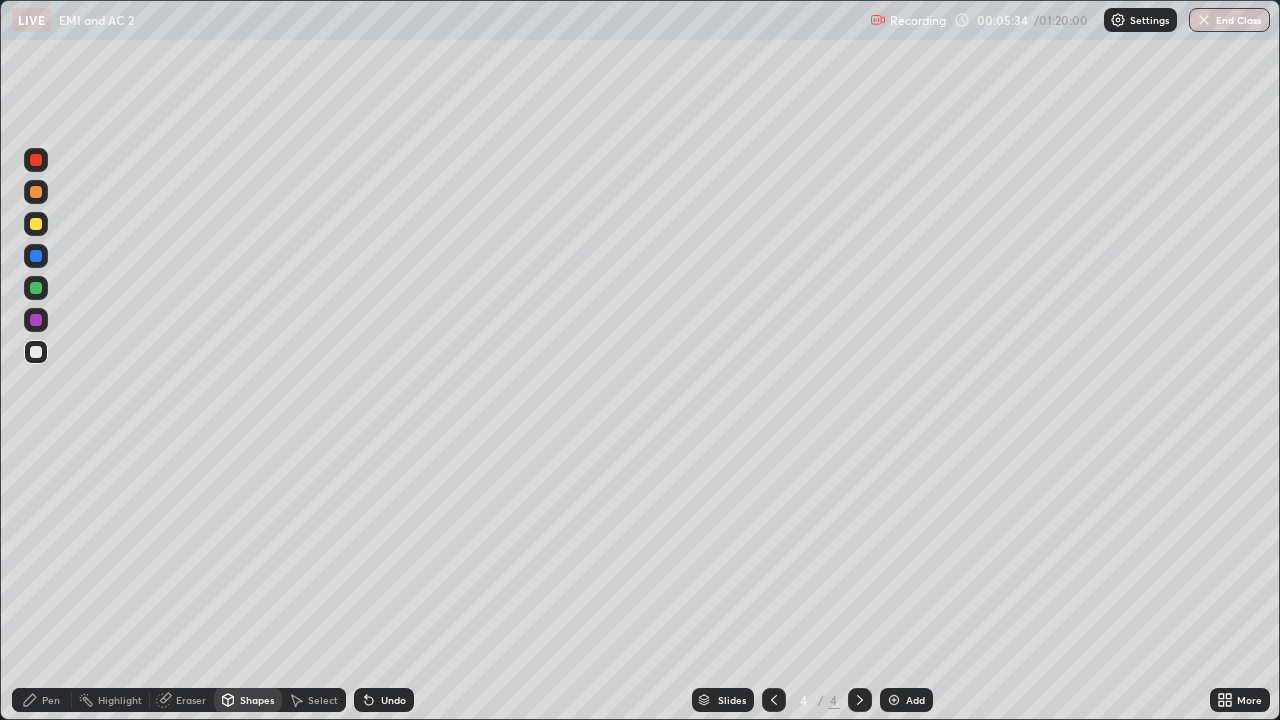 click 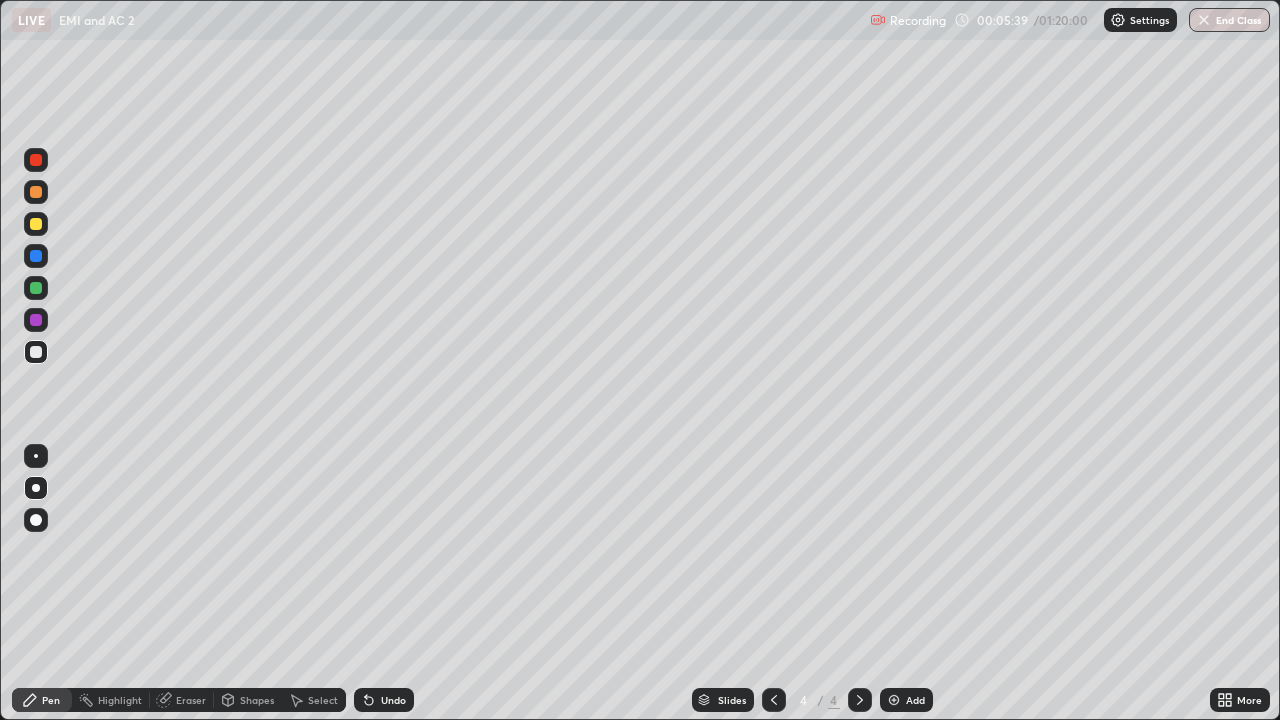 click on "Shapes" at bounding box center [257, 700] 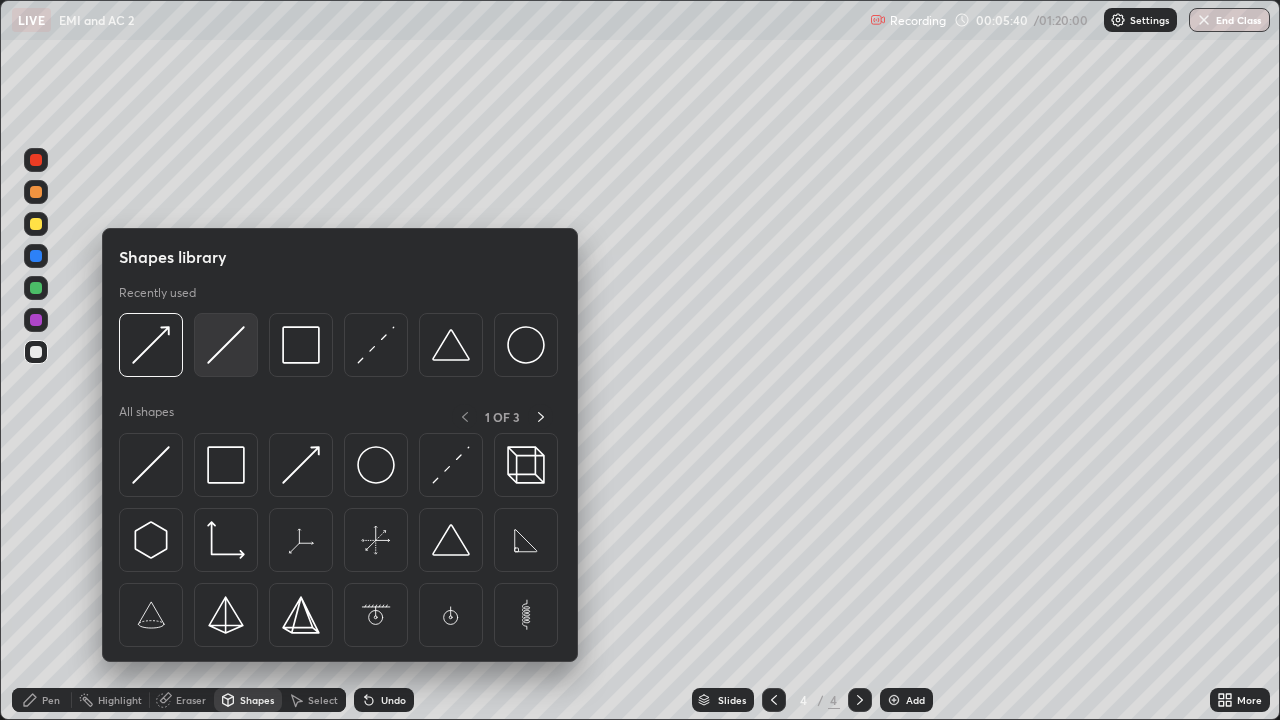 click at bounding box center (226, 345) 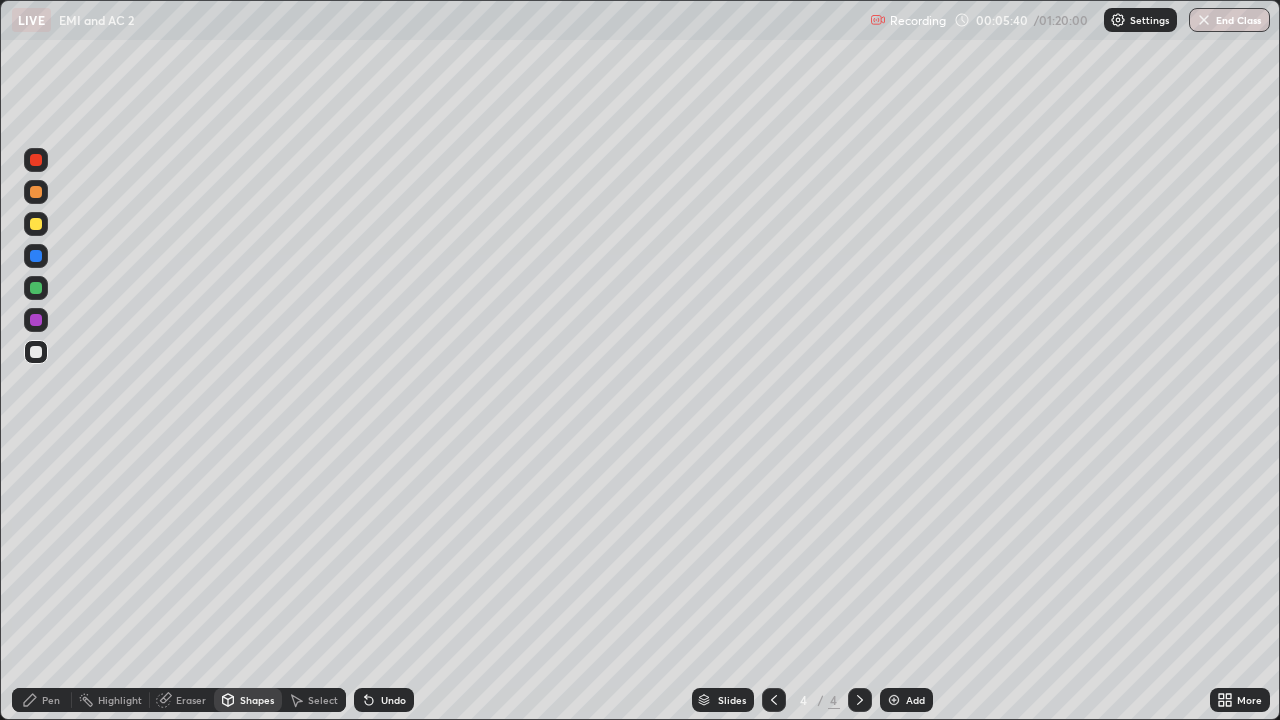 click at bounding box center [36, 224] 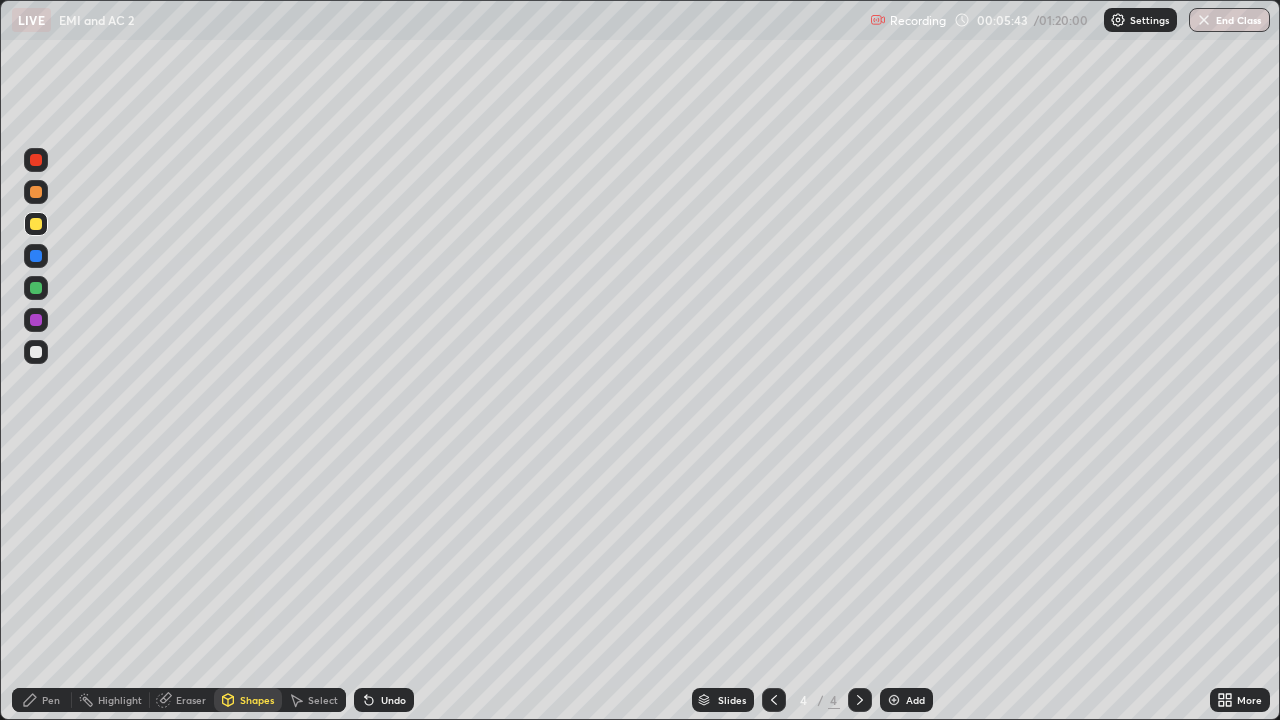 click 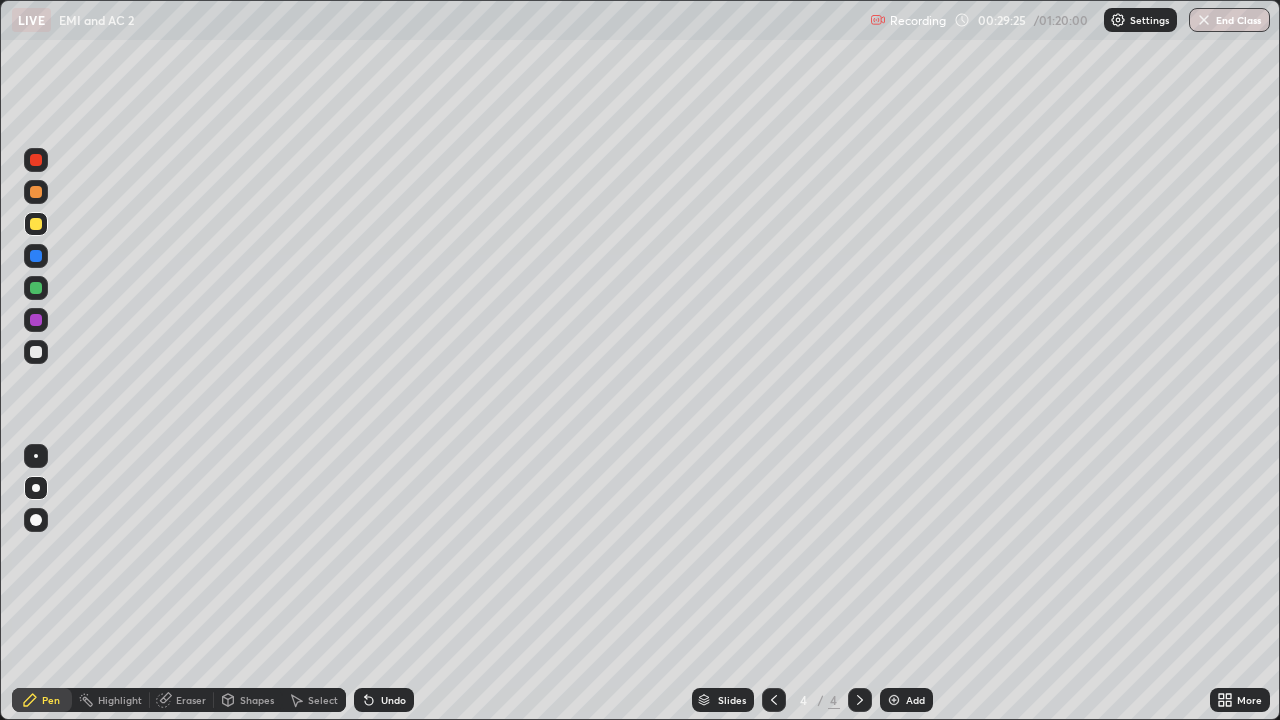 click at bounding box center (36, 352) 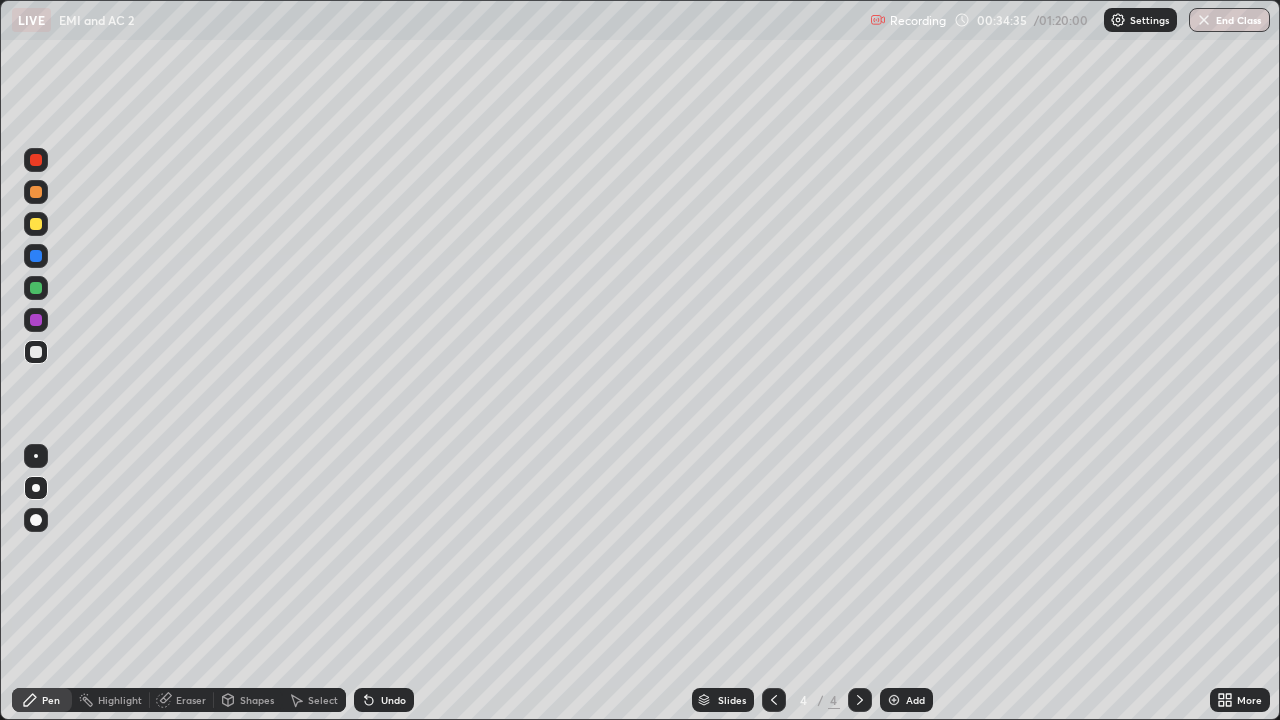 click on "Add" at bounding box center (906, 700) 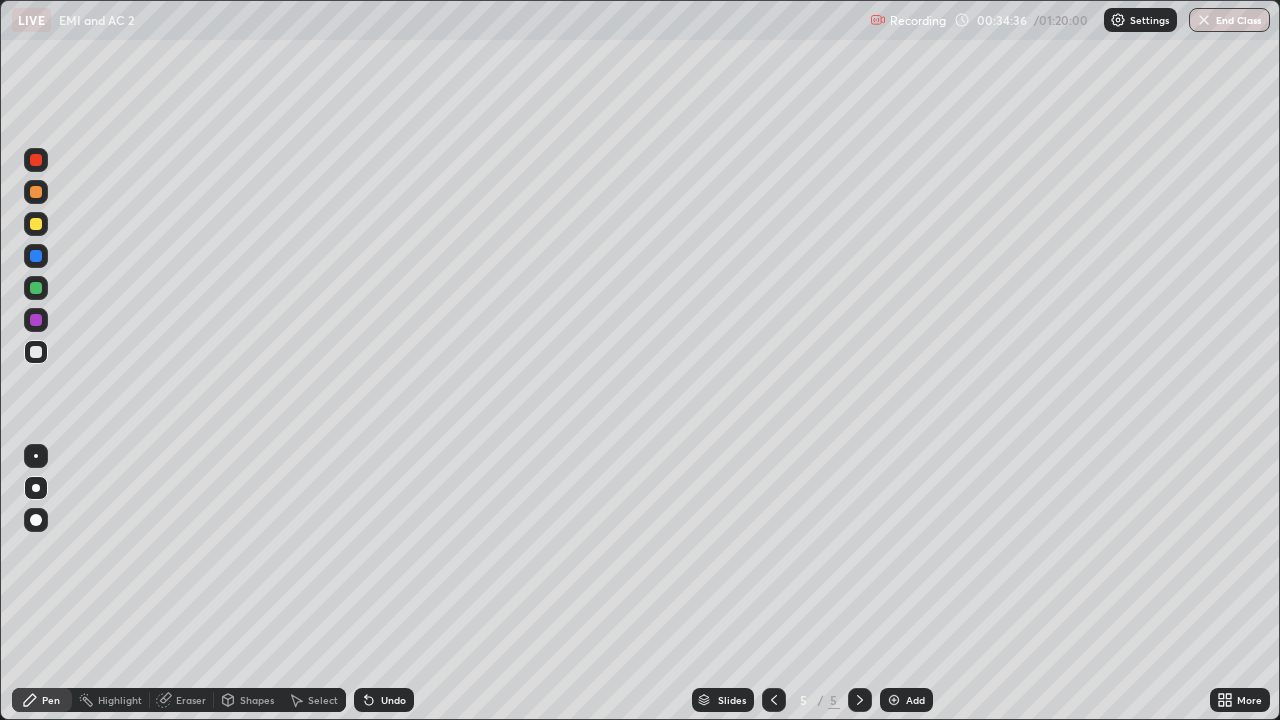 click at bounding box center (36, 352) 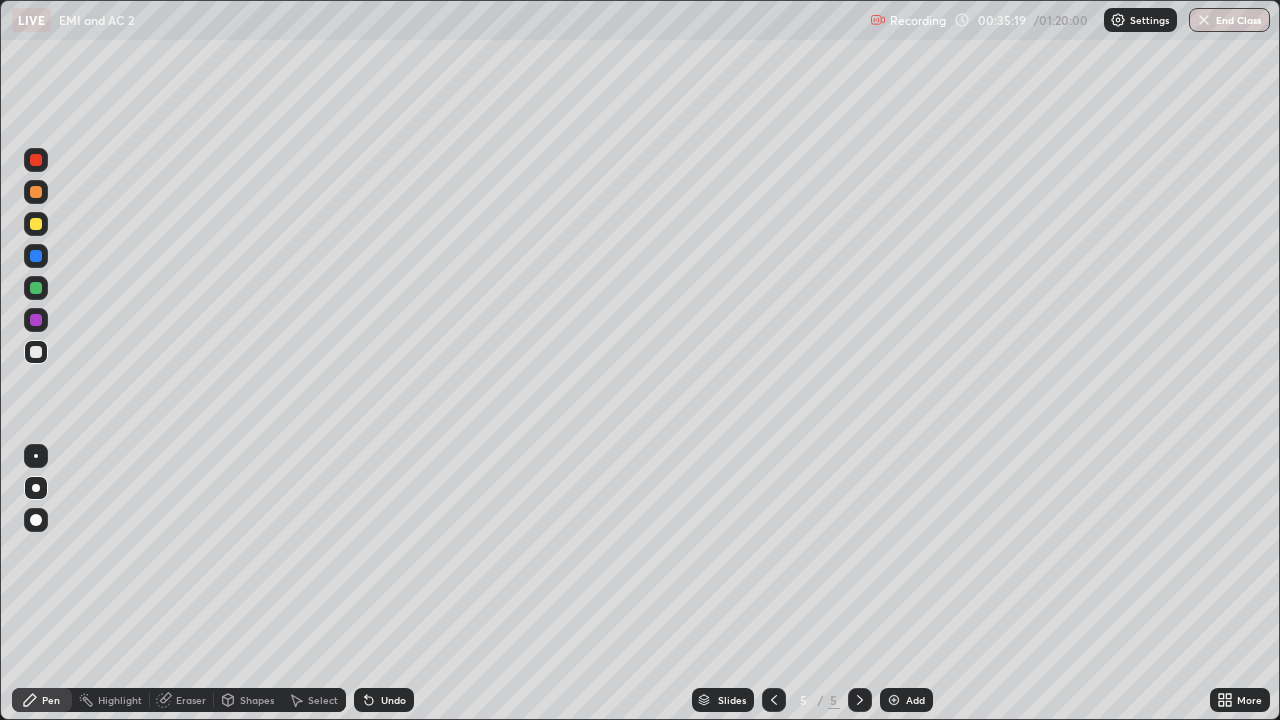 click on "Shapes" at bounding box center [248, 700] 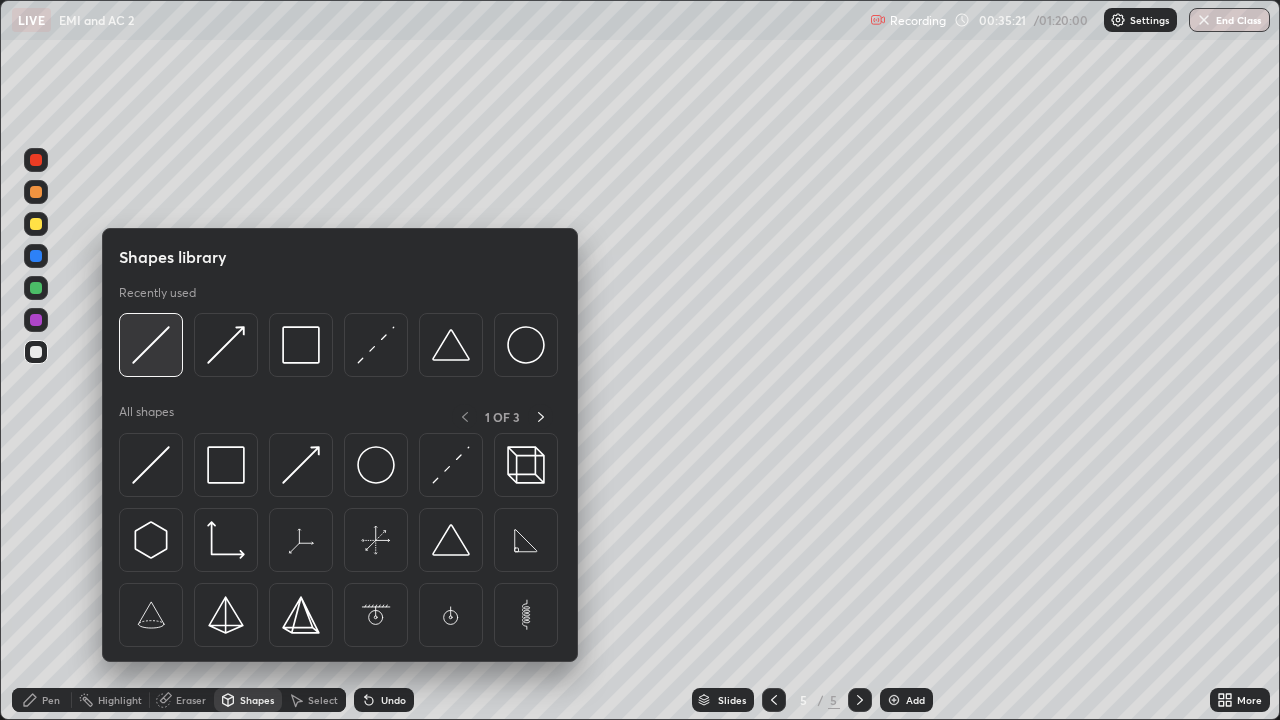 click at bounding box center (151, 345) 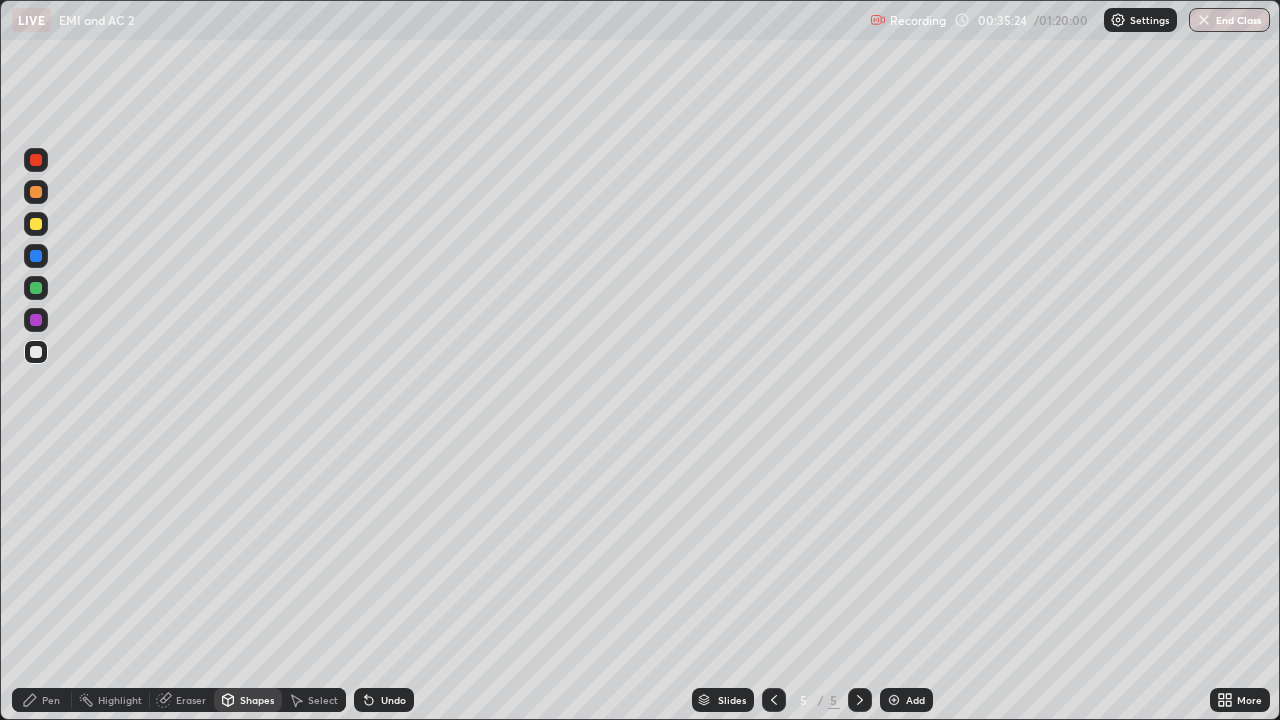 click on "Pen" at bounding box center [51, 700] 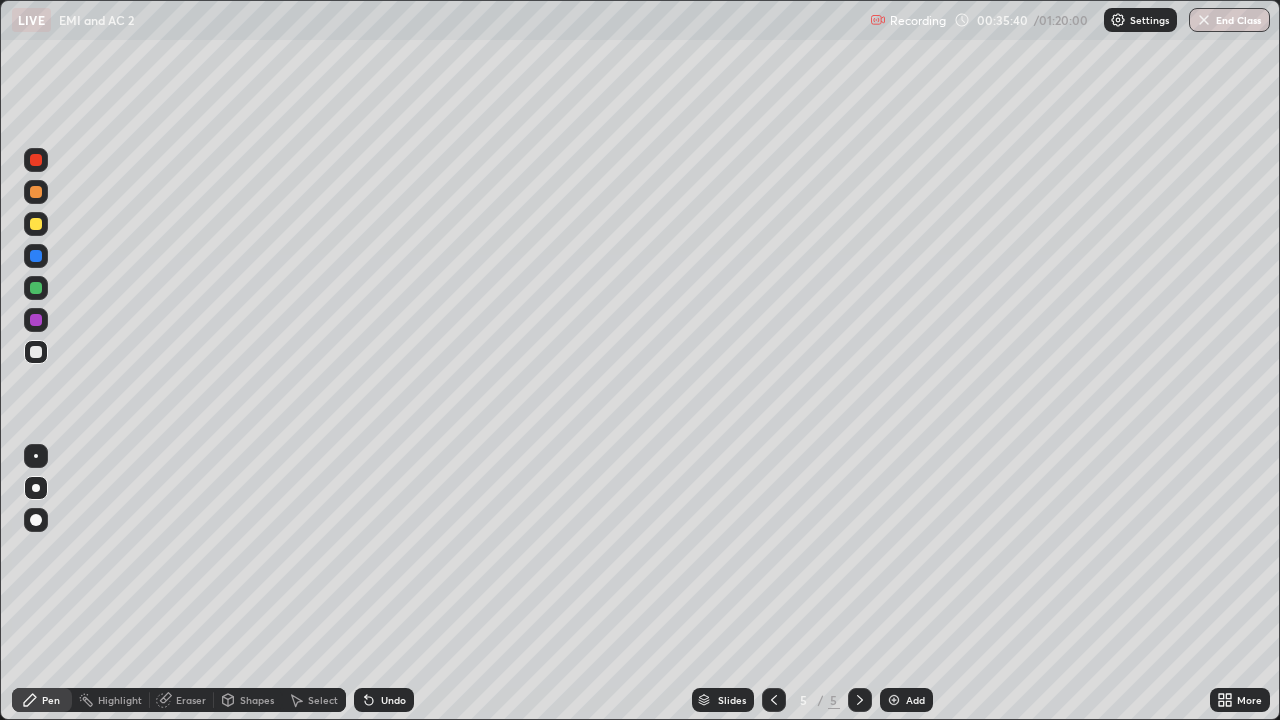 click at bounding box center (36, 224) 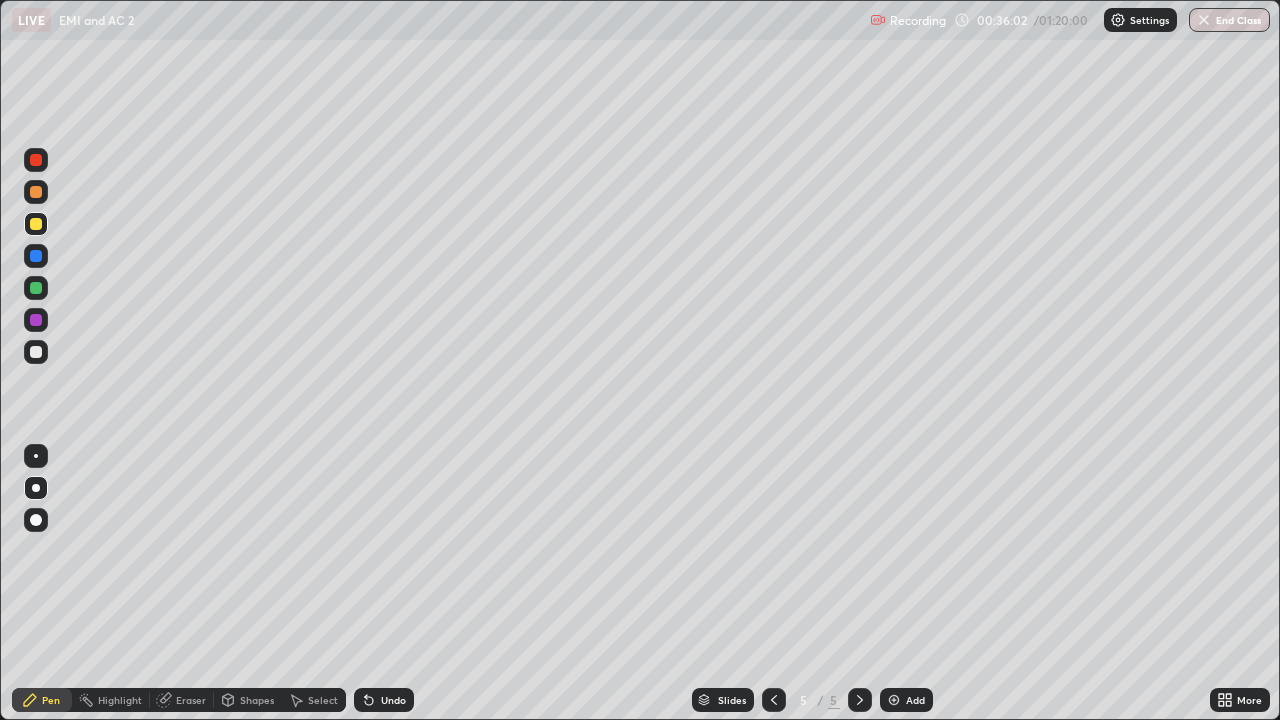 click at bounding box center [36, 352] 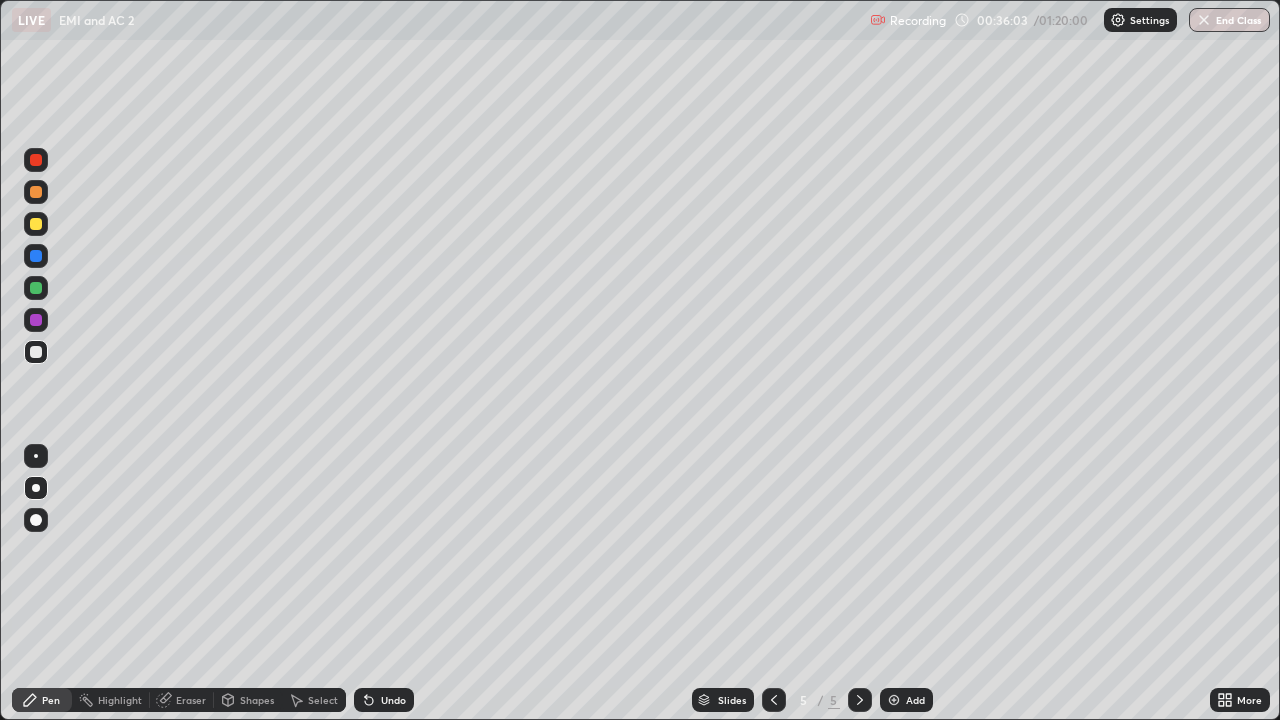 click at bounding box center (36, 352) 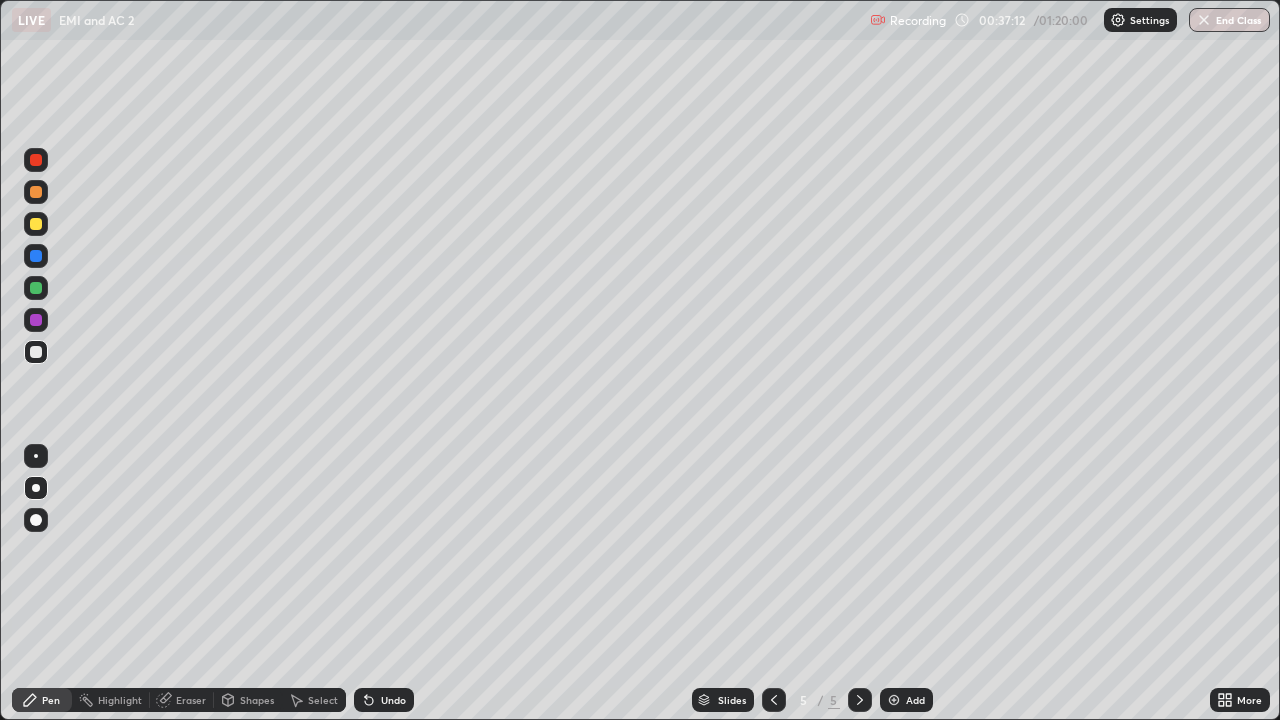 click on "Eraser" at bounding box center [191, 700] 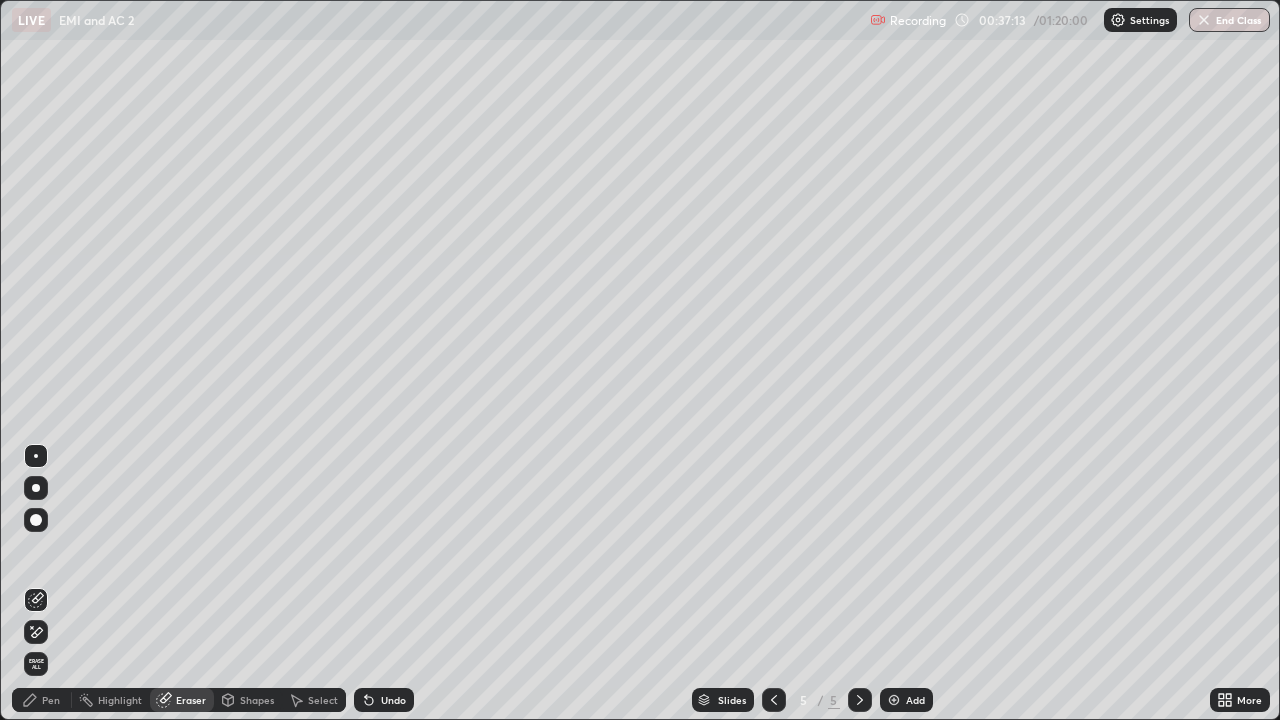 click 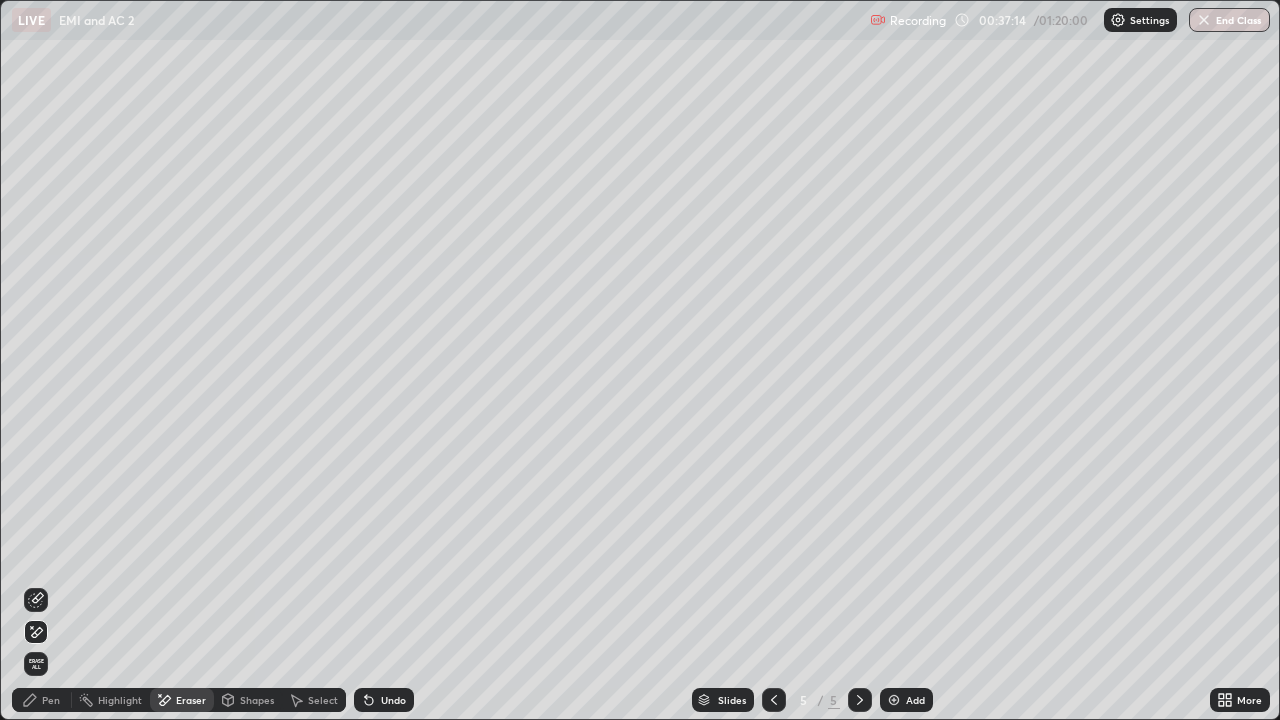 click on "Pen" at bounding box center [42, 700] 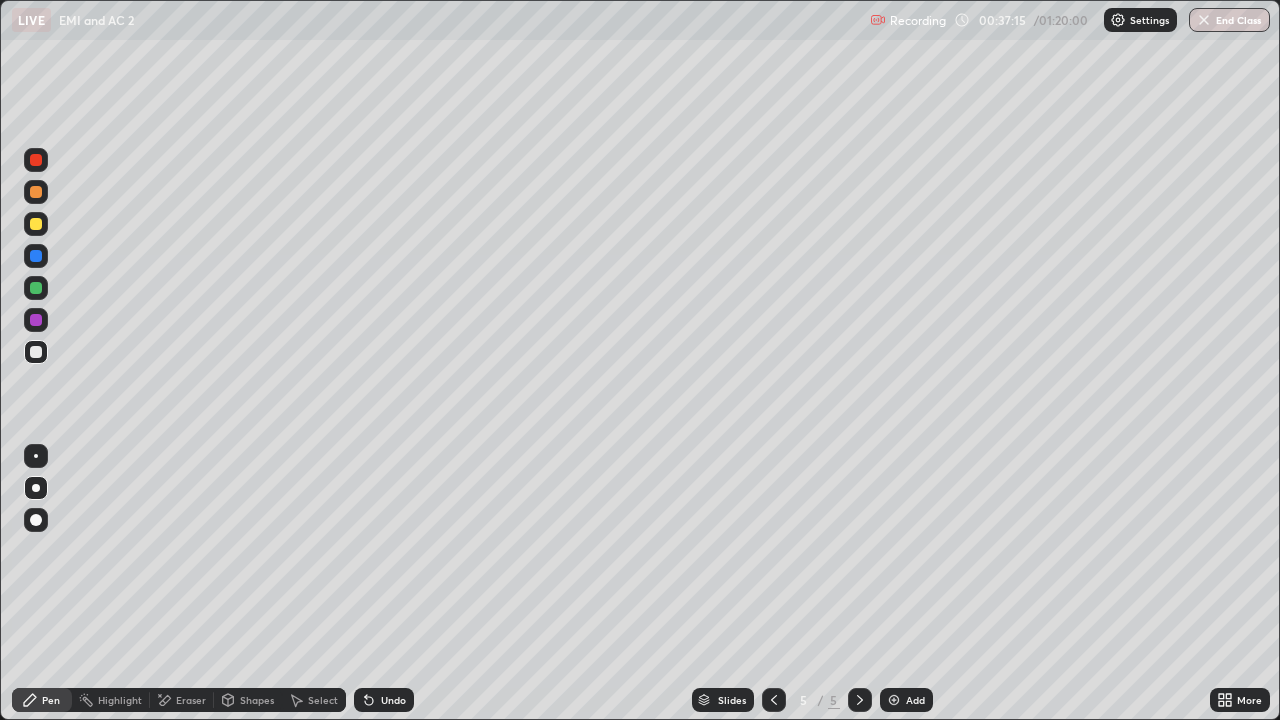 click at bounding box center [36, 224] 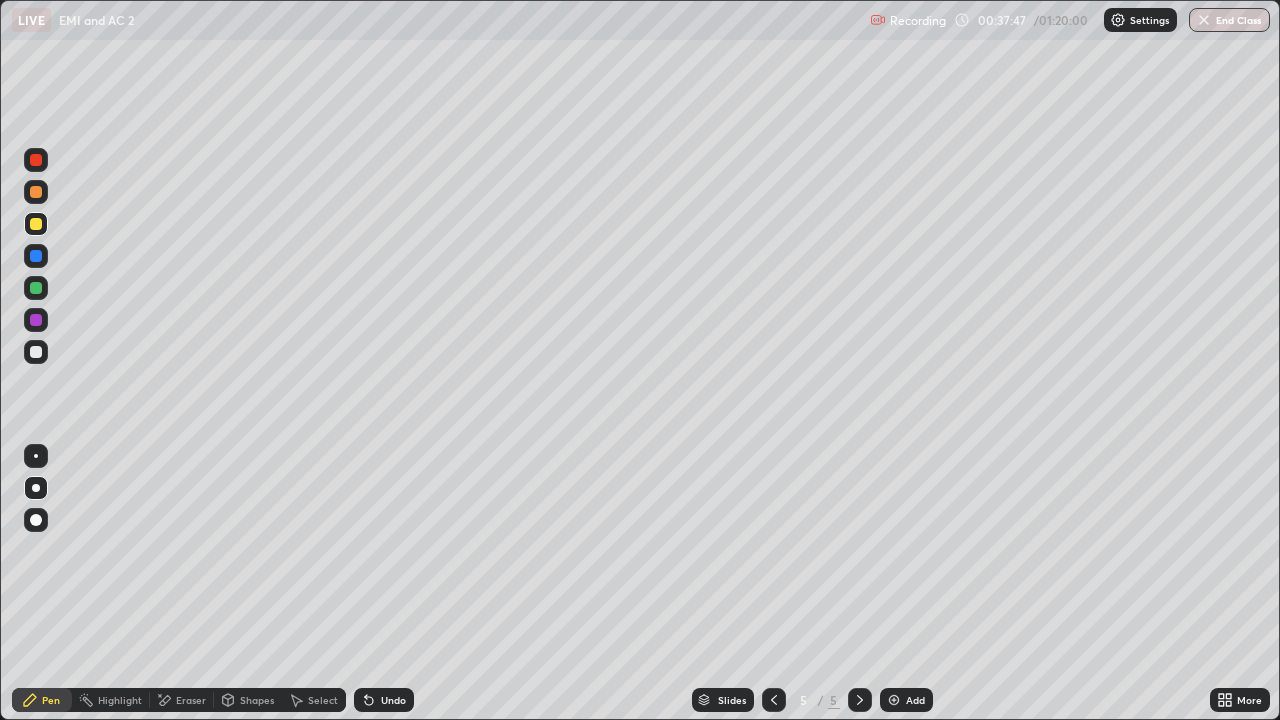 click at bounding box center (36, 352) 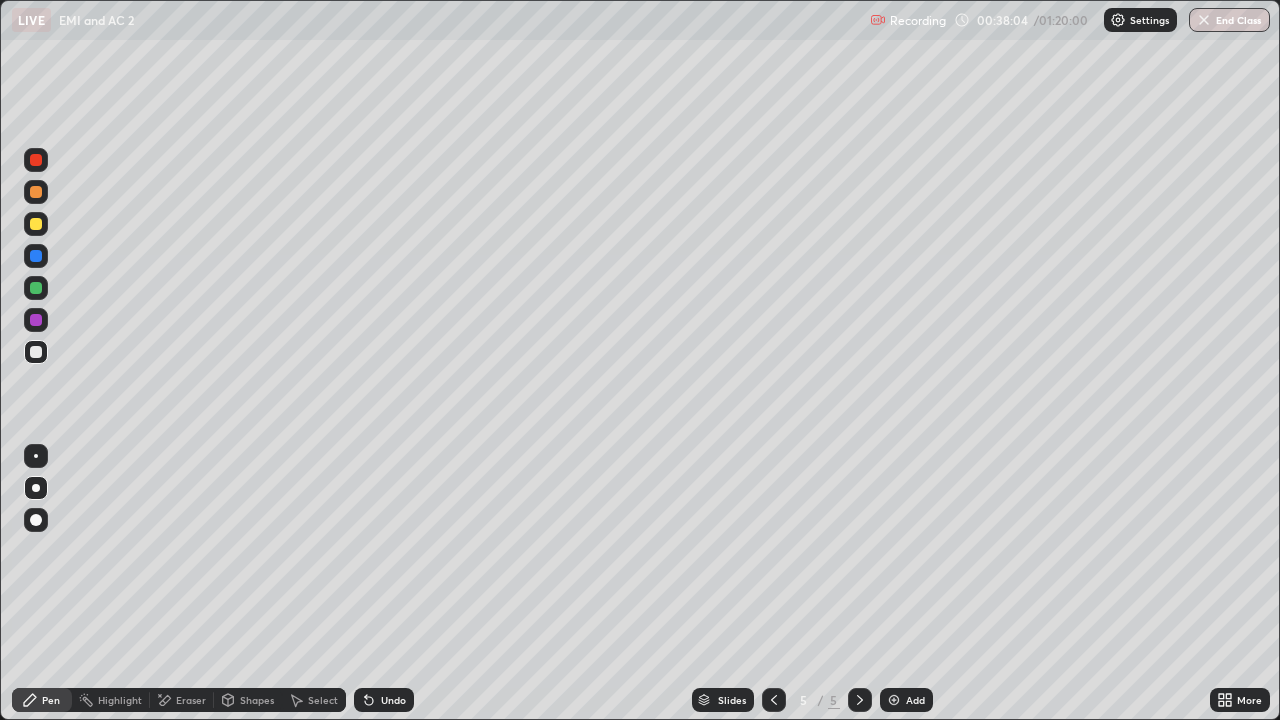 click on "Undo" at bounding box center (393, 700) 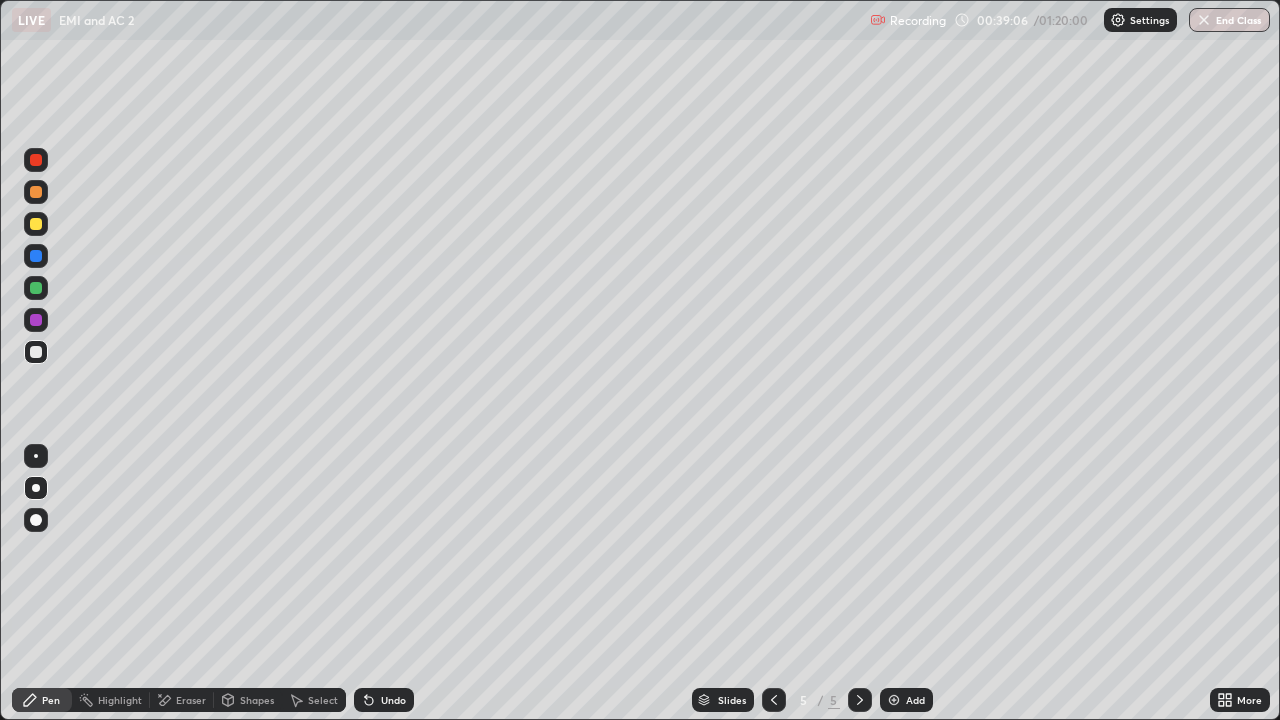 click at bounding box center [36, 192] 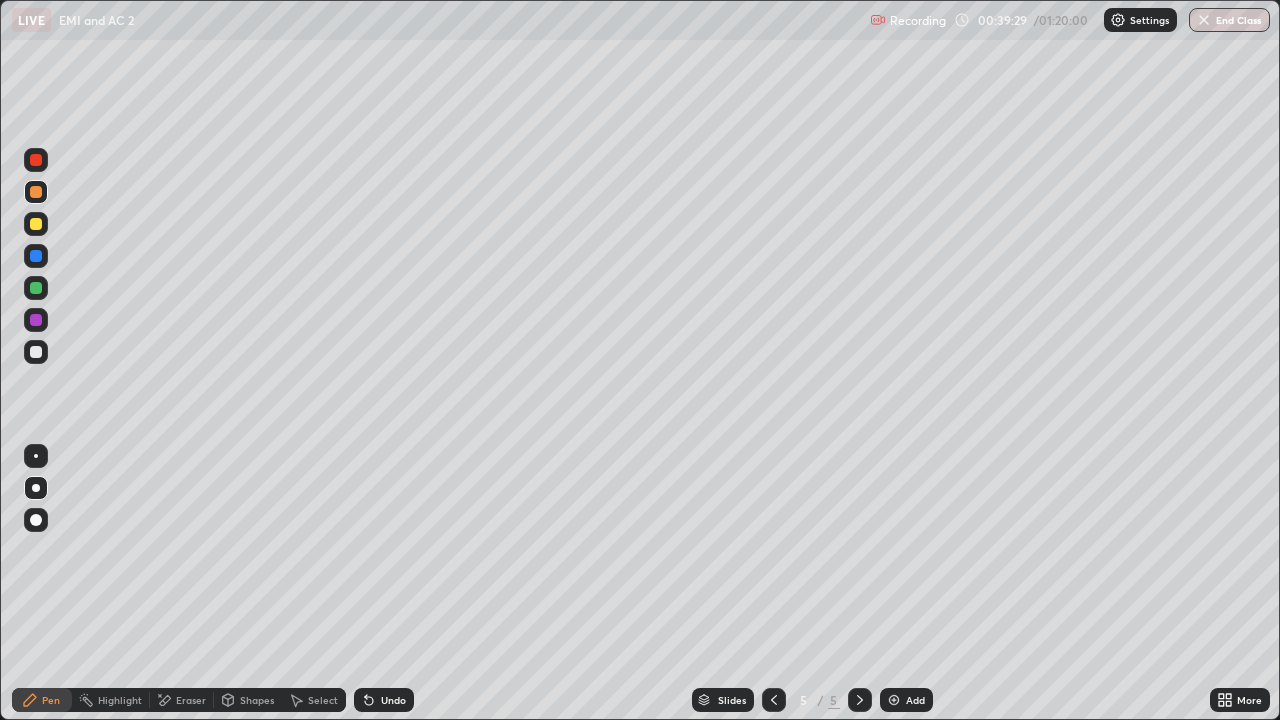 click at bounding box center [36, 352] 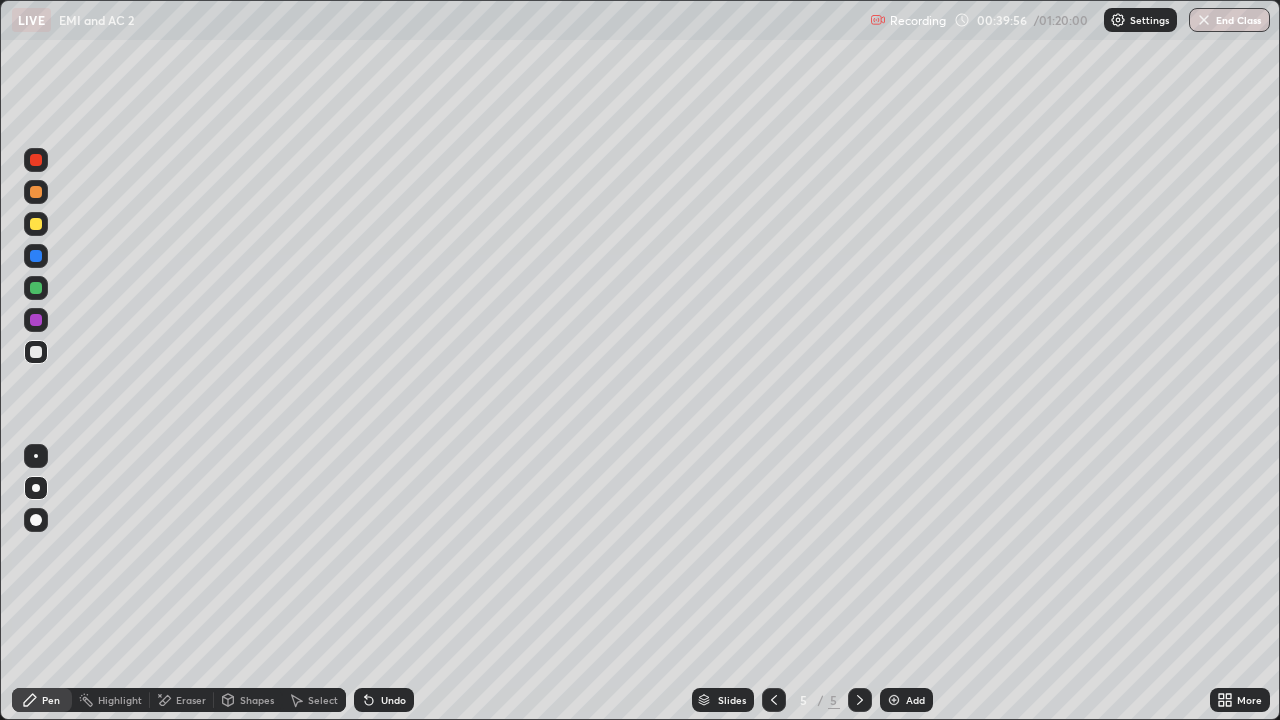 click on "Undo" at bounding box center (393, 700) 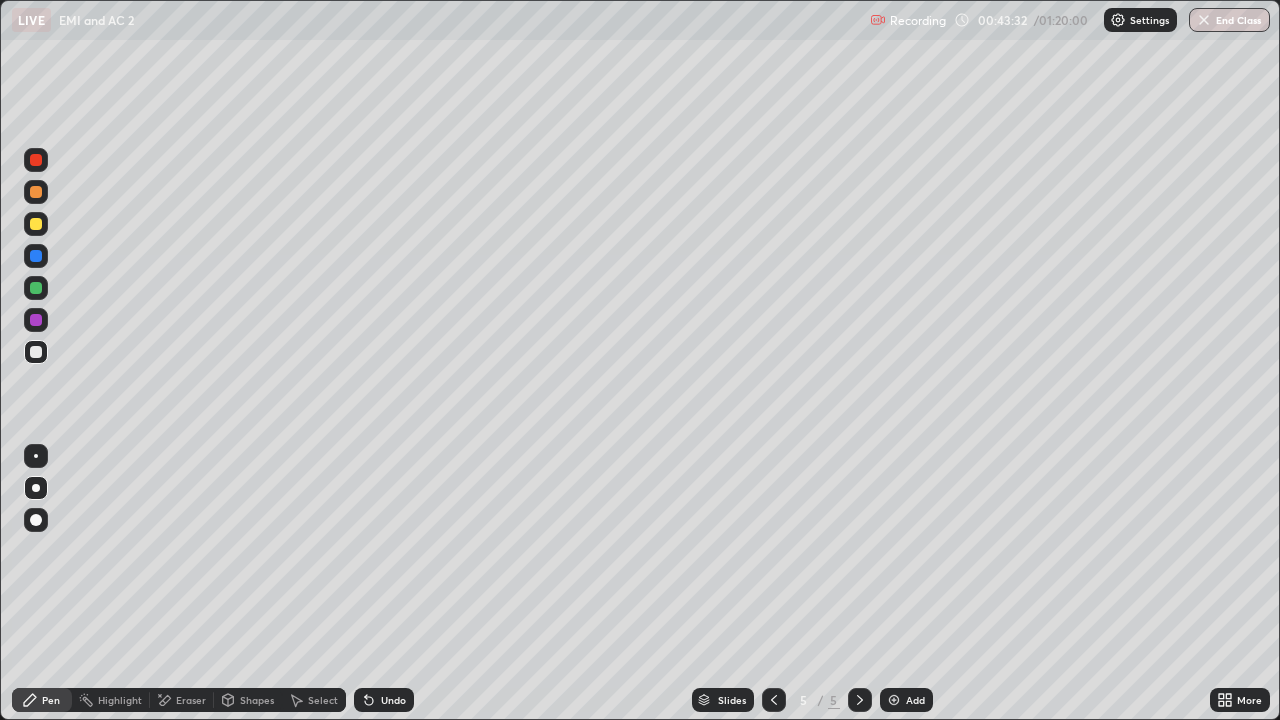 click at bounding box center [894, 700] 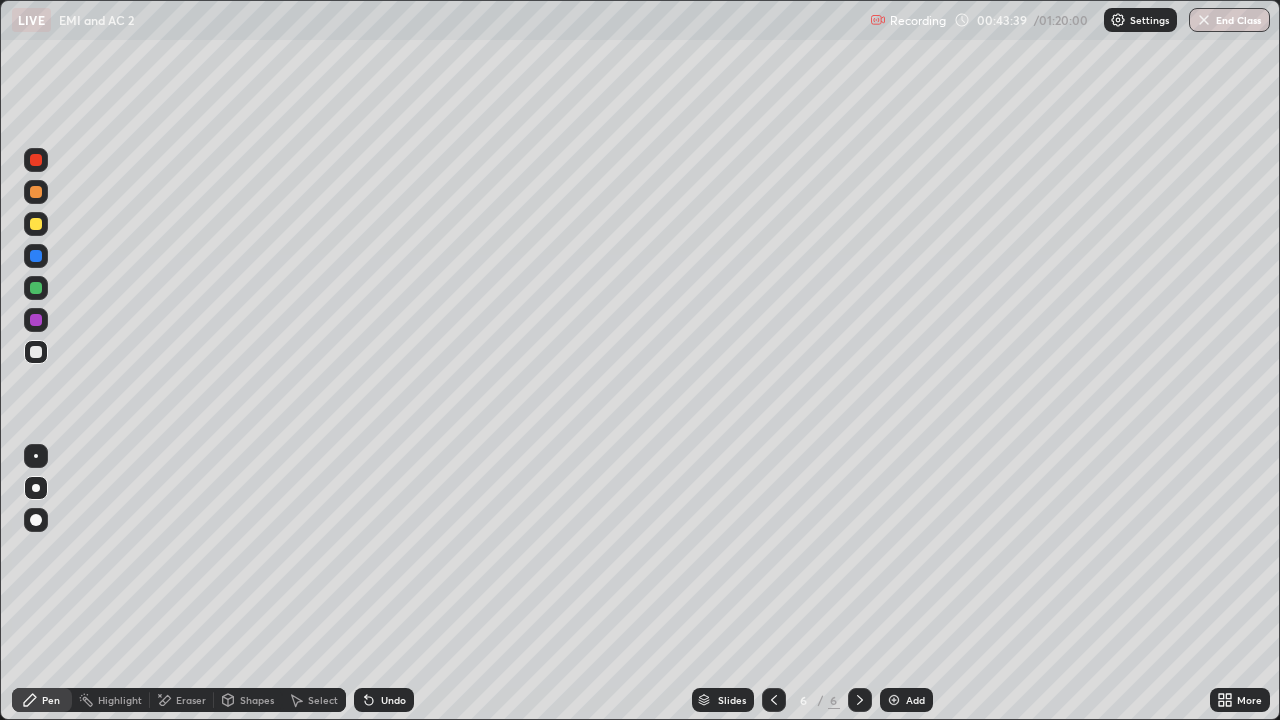 click on "Shapes" at bounding box center (257, 700) 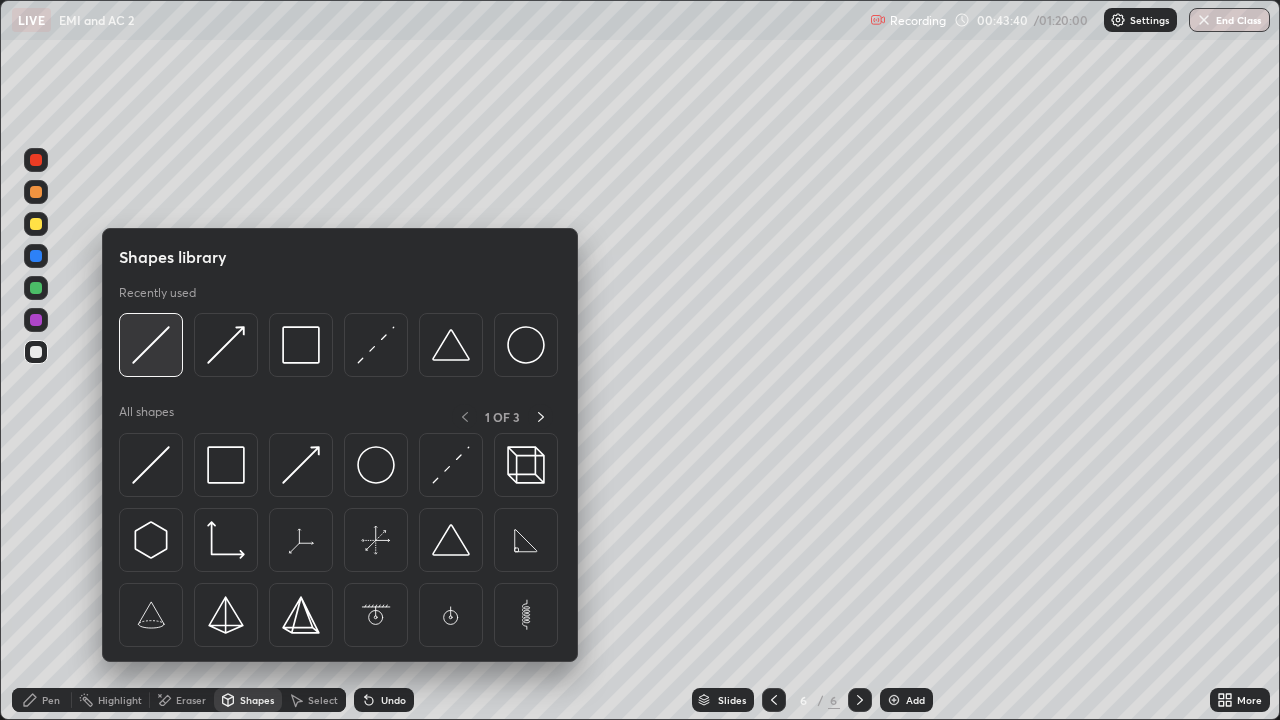 click at bounding box center [151, 345] 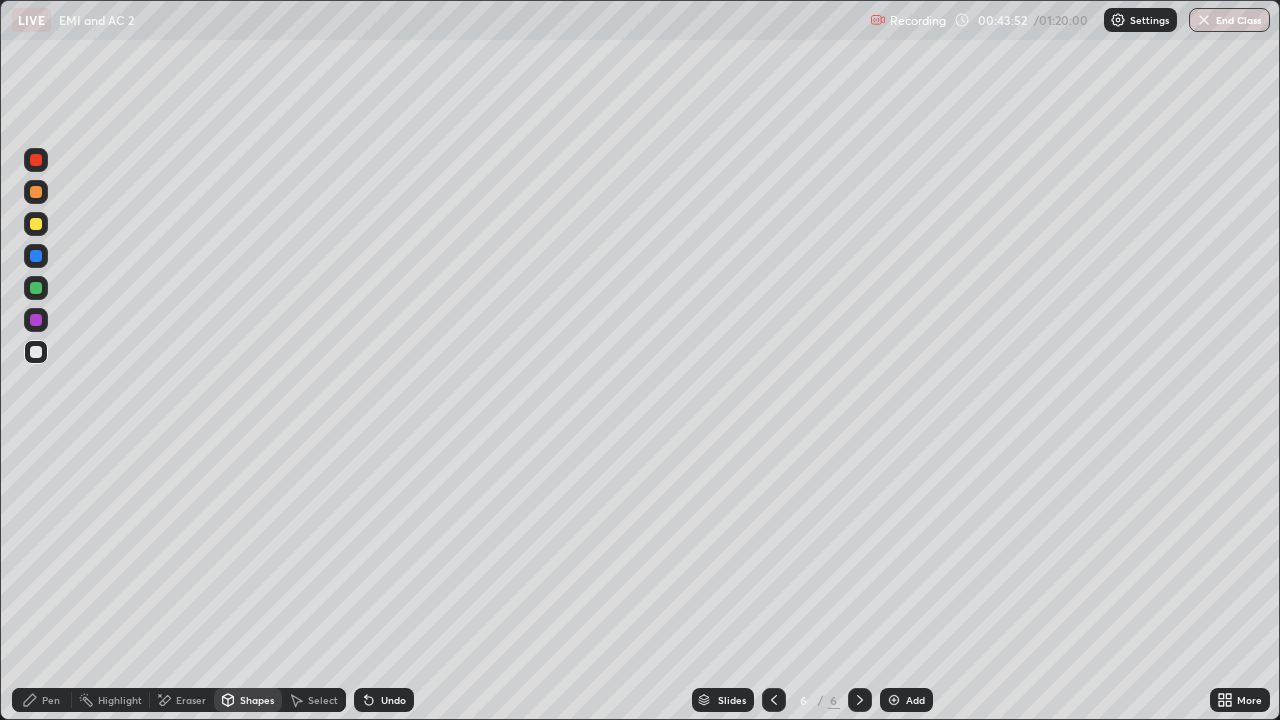 click on "Pen" at bounding box center (42, 700) 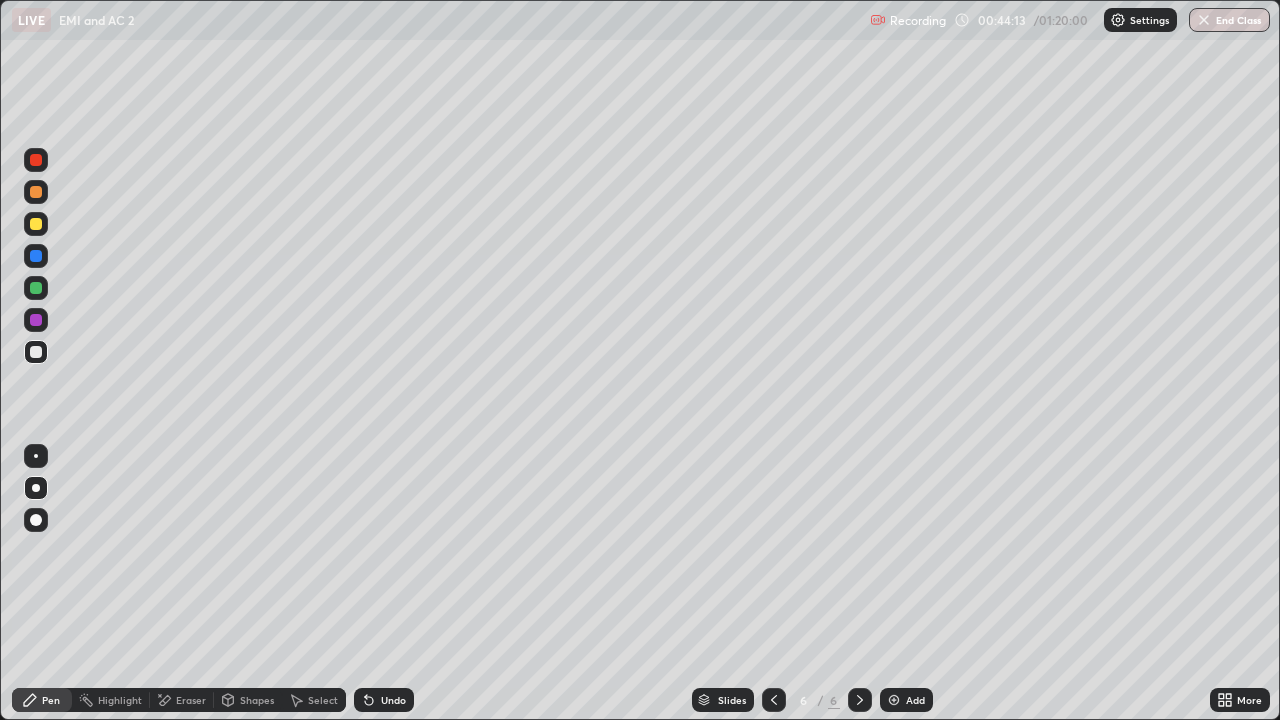 click 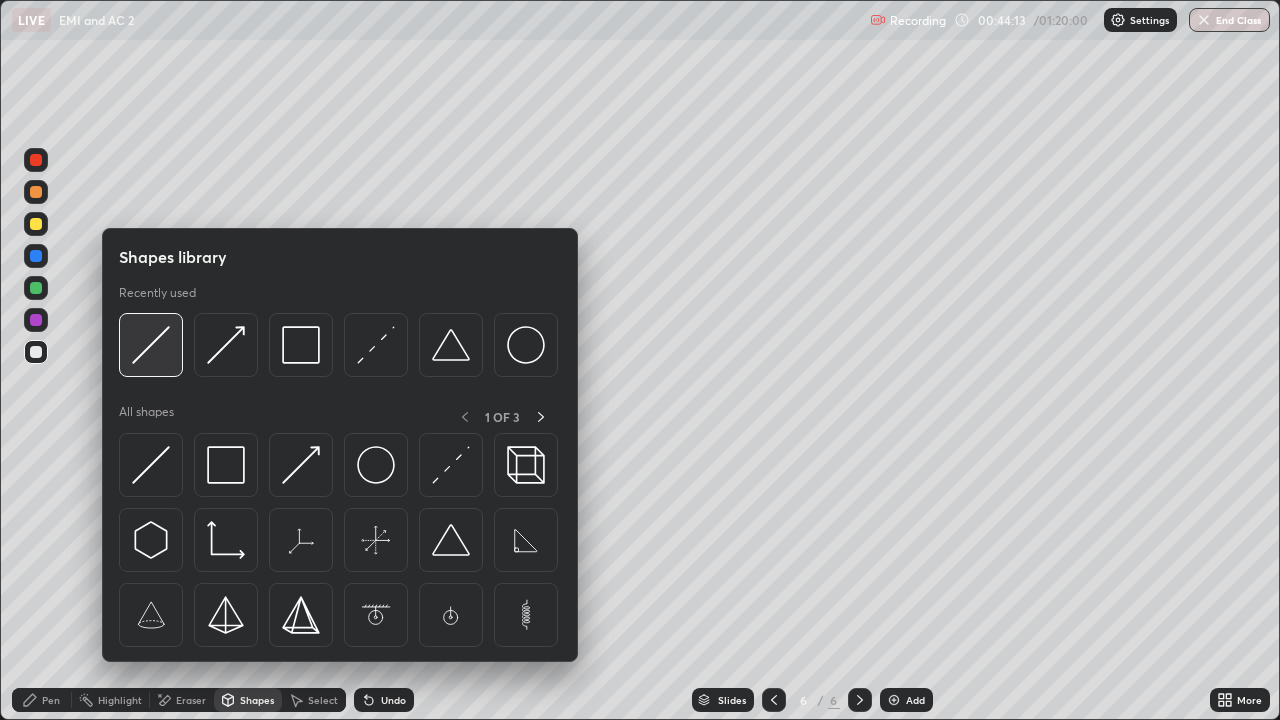click at bounding box center [151, 345] 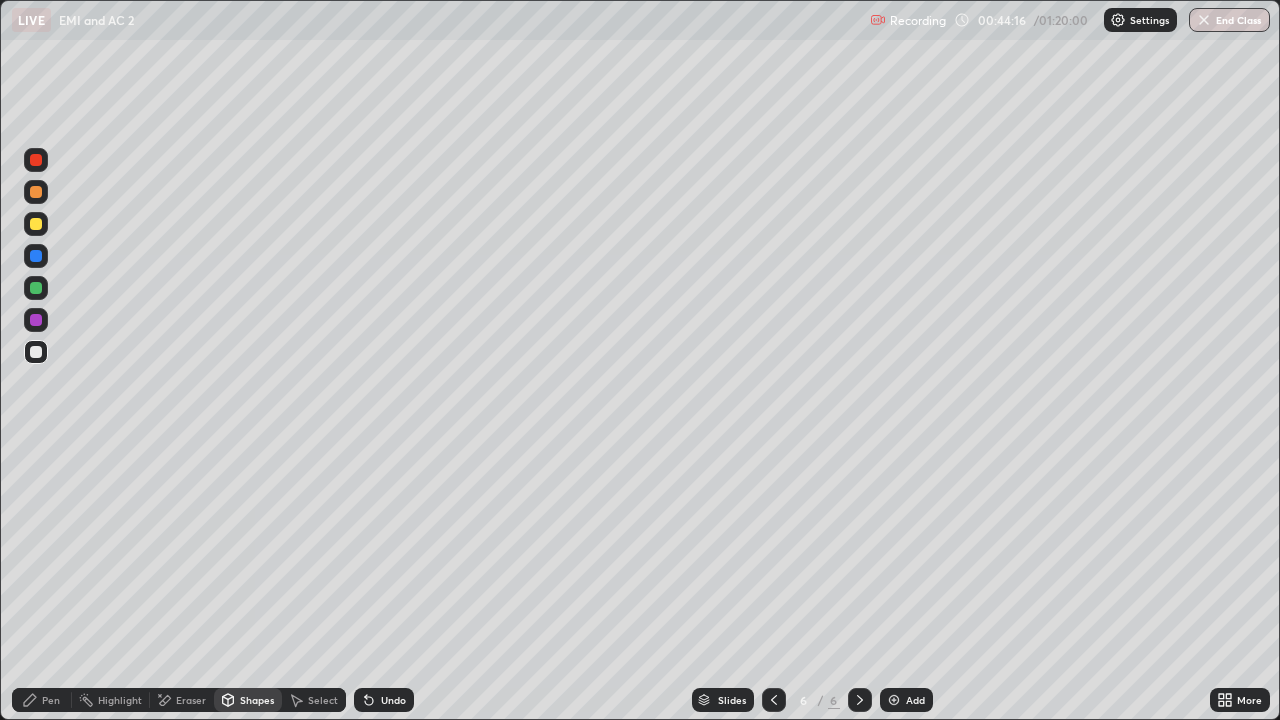 click on "Pen" at bounding box center (51, 700) 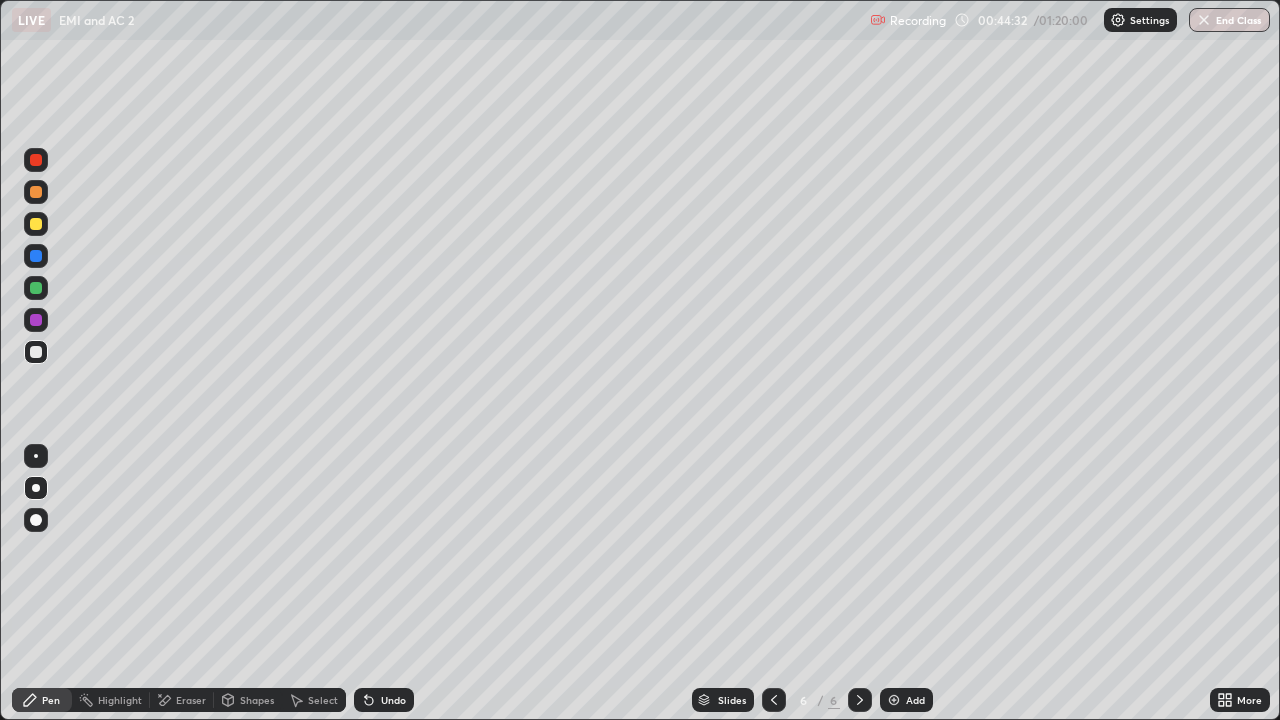 click on "Eraser" at bounding box center [191, 700] 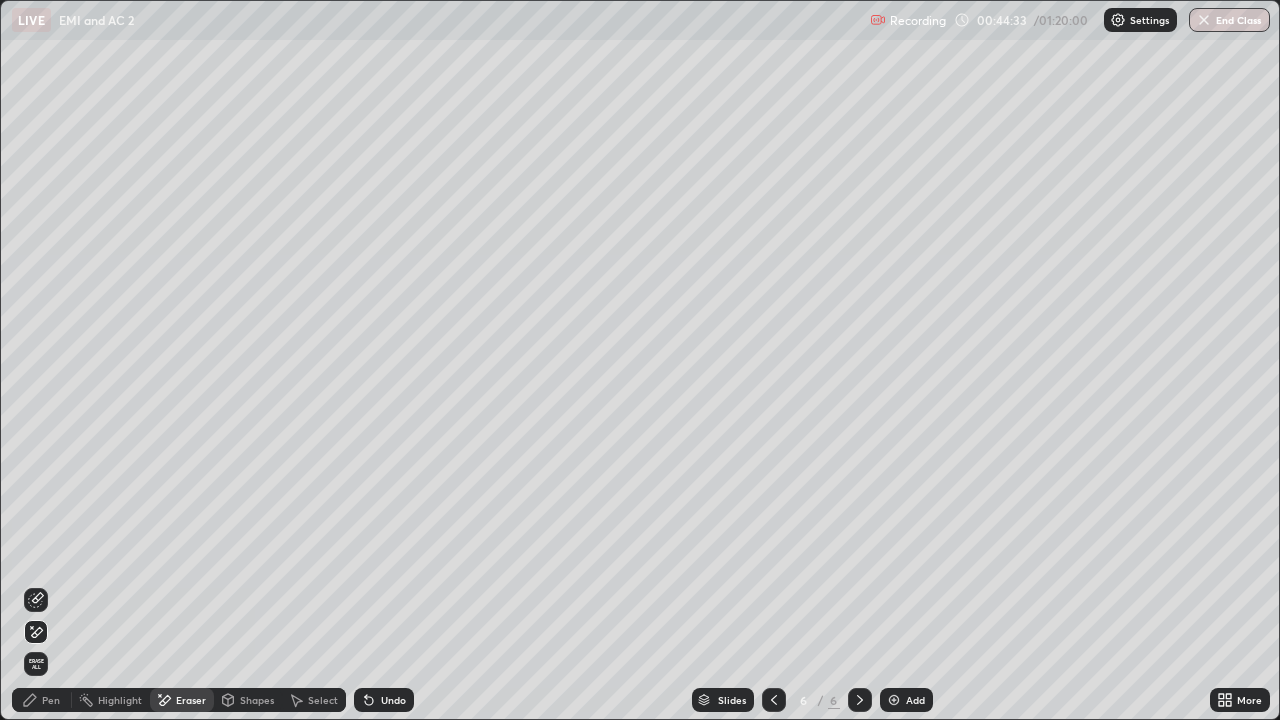 click 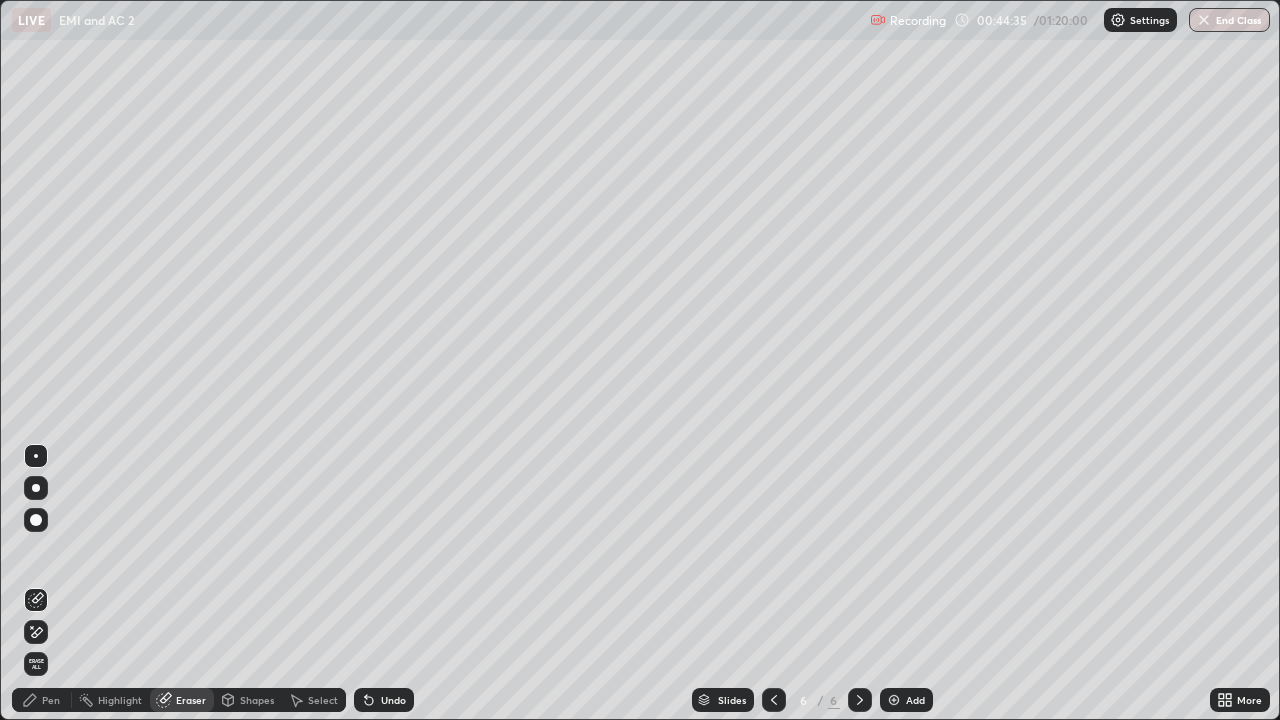 click on "Pen" at bounding box center [51, 700] 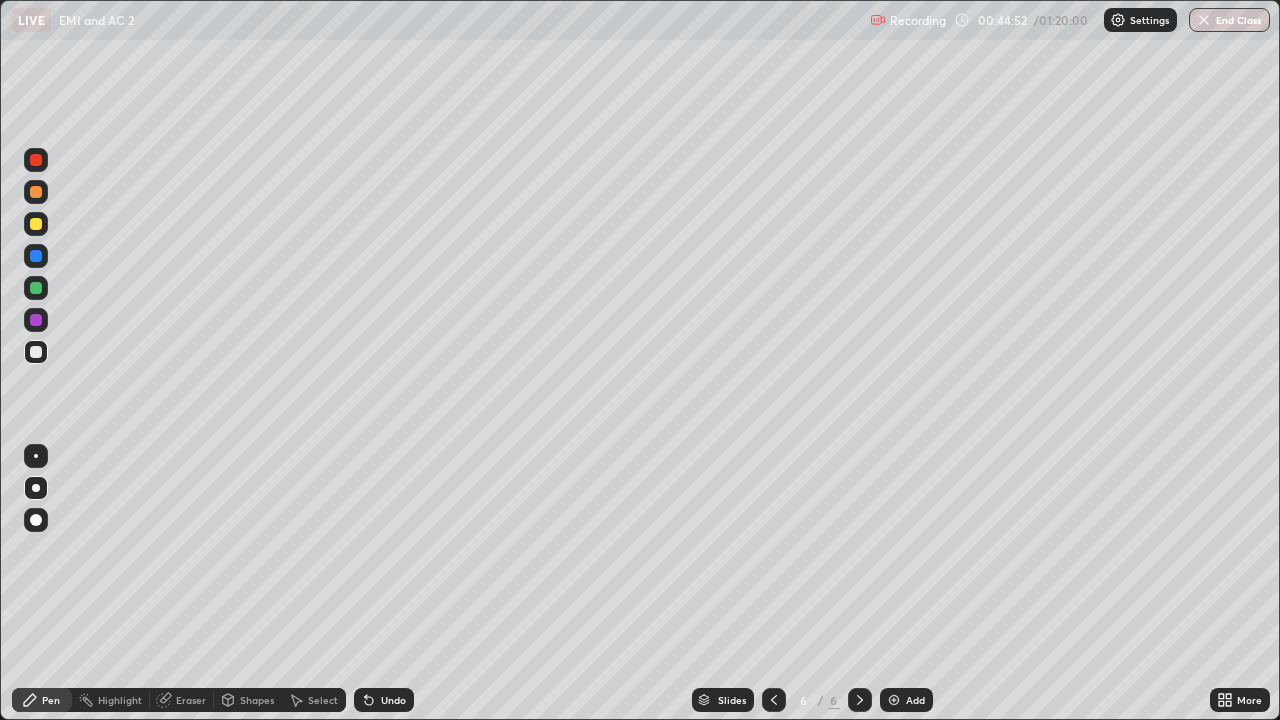 click on "Undo" at bounding box center [384, 700] 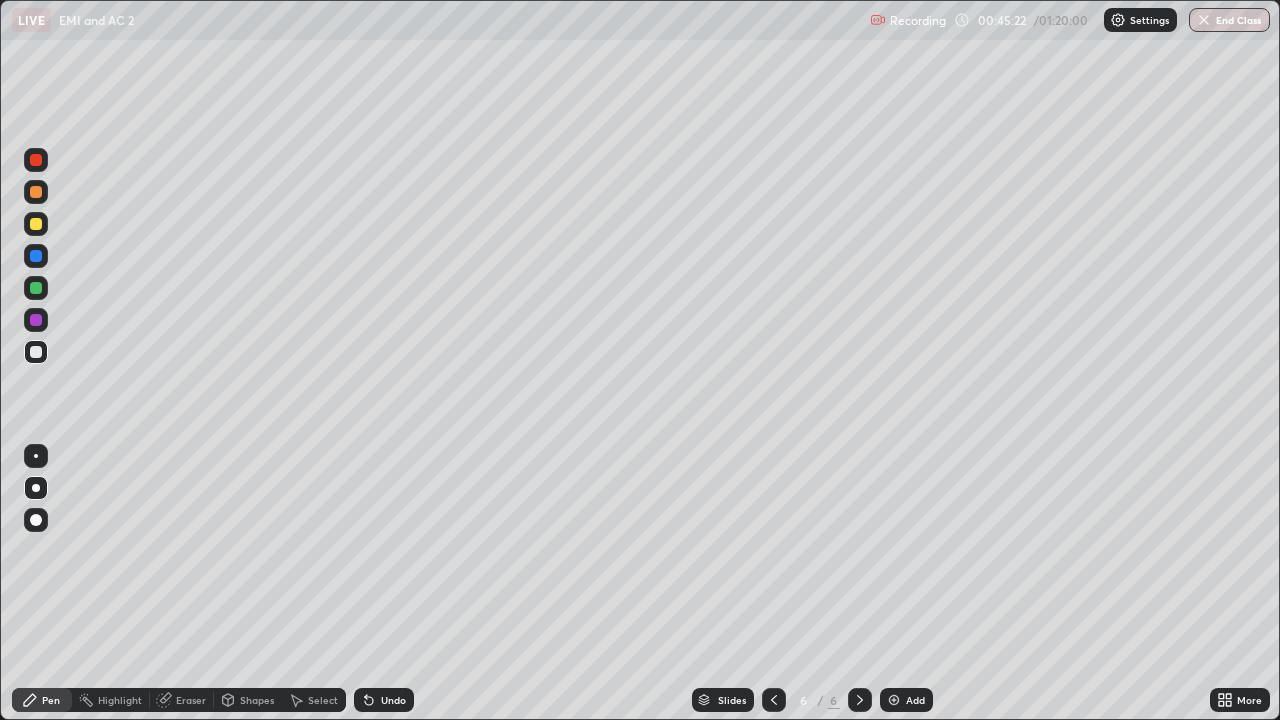 click at bounding box center [36, 224] 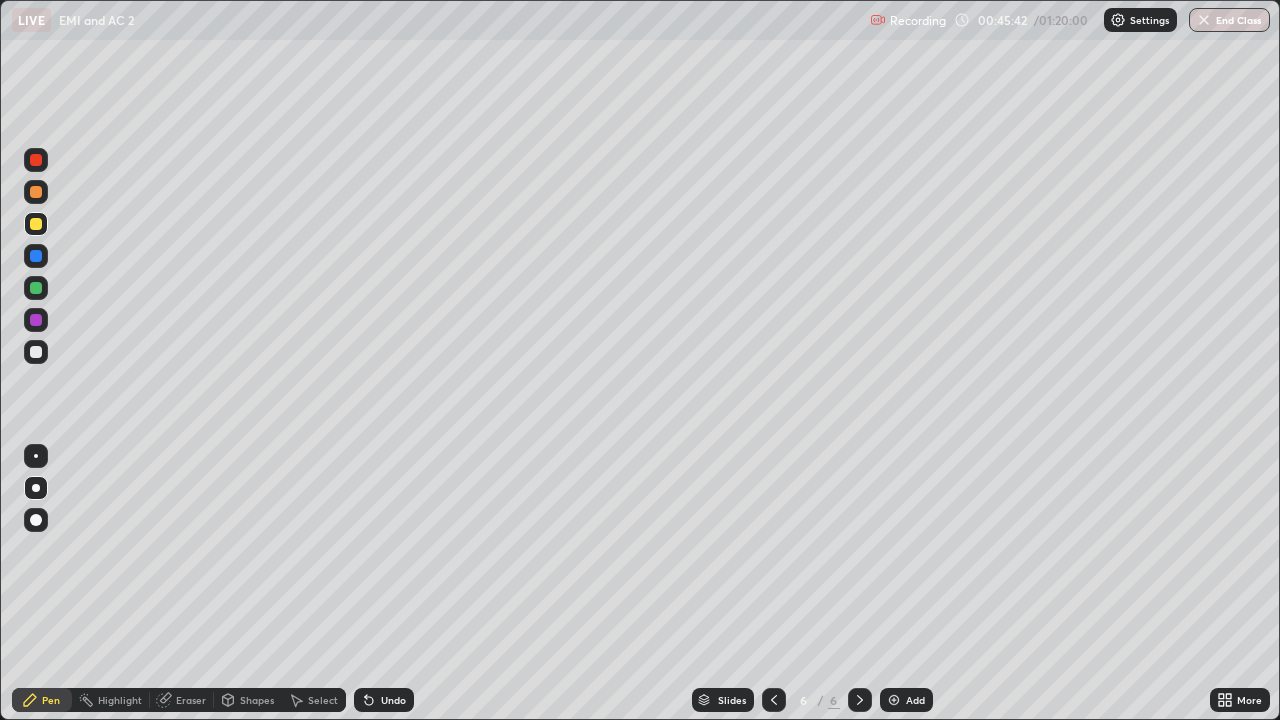click on "Eraser" at bounding box center (182, 700) 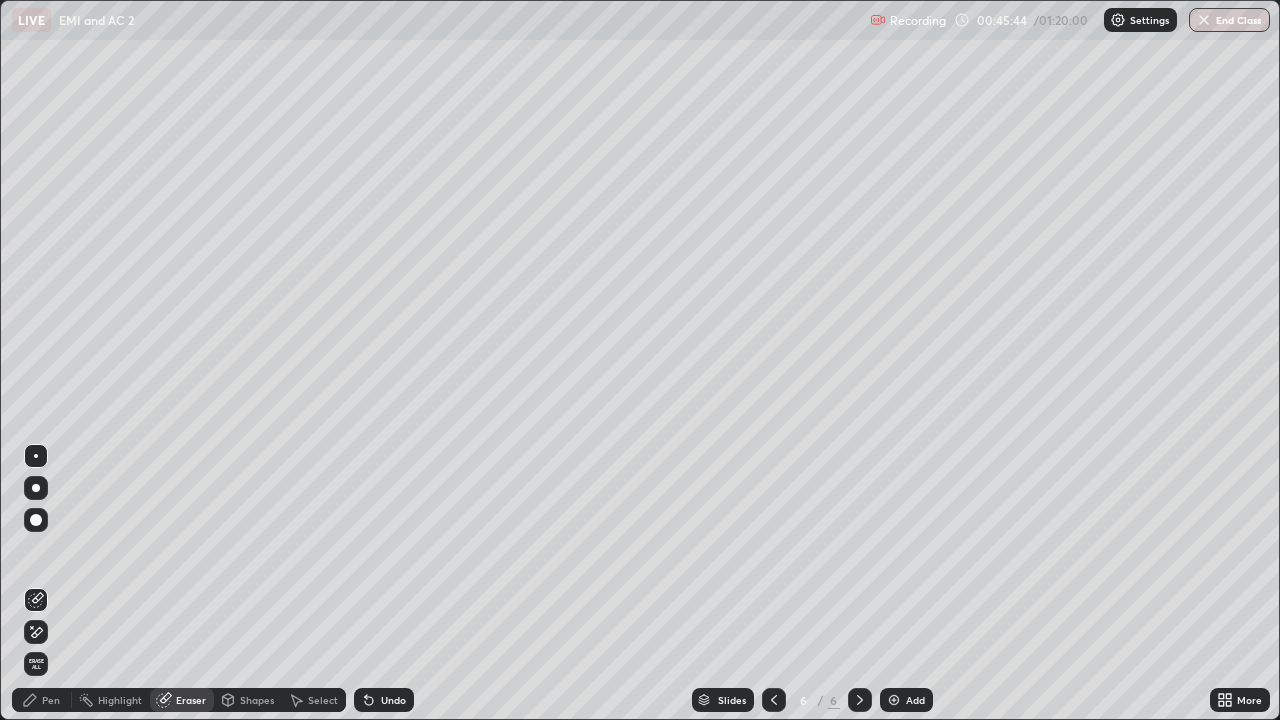 click on "Pen" at bounding box center [51, 700] 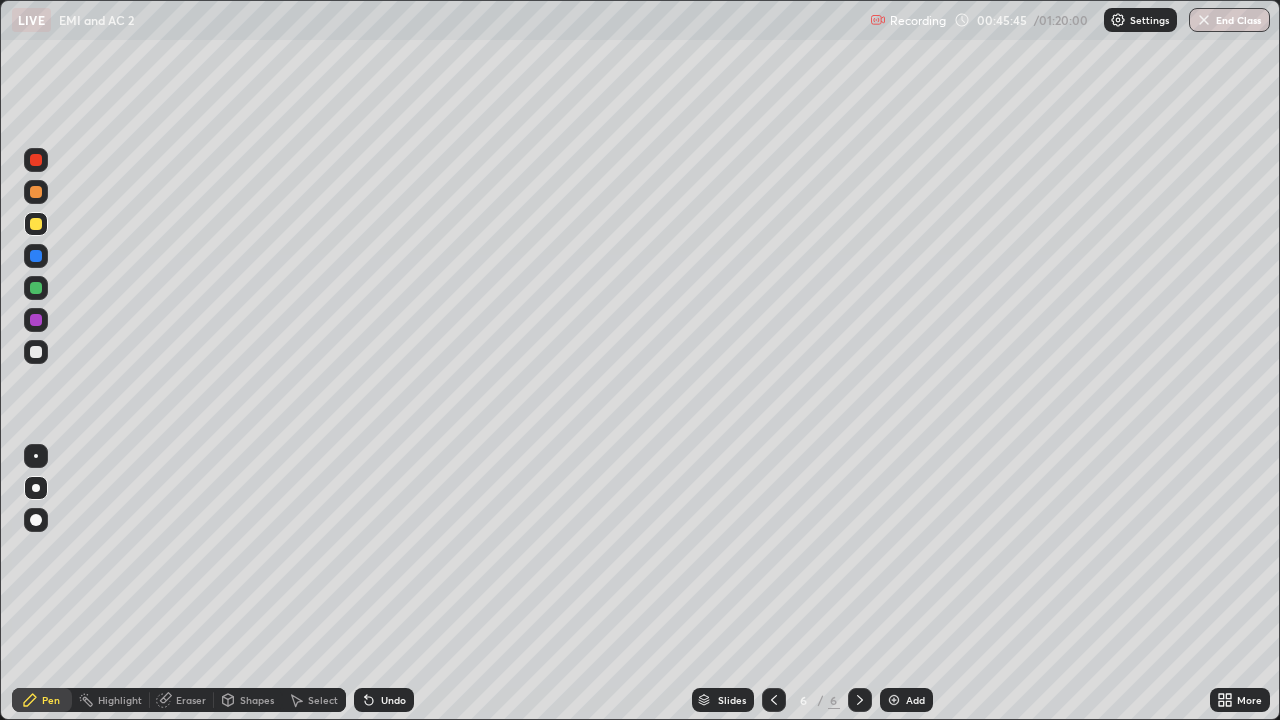 click at bounding box center (36, 352) 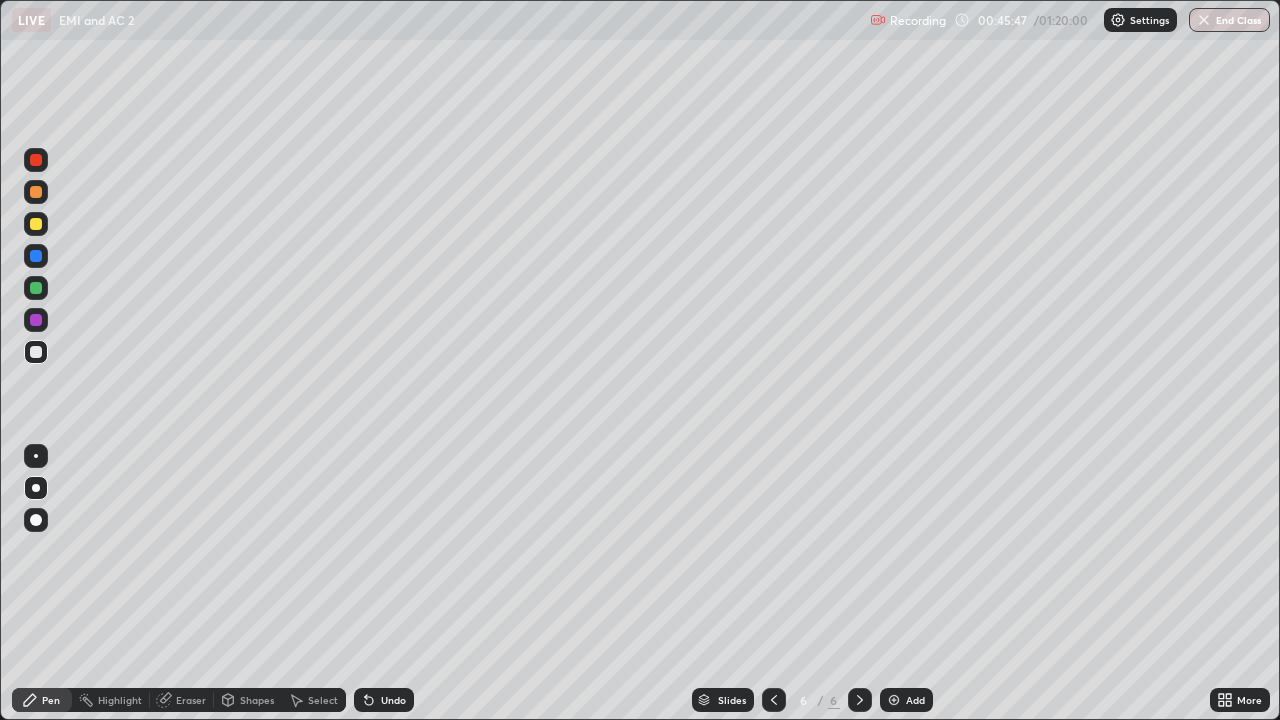click at bounding box center (36, 352) 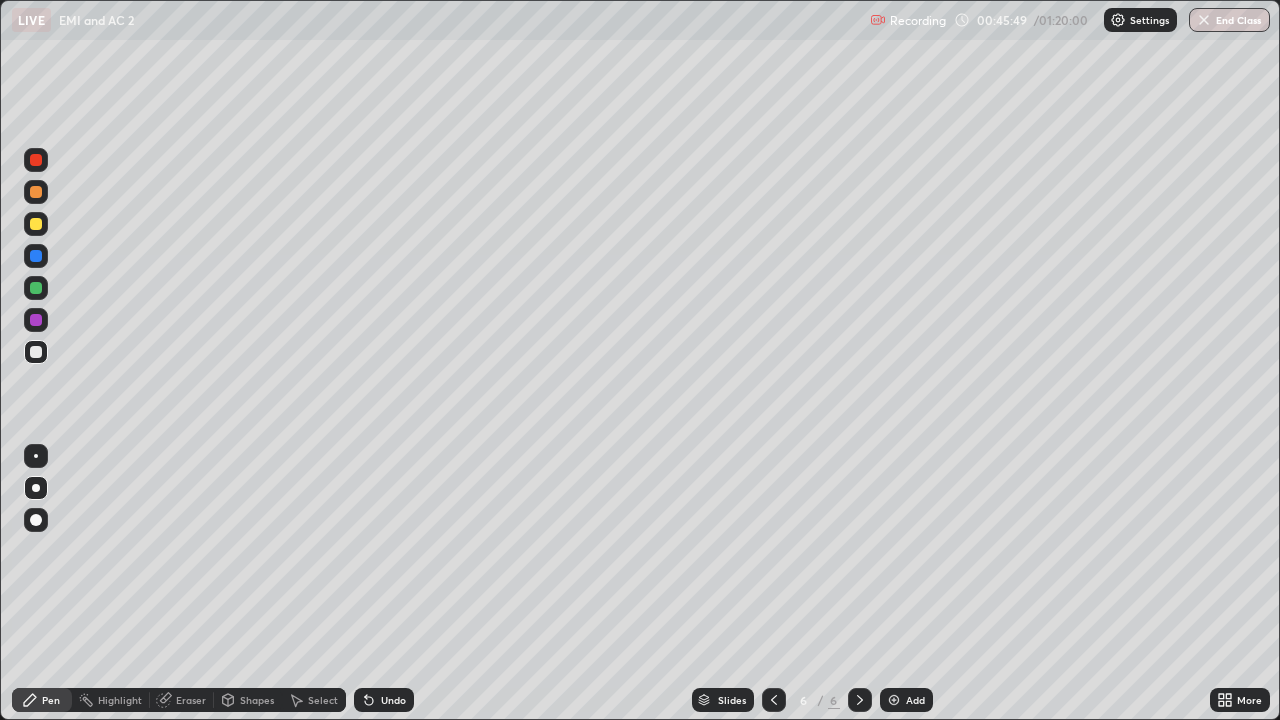 click on "Shapes" at bounding box center [257, 700] 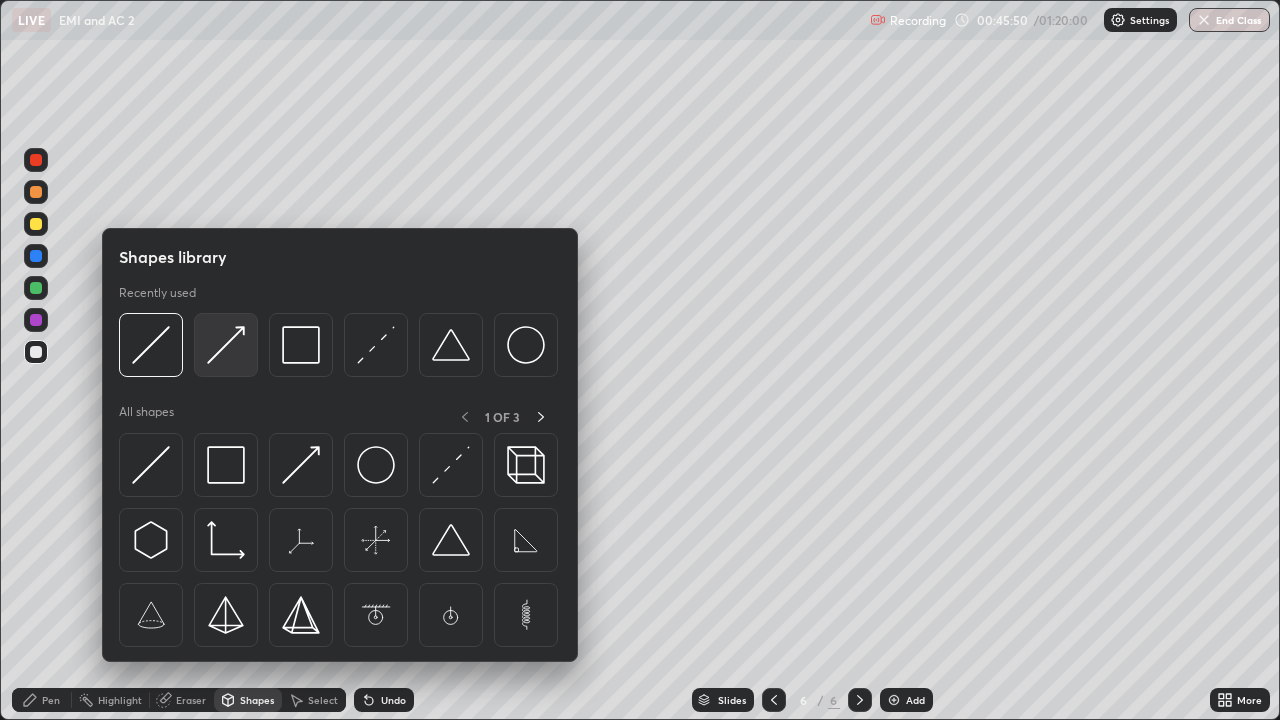 click at bounding box center [226, 345] 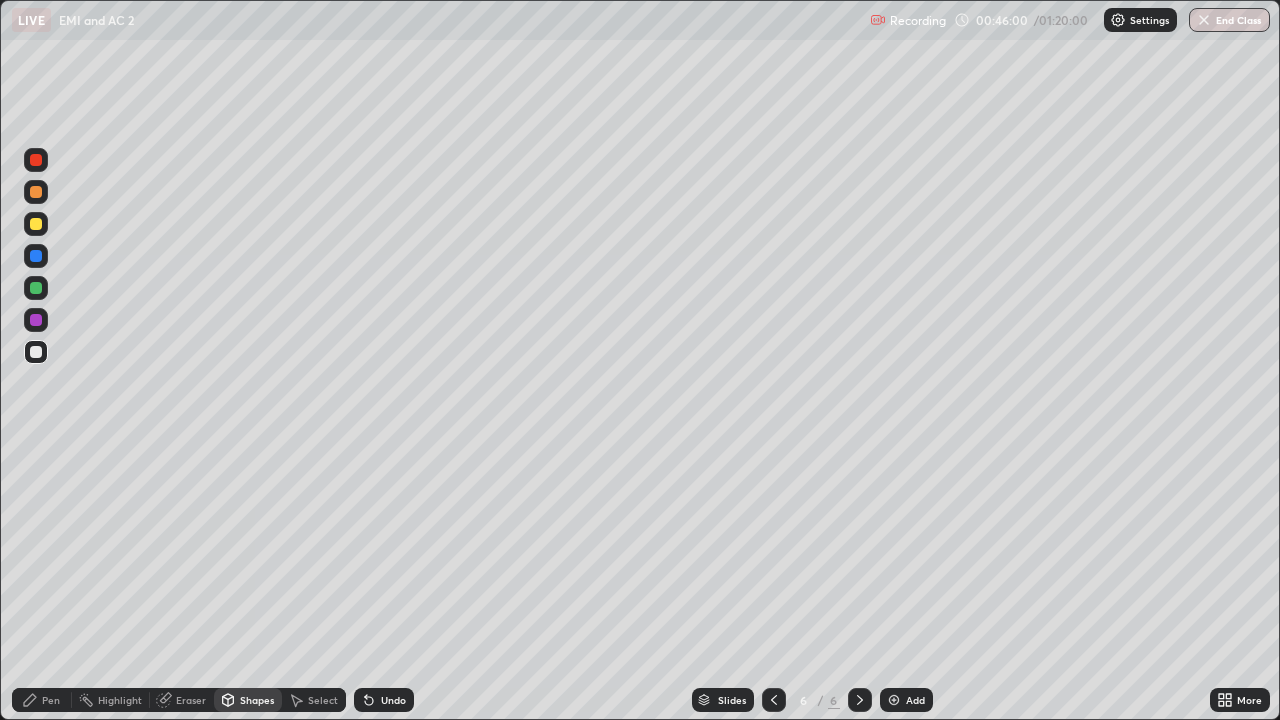 click on "Pen" at bounding box center (51, 700) 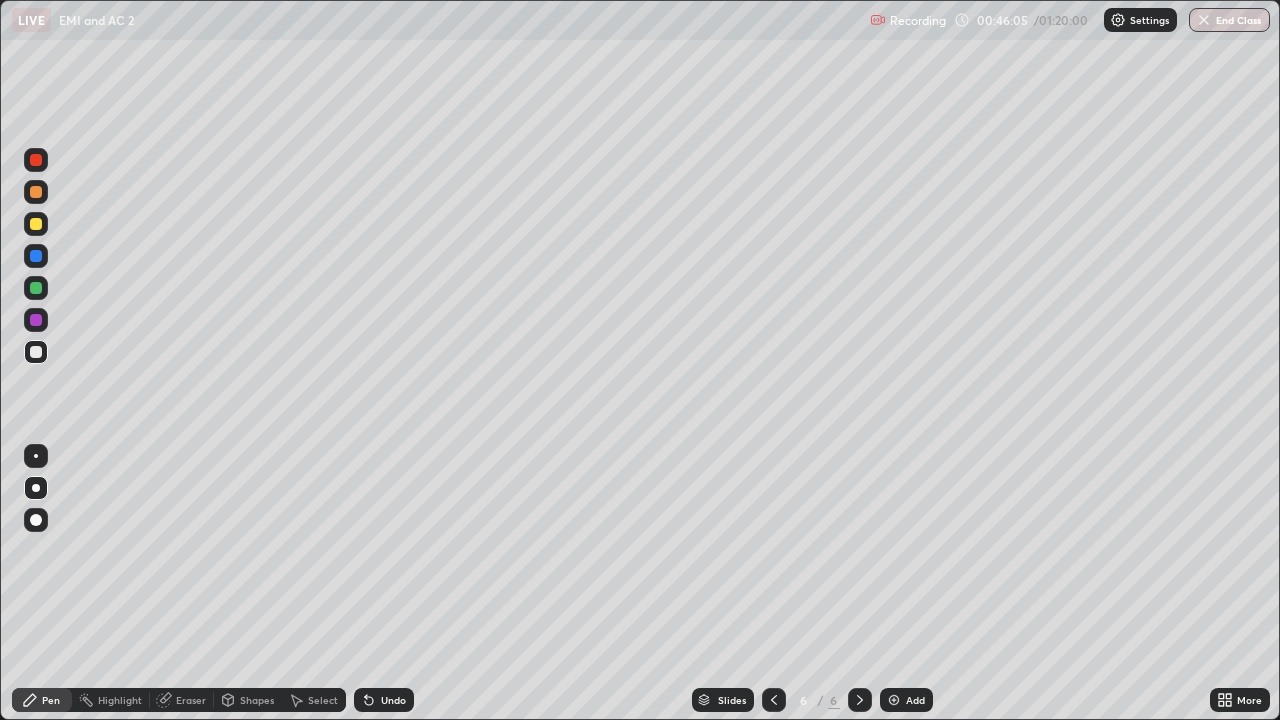 click 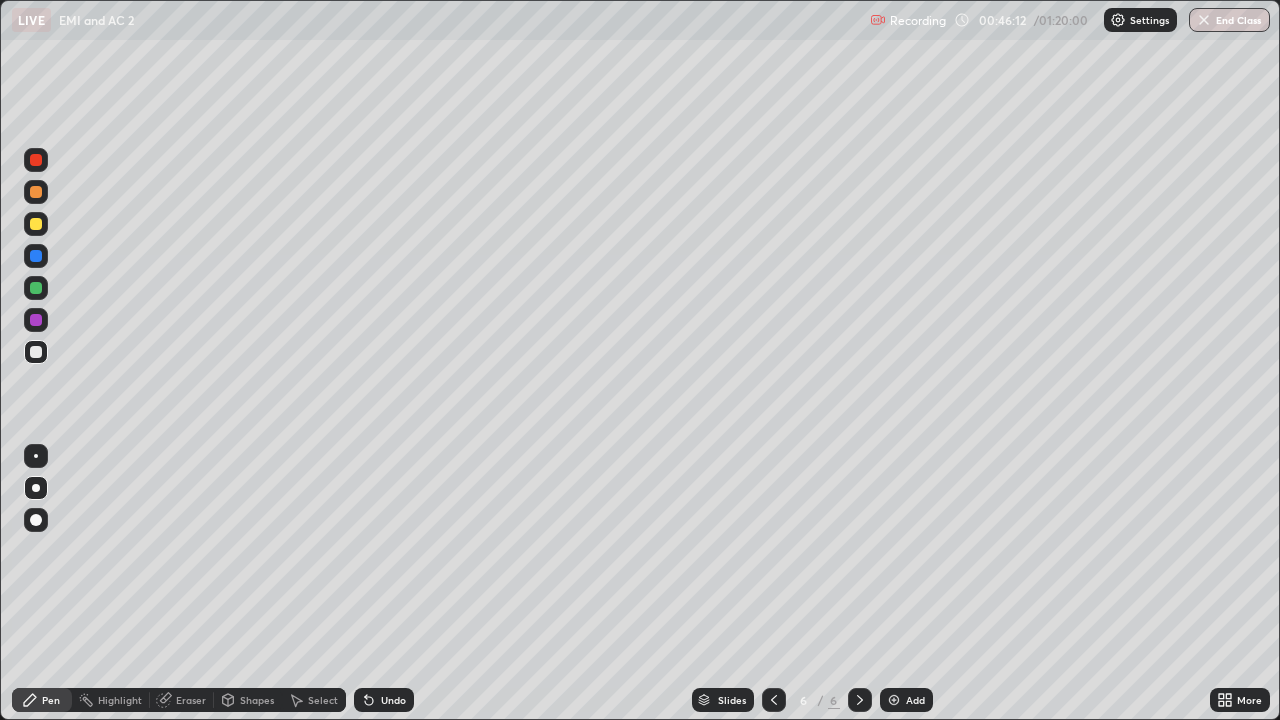click at bounding box center (36, 288) 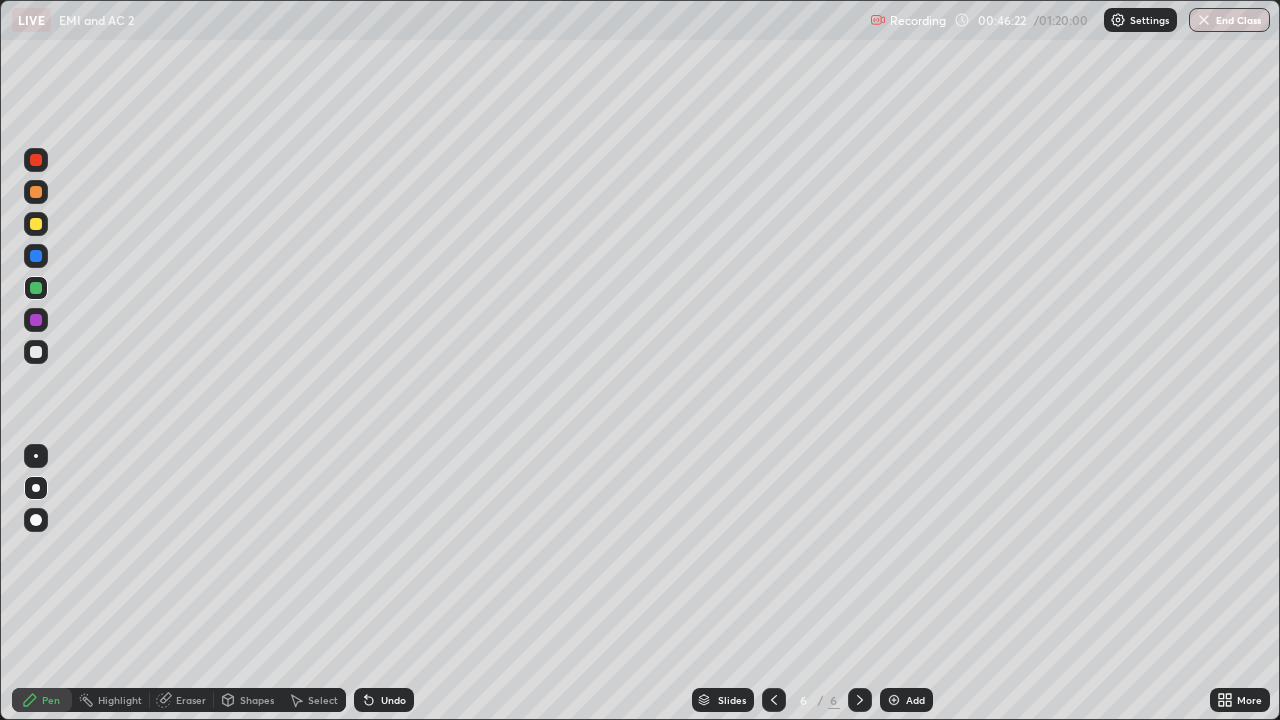 click at bounding box center (36, 352) 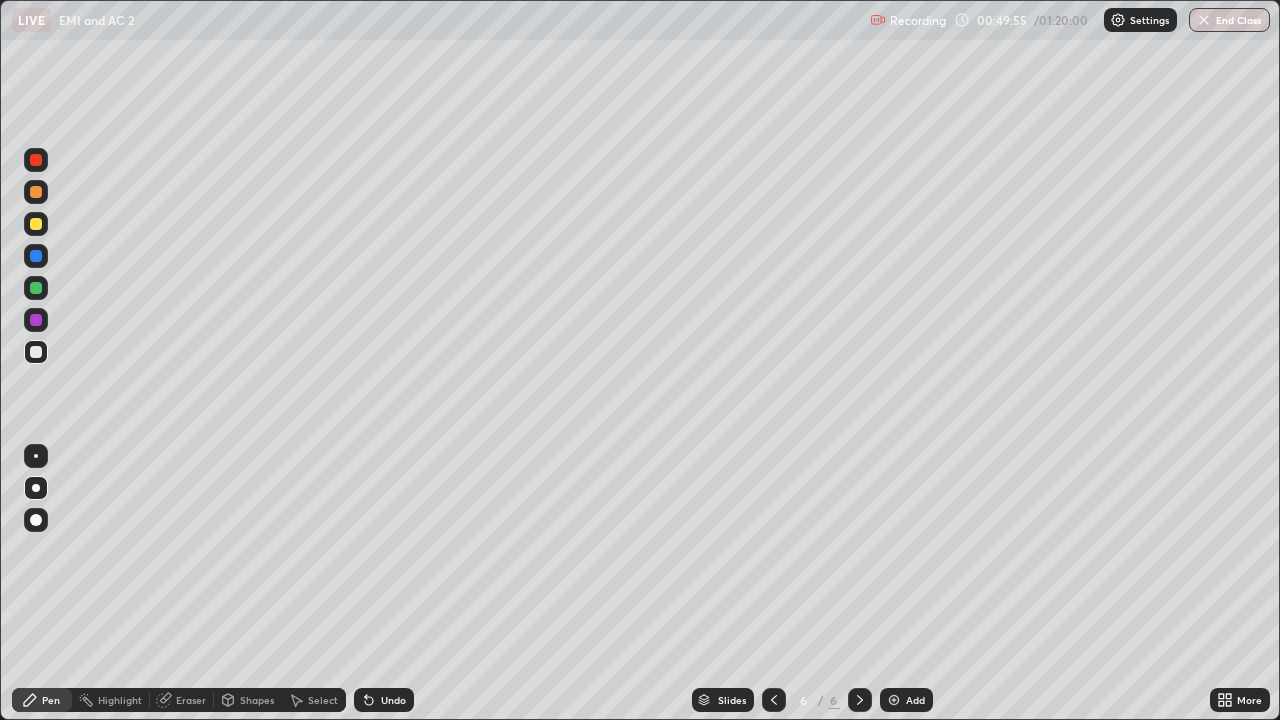 click at bounding box center (36, 224) 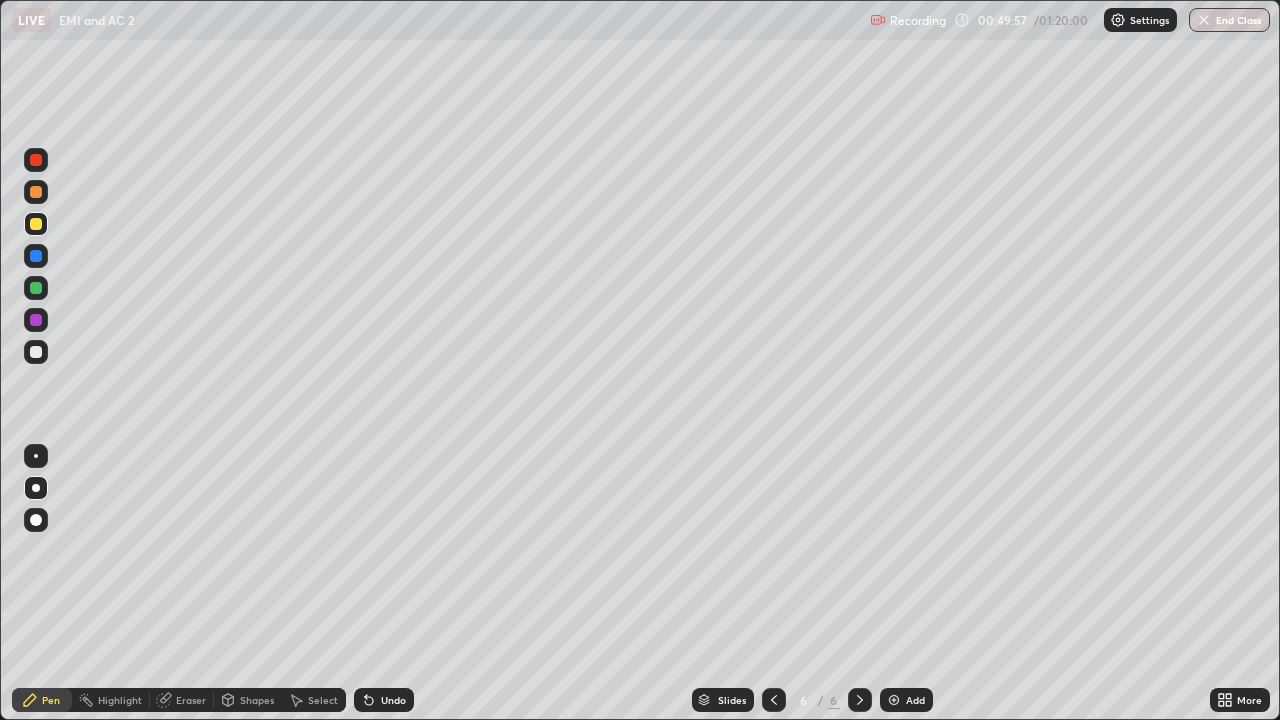 click at bounding box center [36, 192] 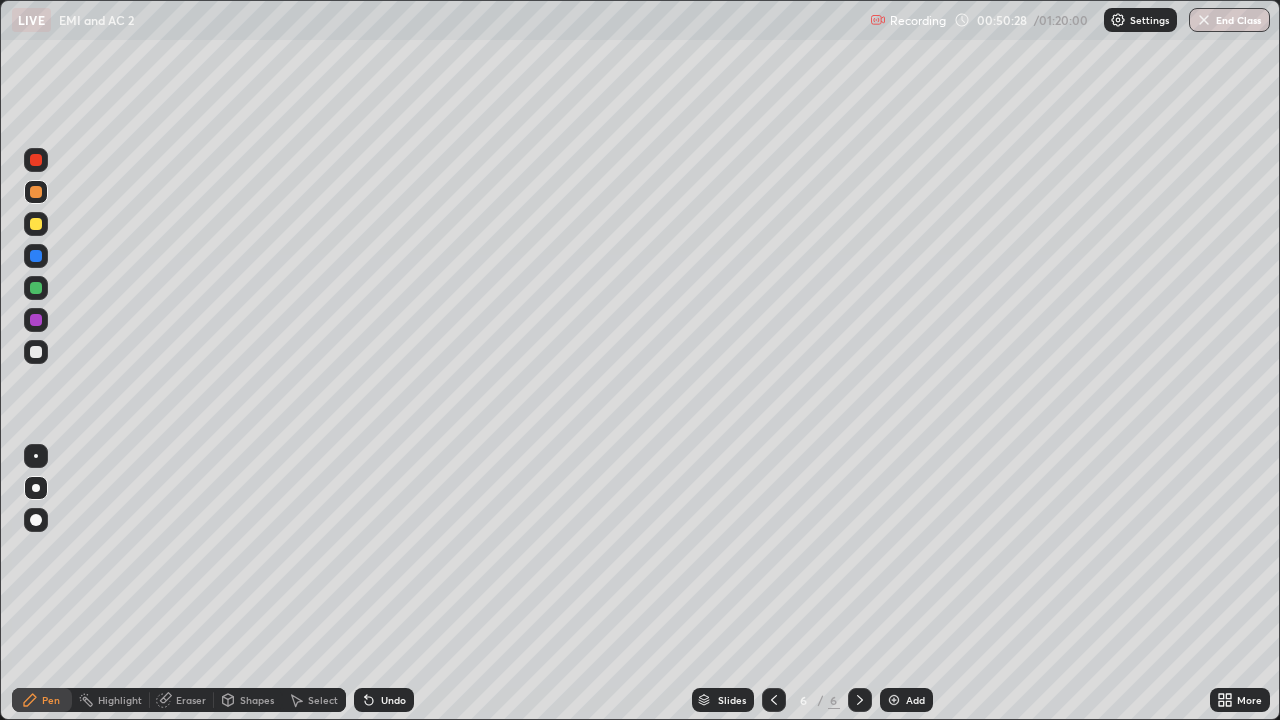 click on "Undo" at bounding box center [384, 700] 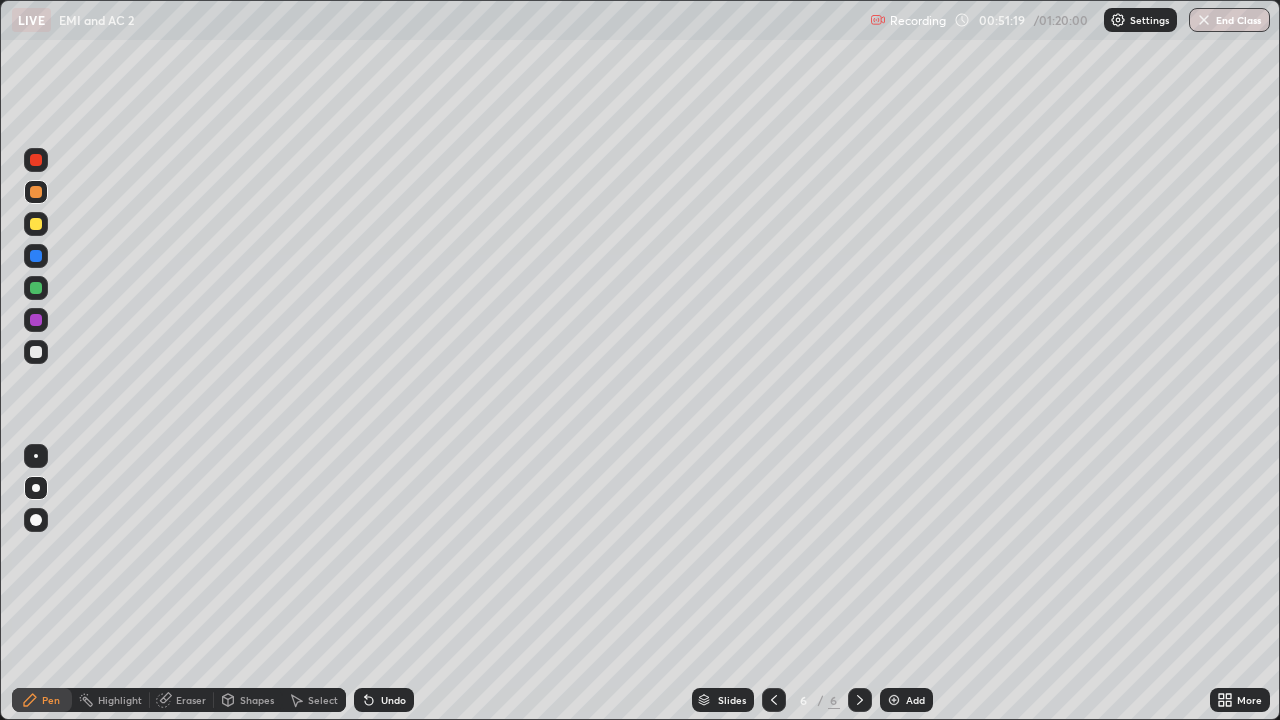 click at bounding box center (36, 224) 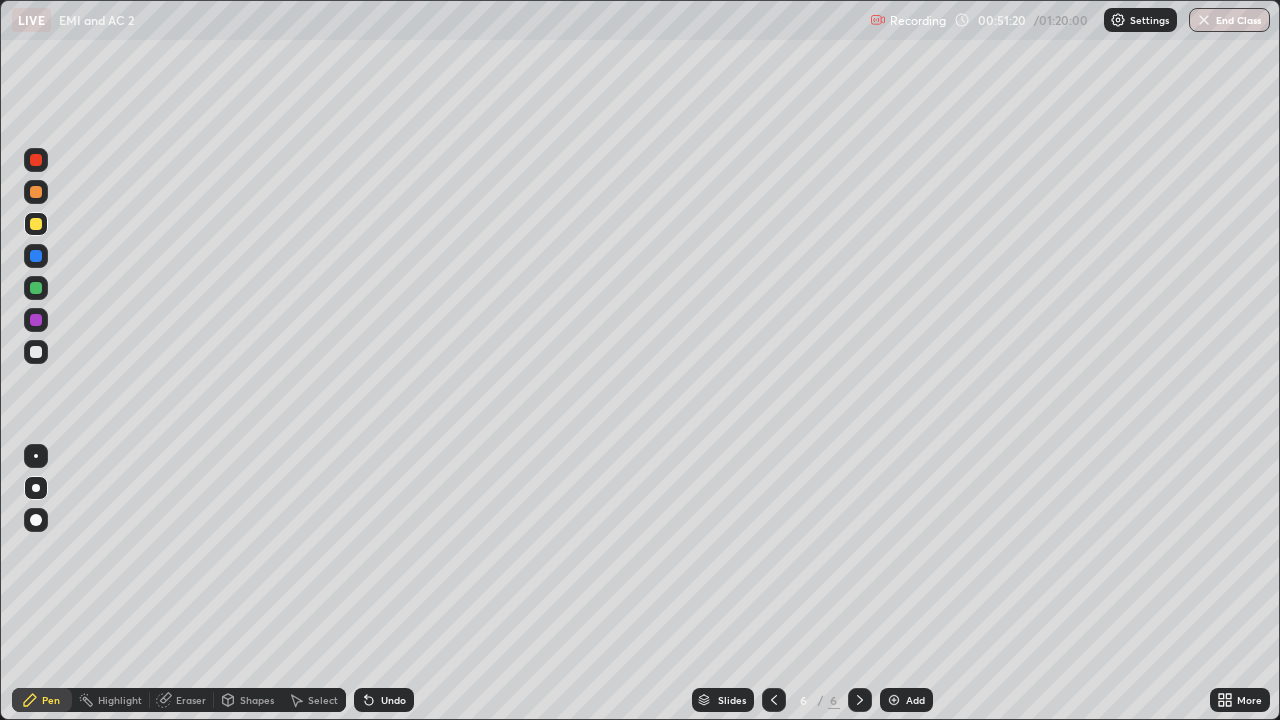 click at bounding box center (36, 288) 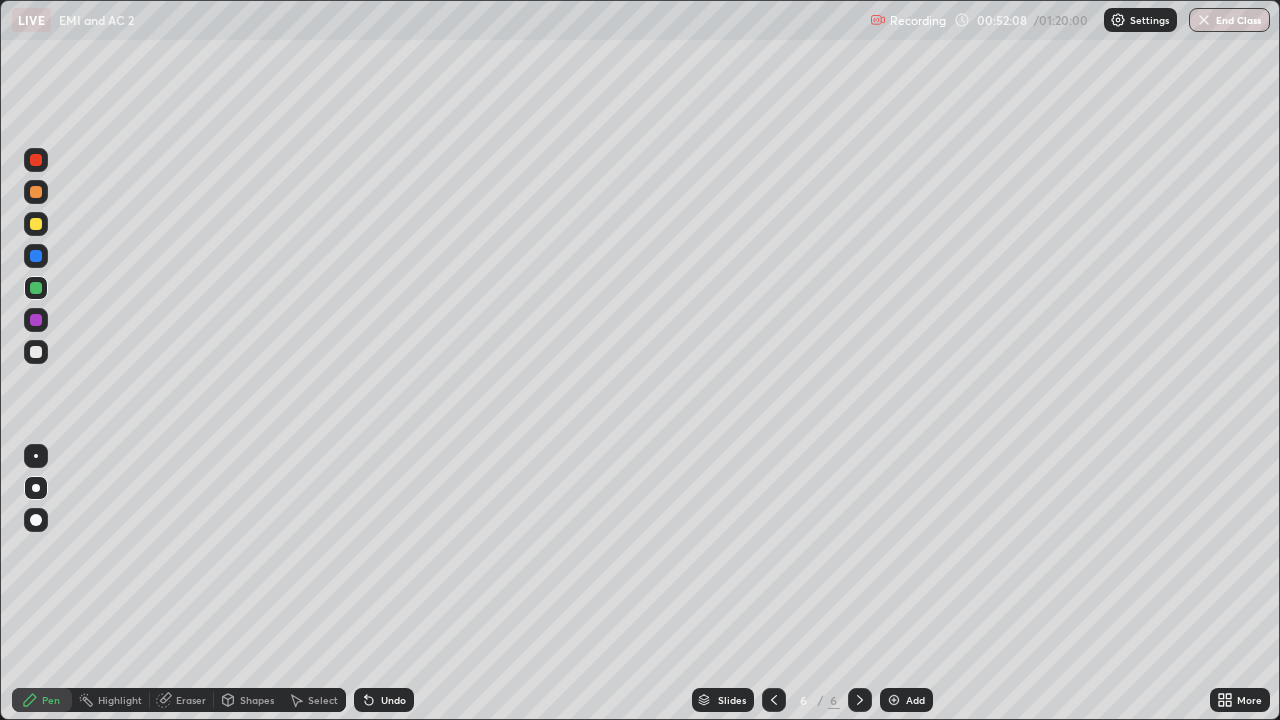 click at bounding box center (36, 352) 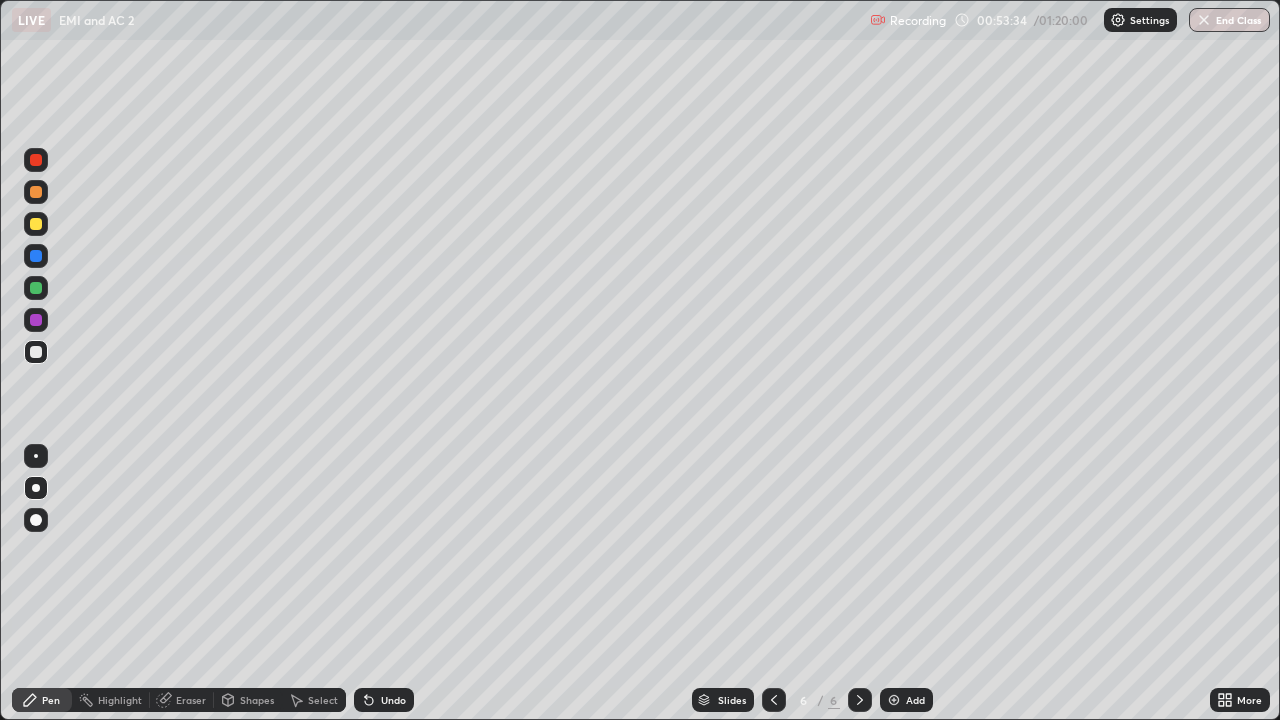 click at bounding box center (894, 700) 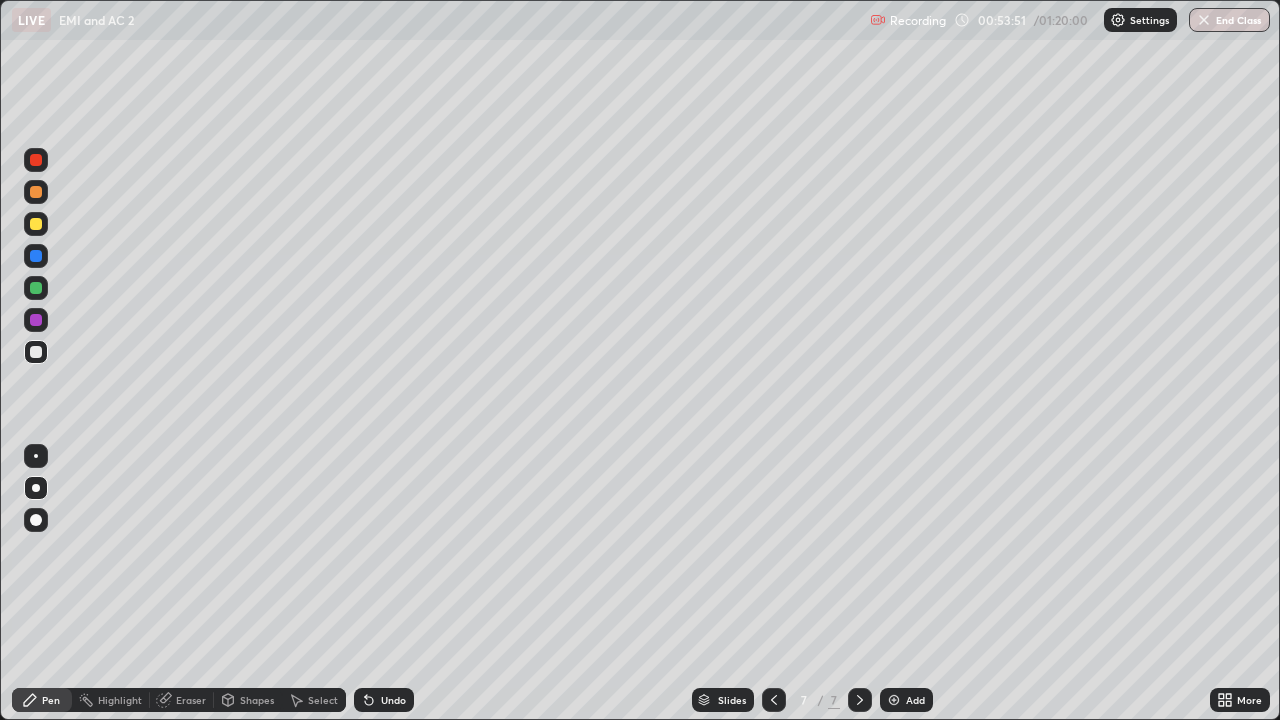 click on "Shapes" at bounding box center (257, 700) 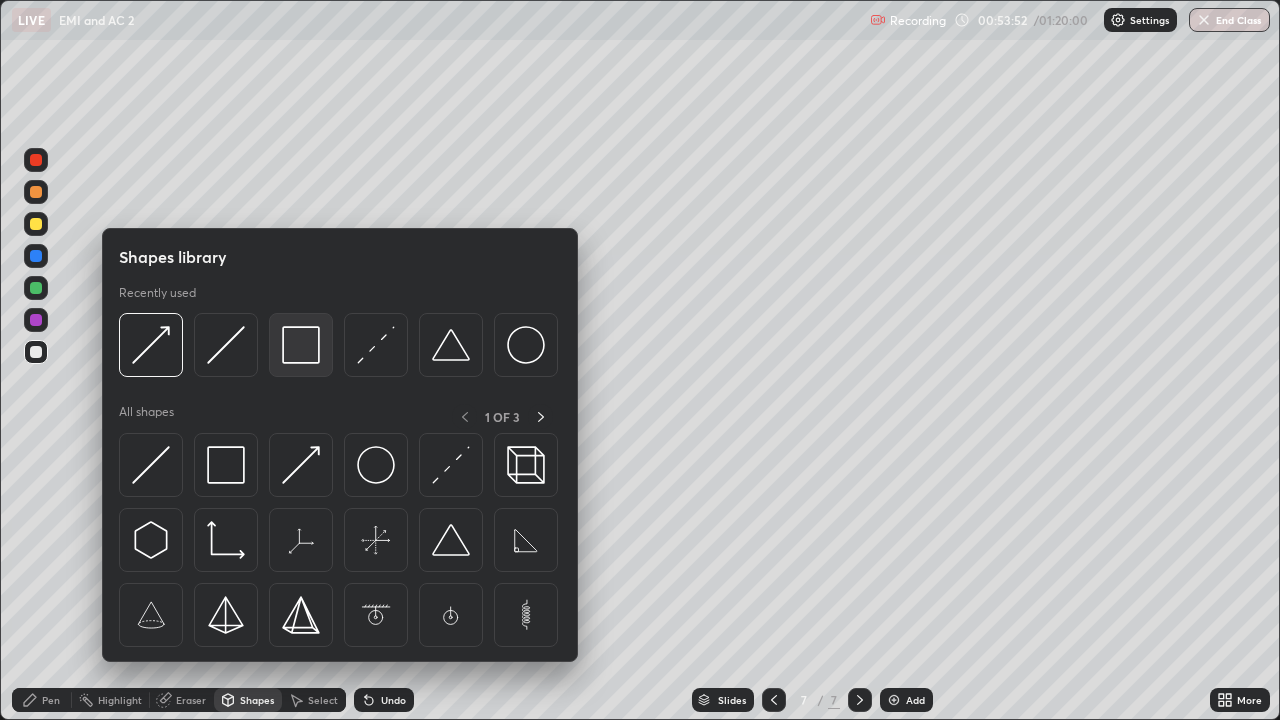 click at bounding box center [301, 345] 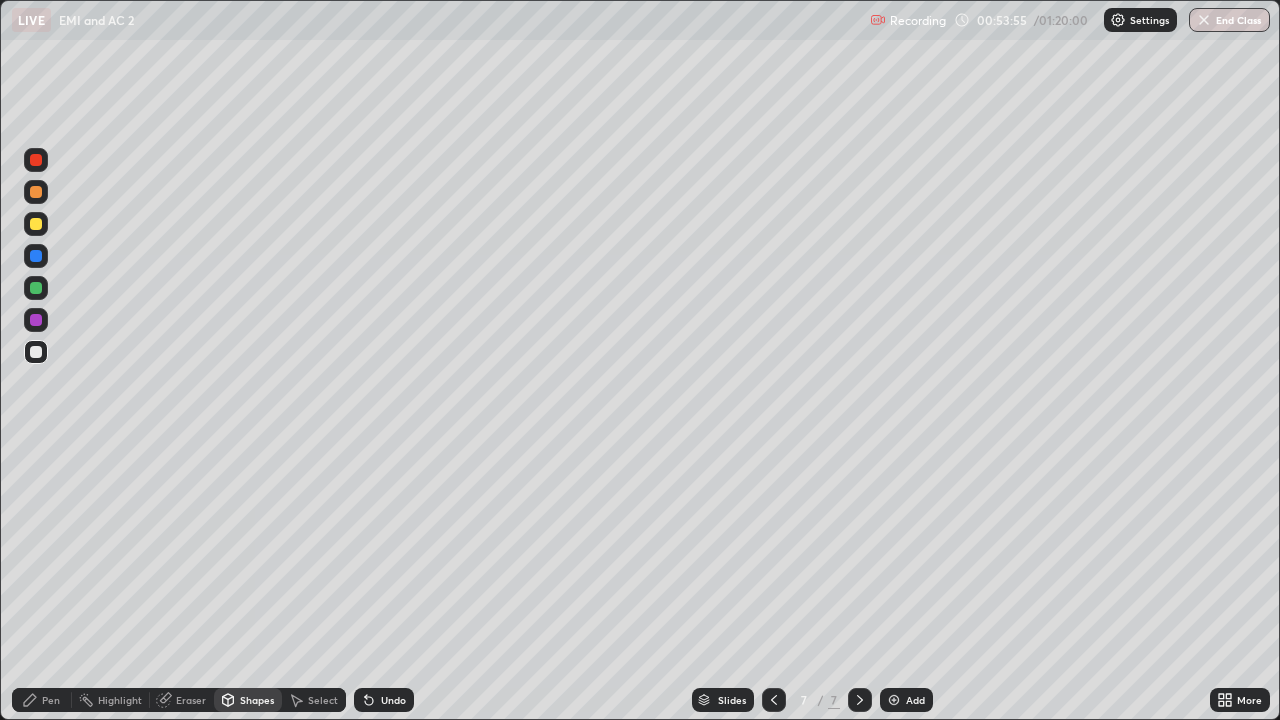 click 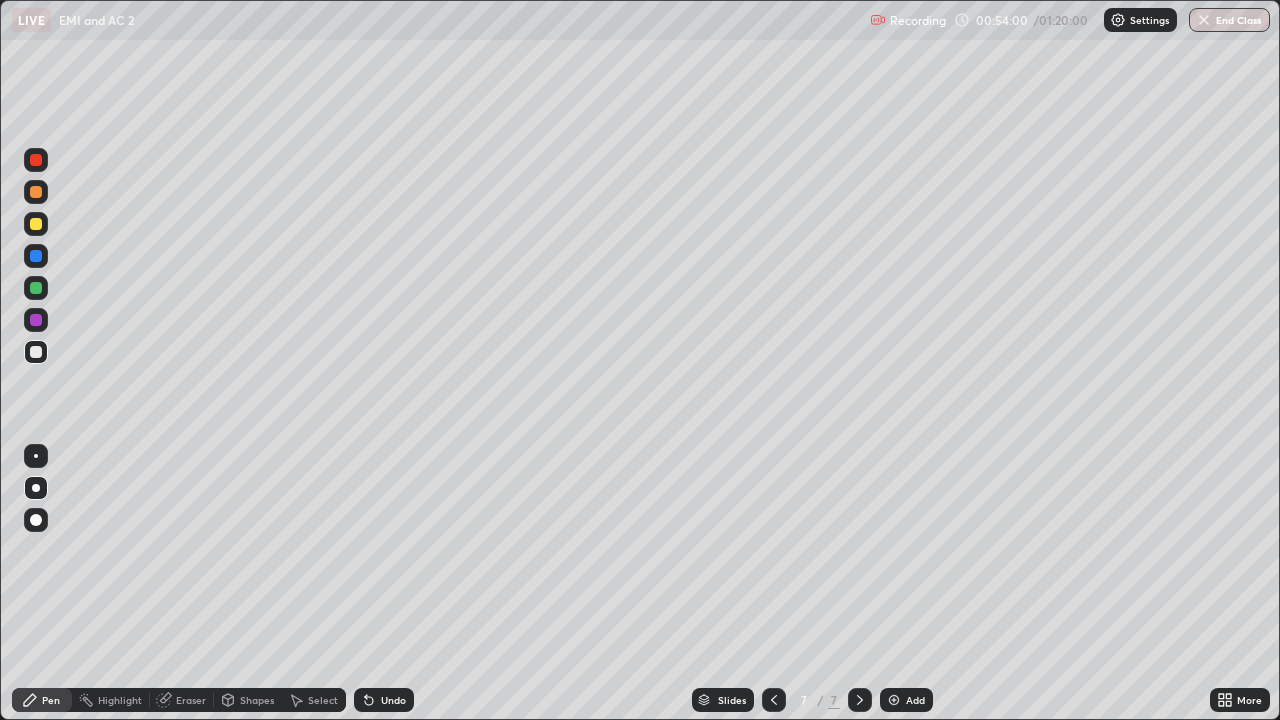 click 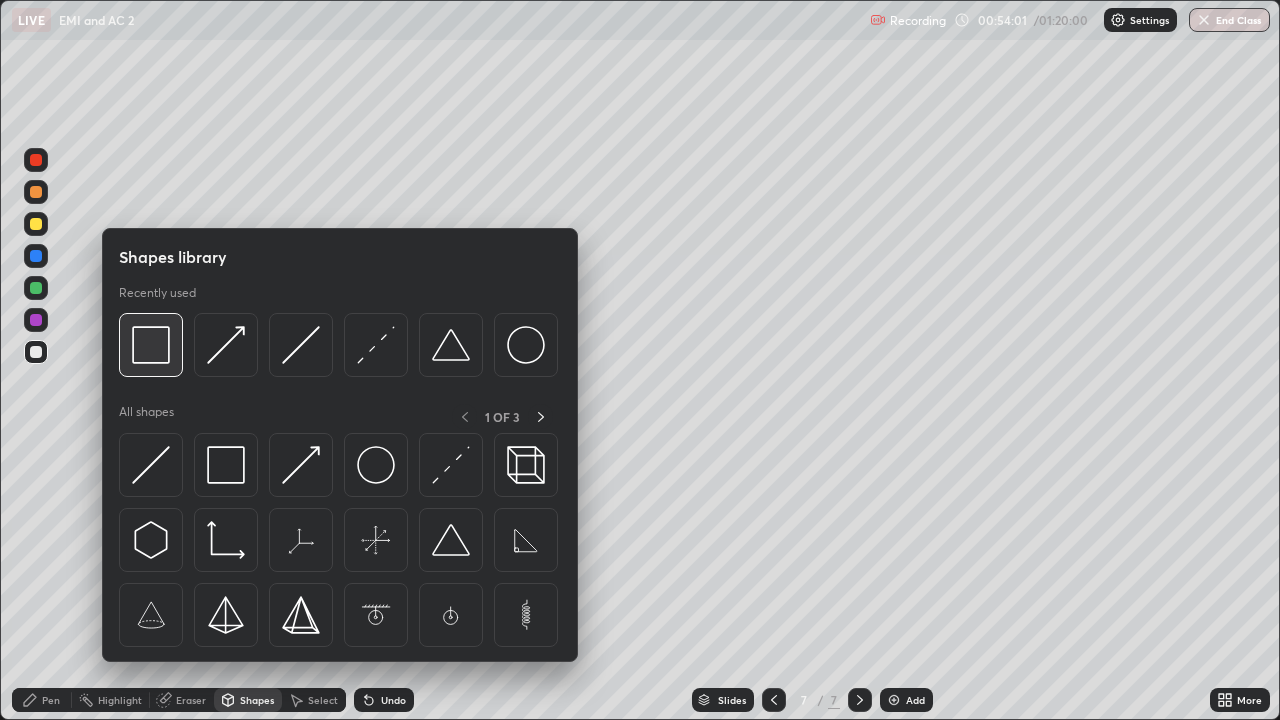 click at bounding box center (151, 345) 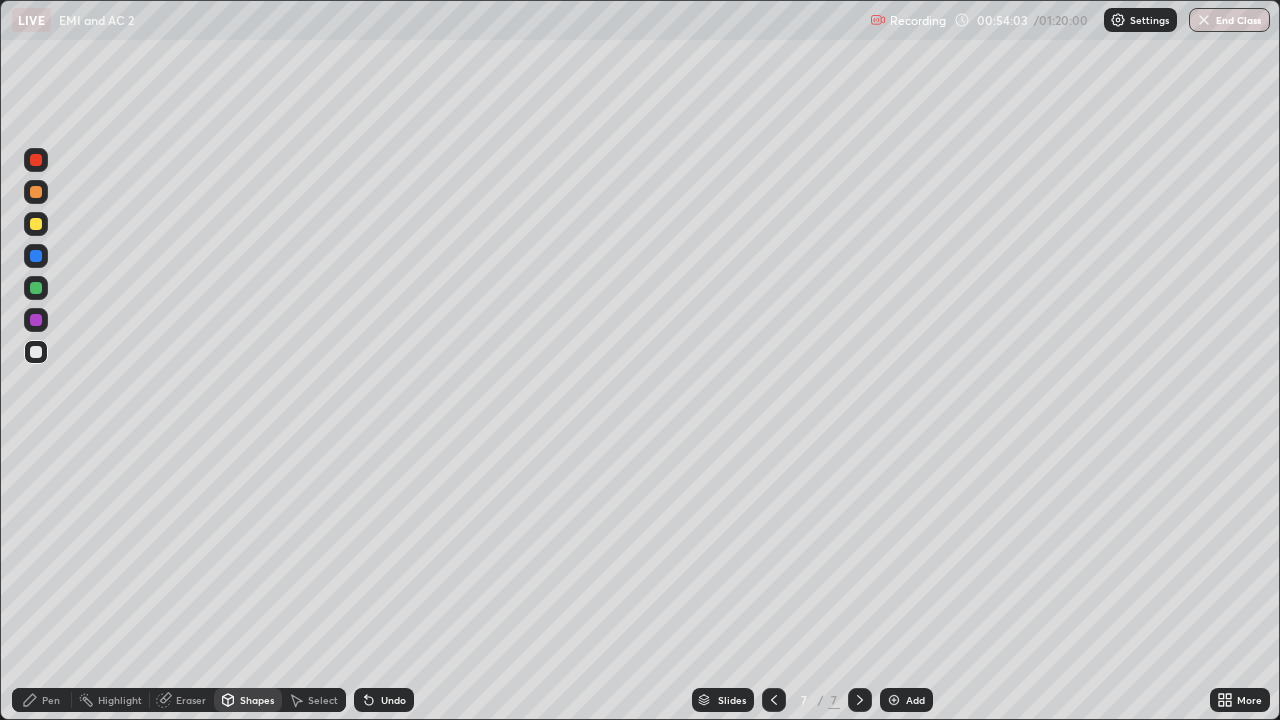 click on "Pen" at bounding box center (51, 700) 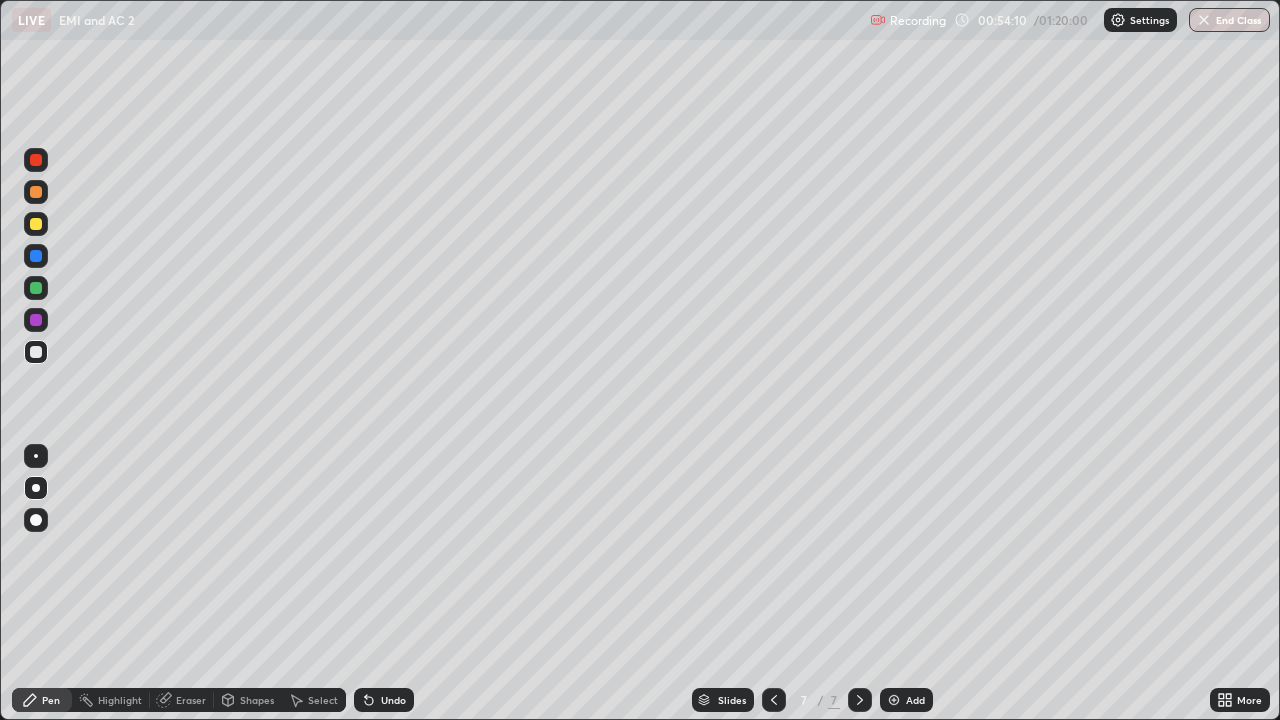 click on "Shapes" at bounding box center (248, 700) 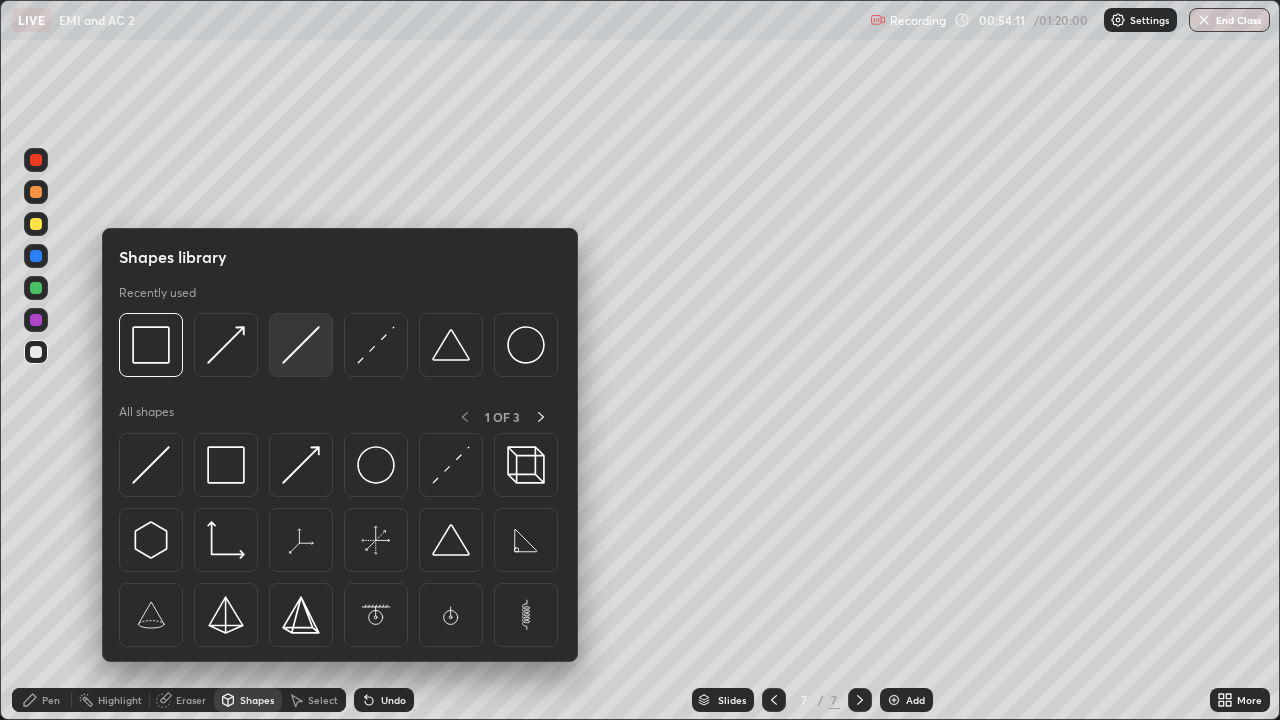click at bounding box center (301, 345) 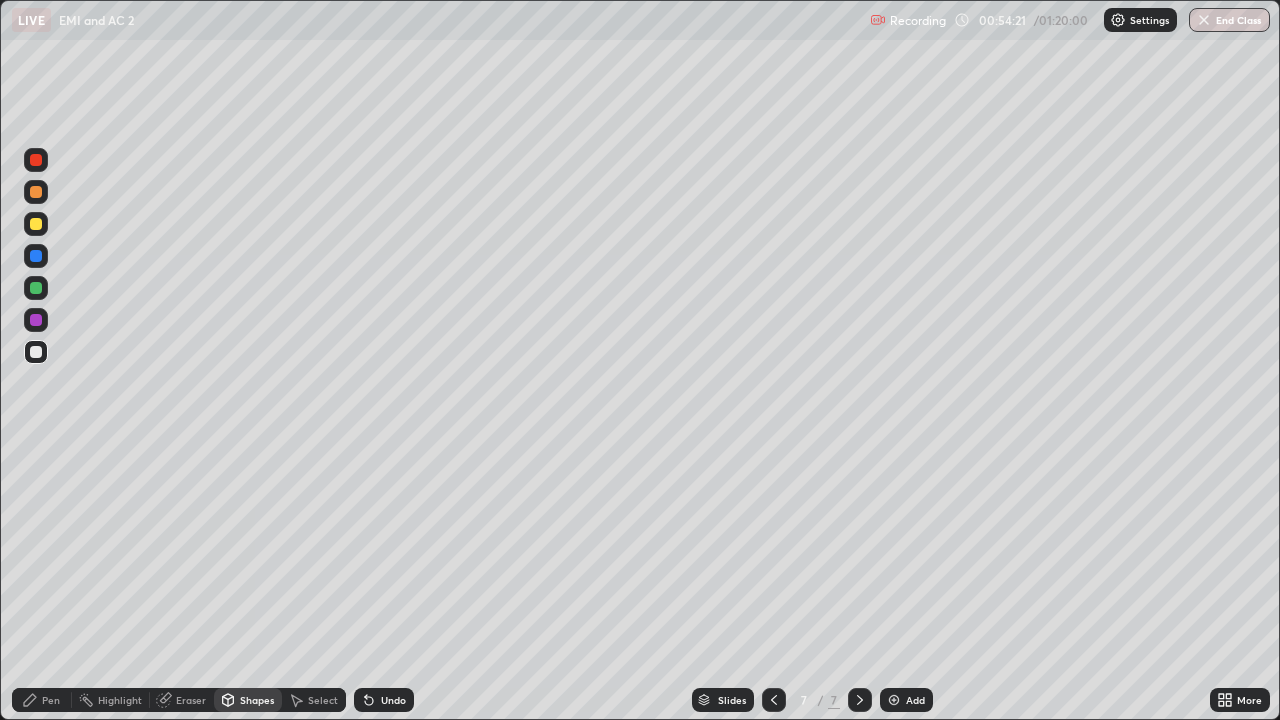 click on "Pen" at bounding box center [42, 700] 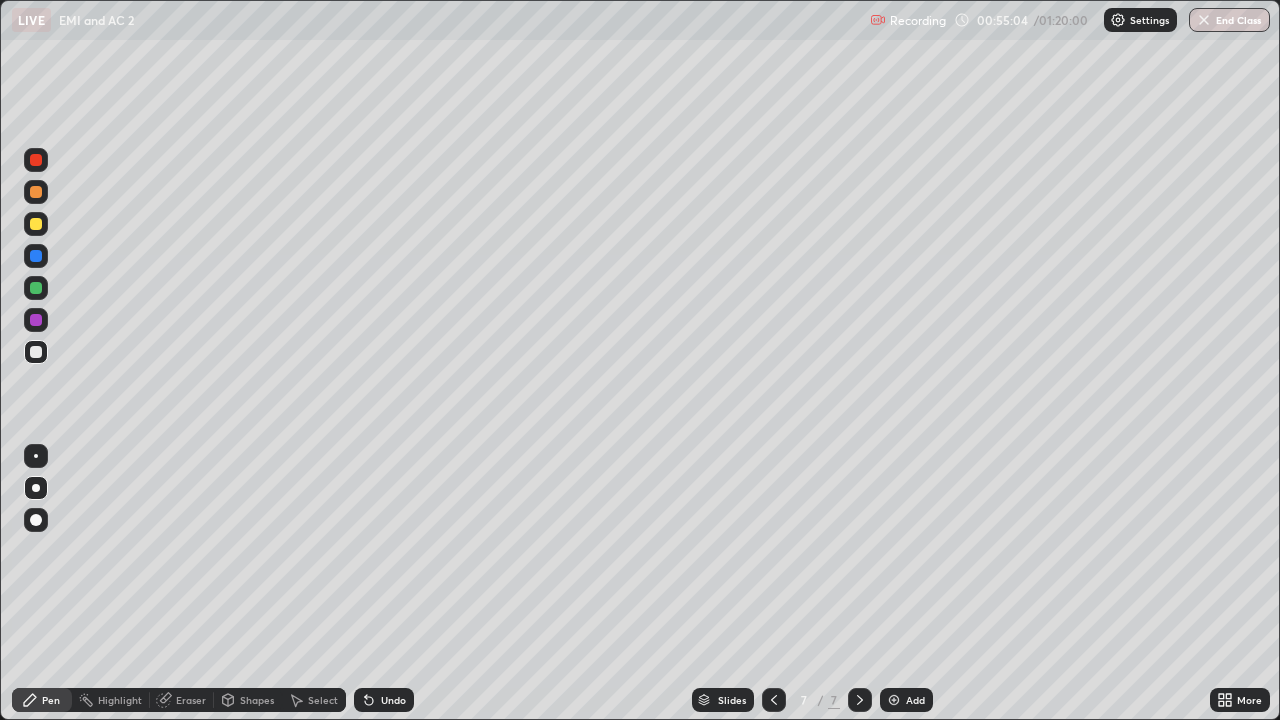 click on "Shapes" at bounding box center [257, 700] 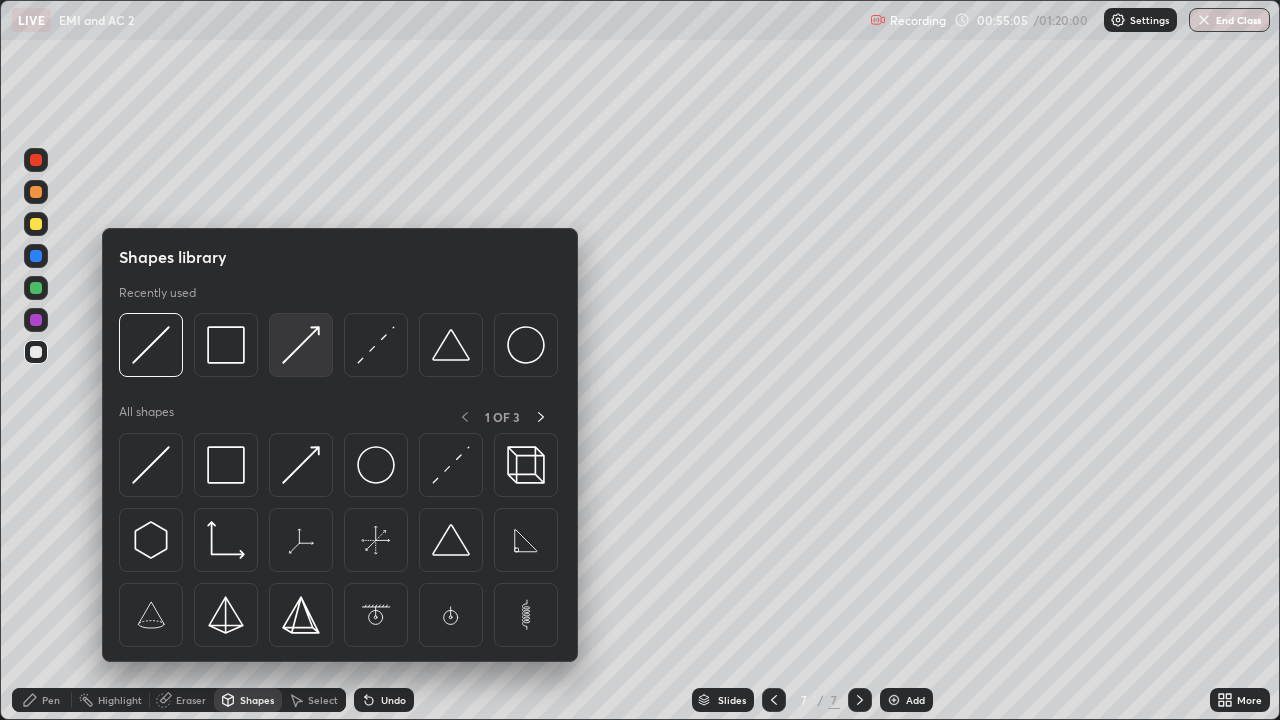 click at bounding box center (301, 345) 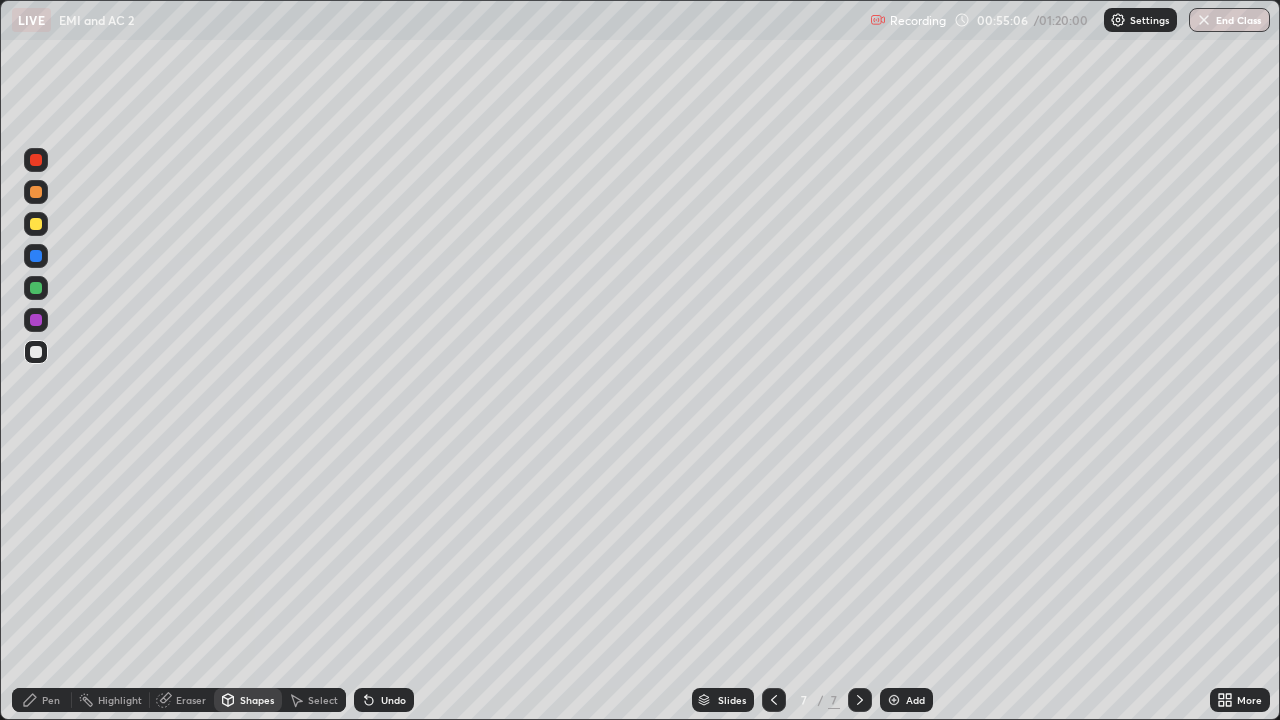click on "Shapes" at bounding box center [248, 700] 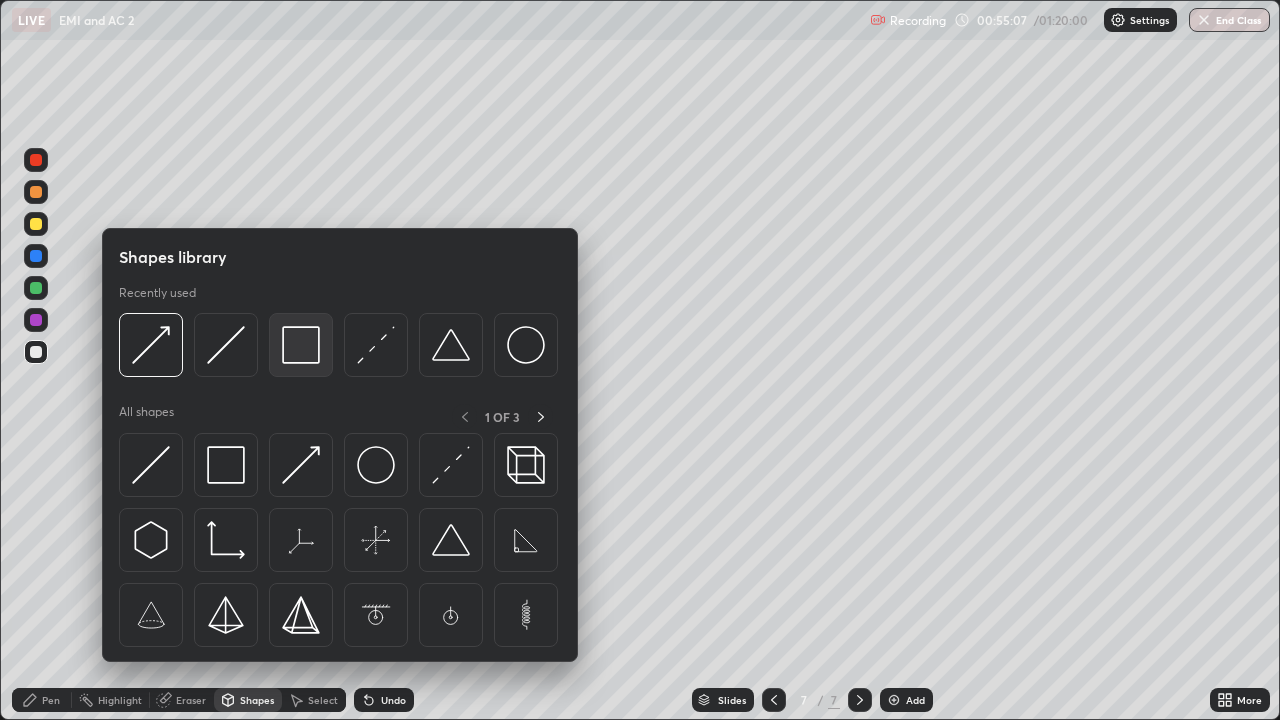 click at bounding box center [301, 345] 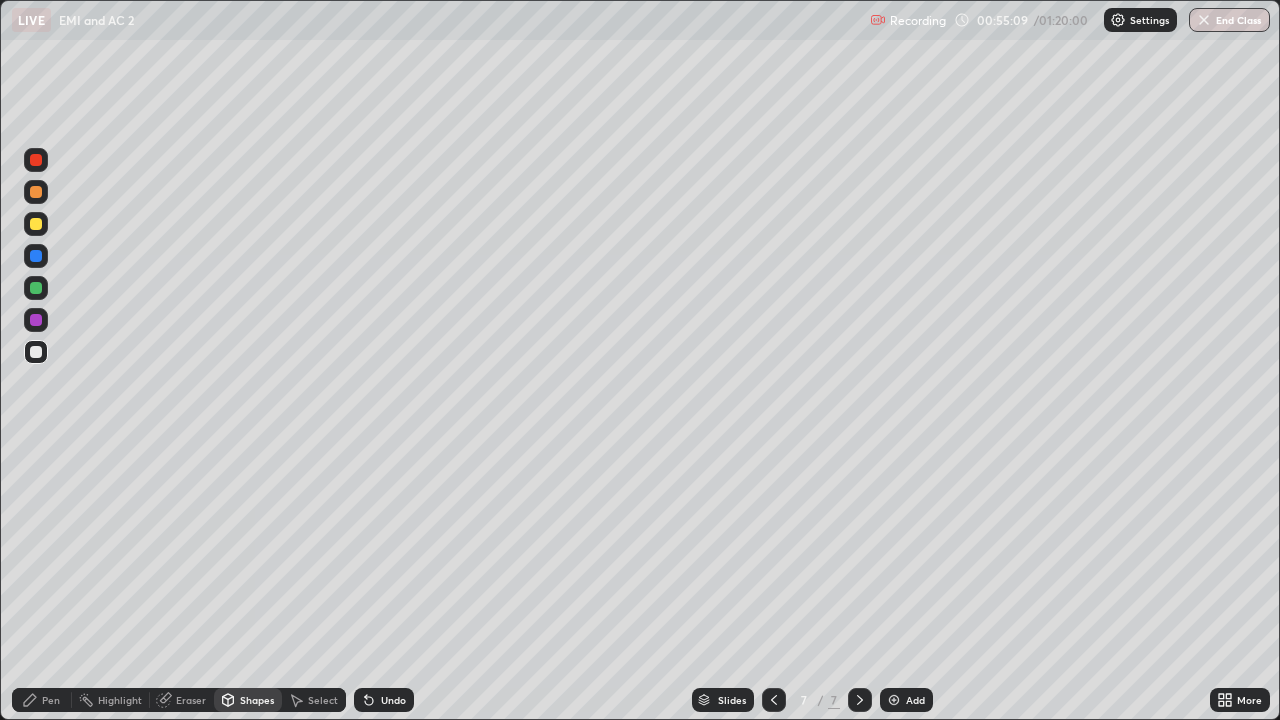 click on "Eraser" at bounding box center [191, 700] 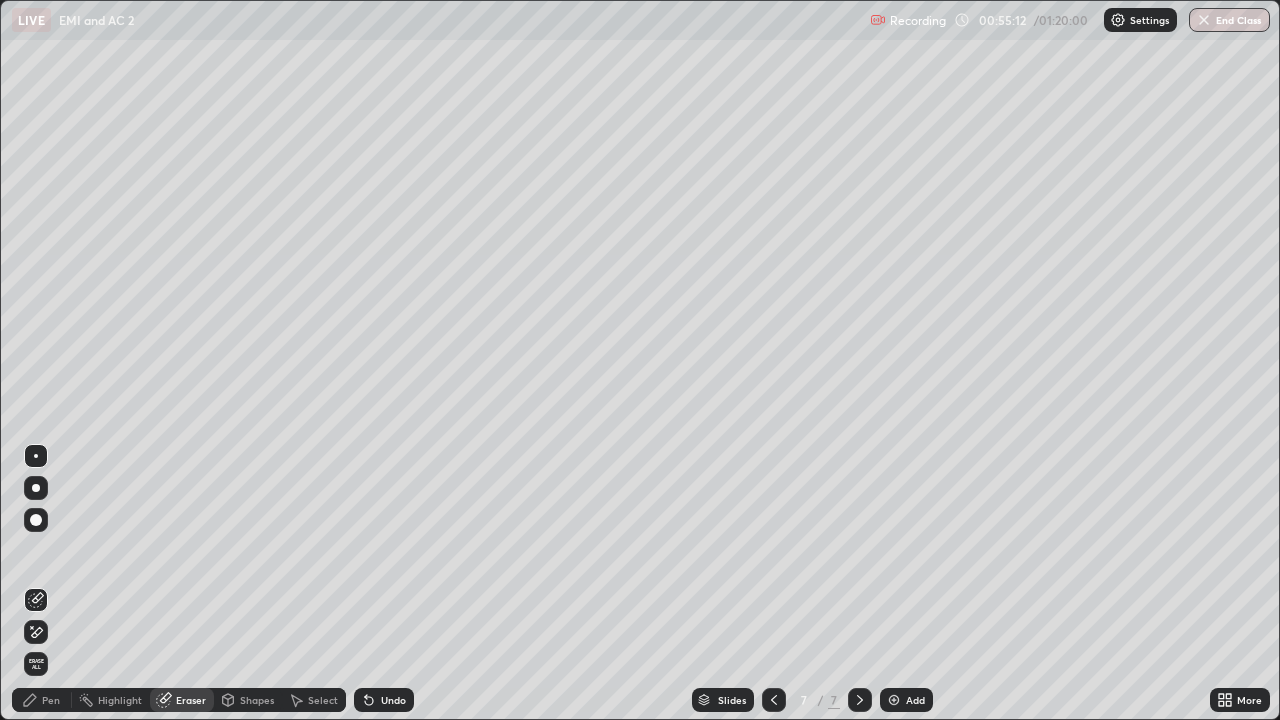 click 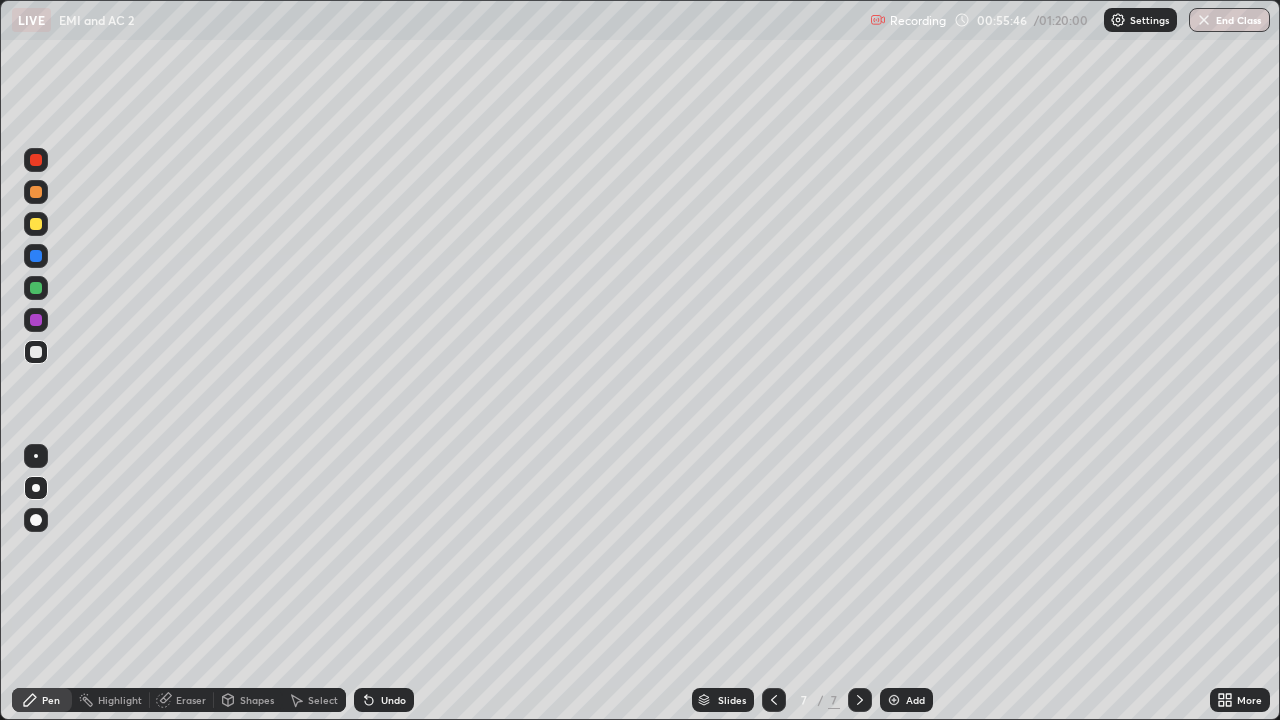 click on "Eraser" at bounding box center [191, 700] 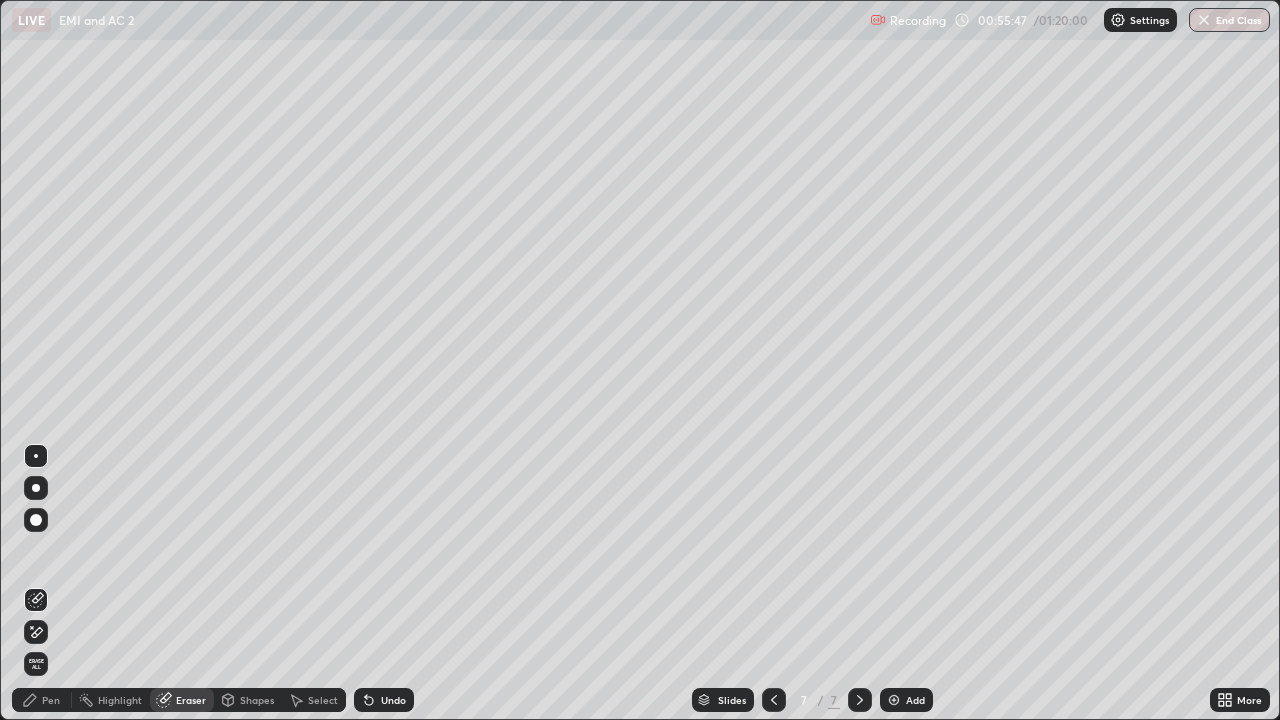 click 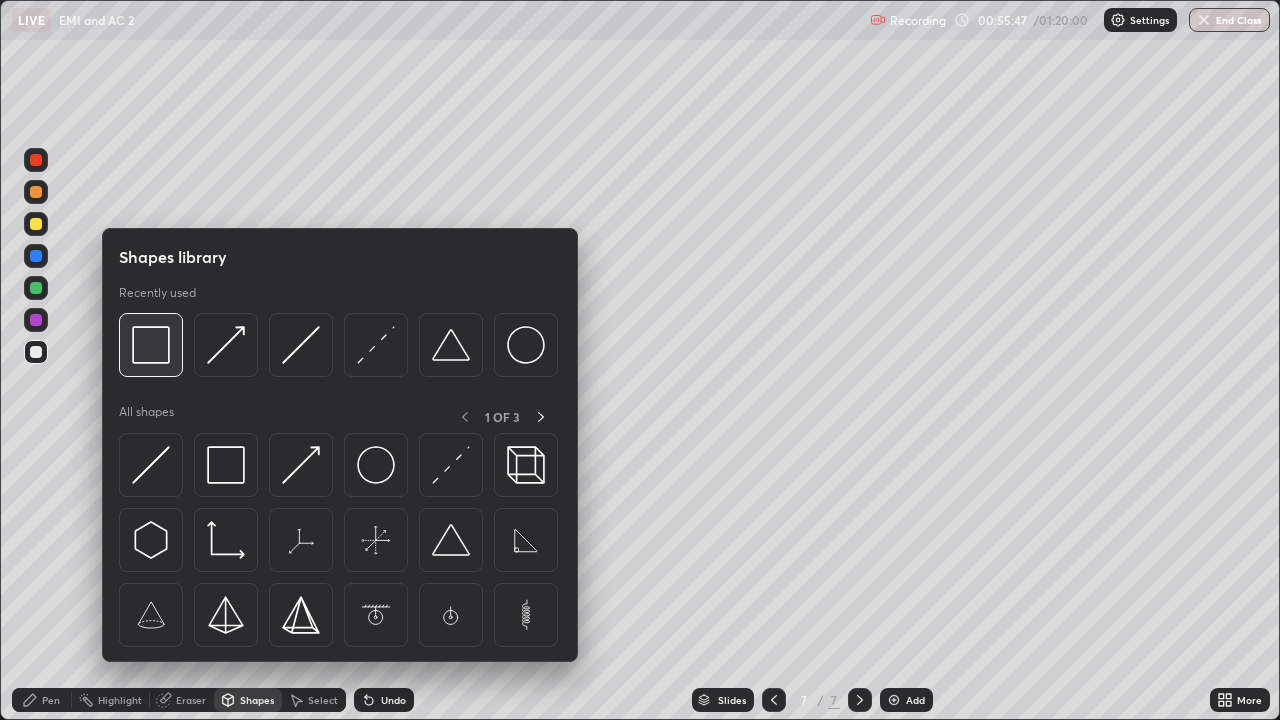 click at bounding box center (151, 345) 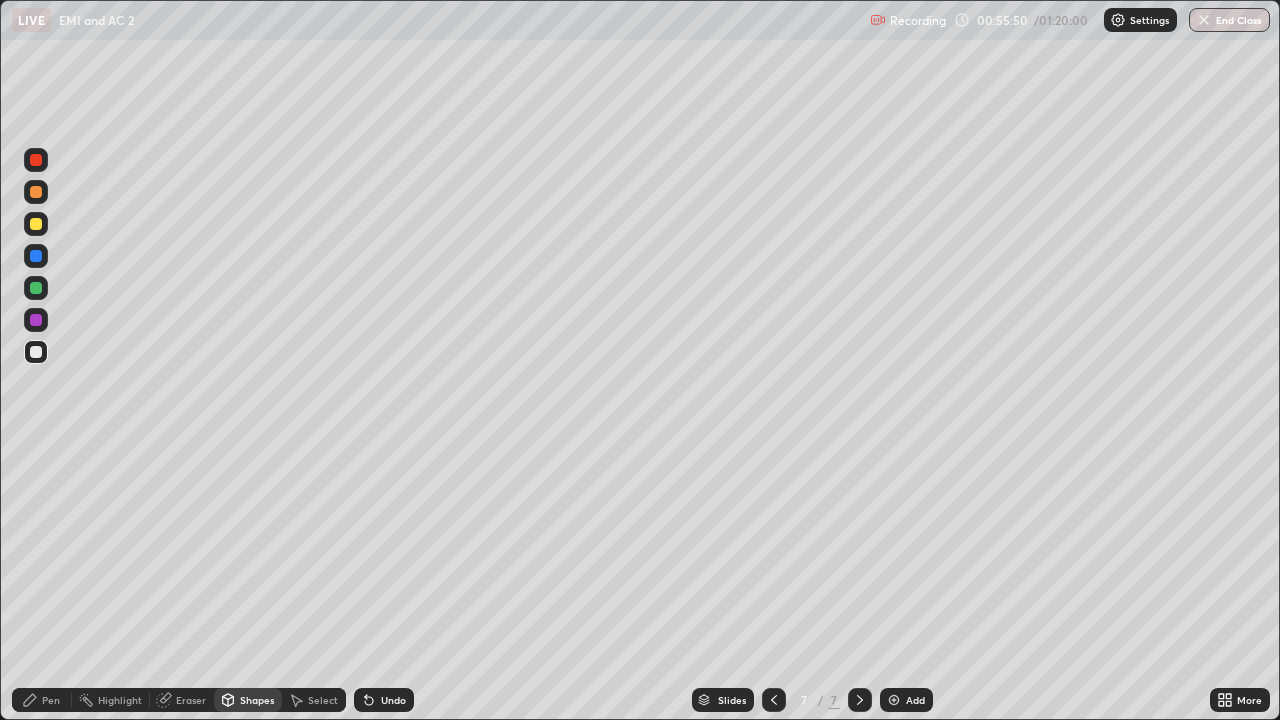 click on "Pen" at bounding box center (42, 700) 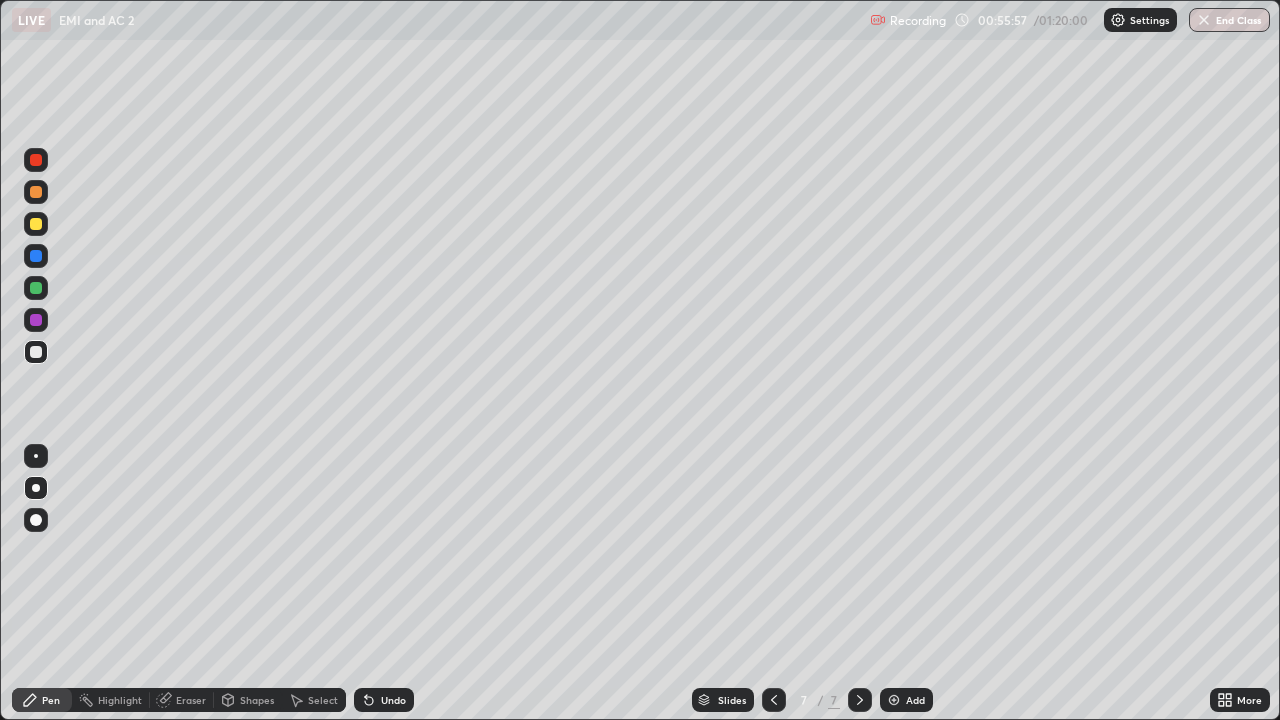 click on "Shapes" at bounding box center [257, 700] 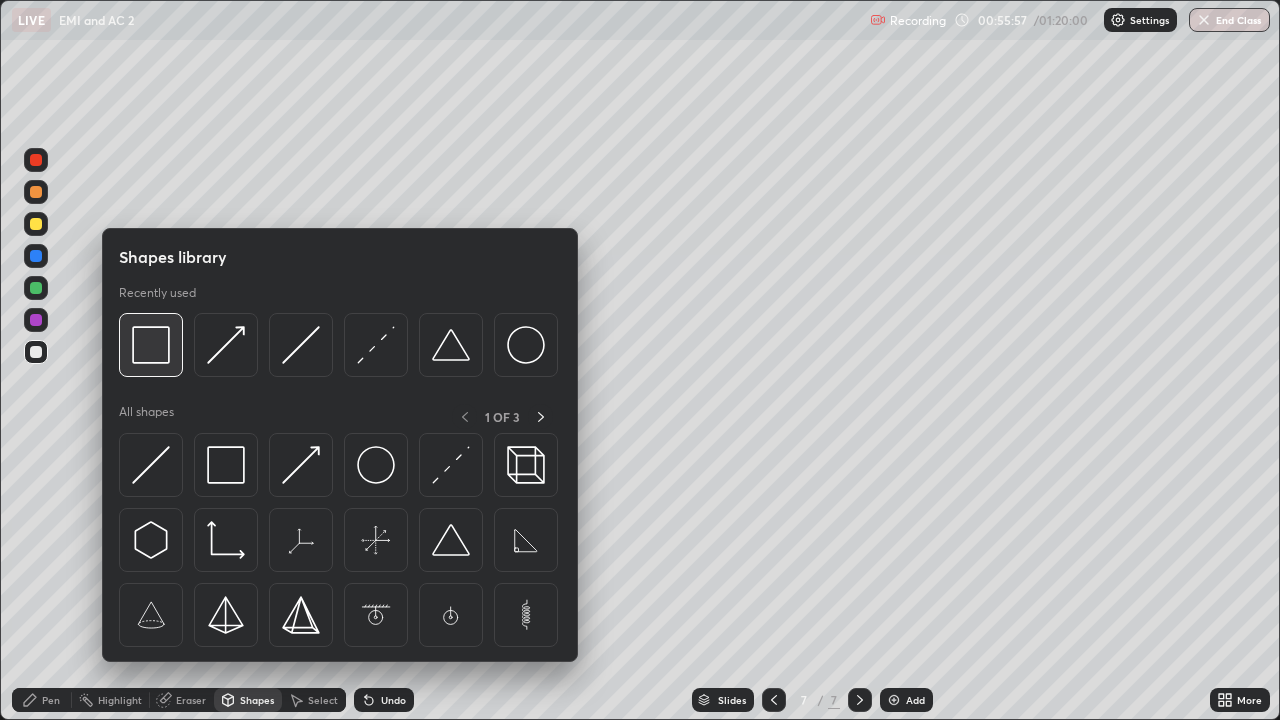 click at bounding box center (151, 345) 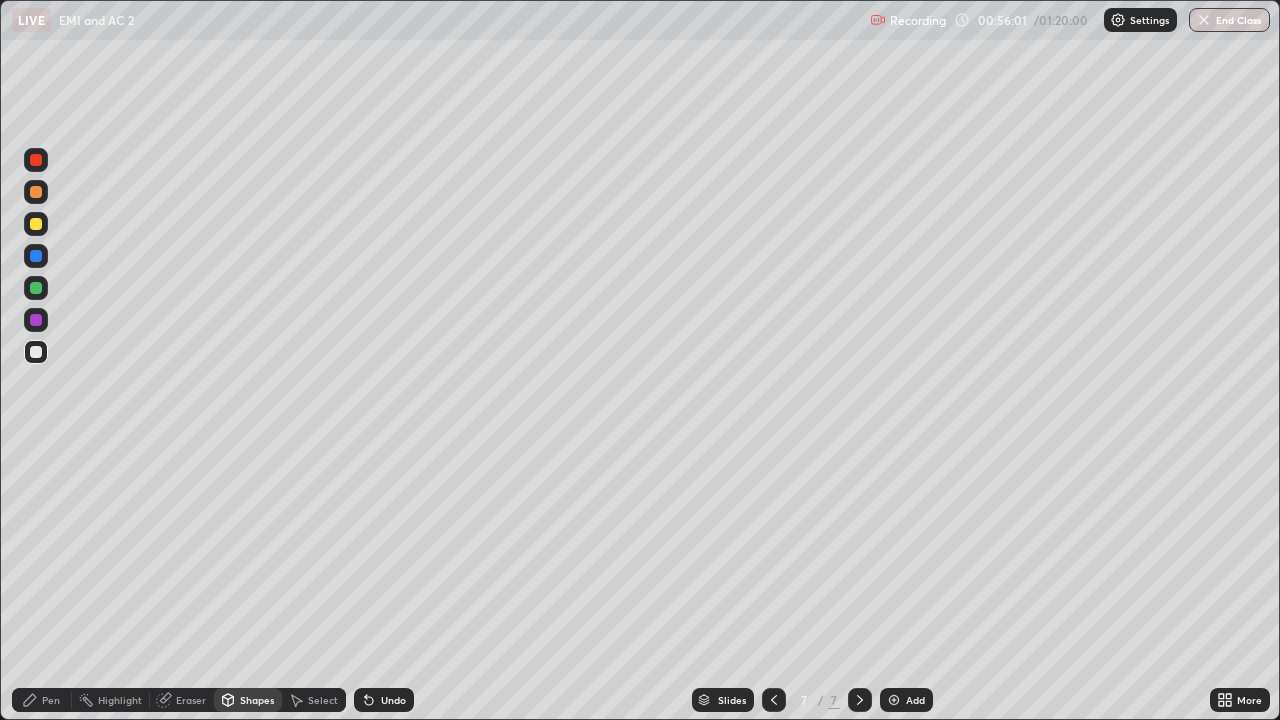 click on "Eraser" at bounding box center (182, 700) 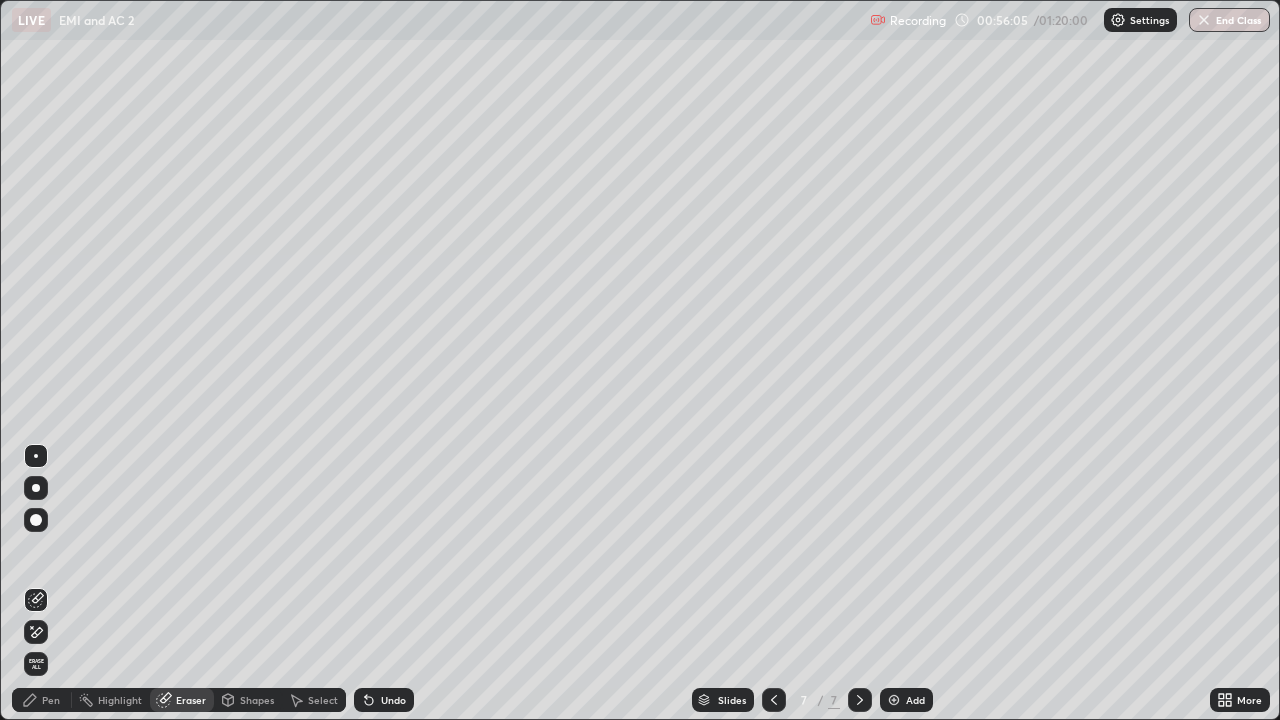 click on "Pen" at bounding box center [51, 700] 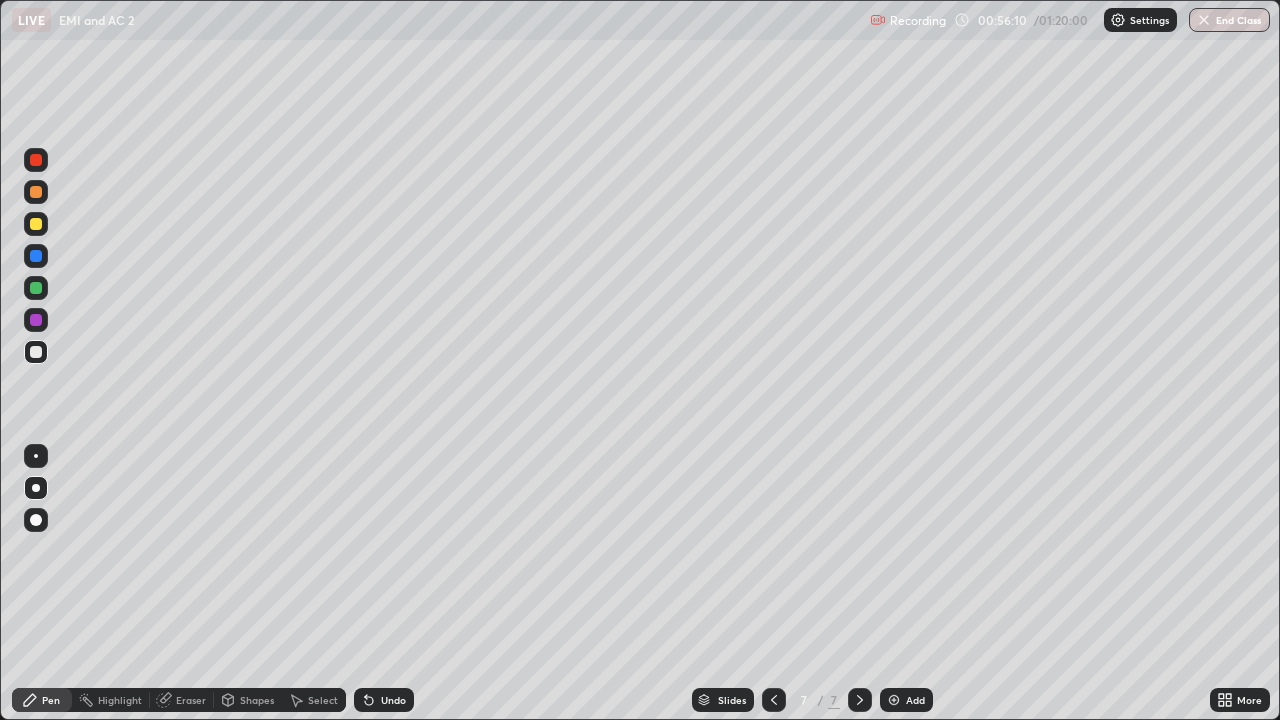 click on "Shapes" at bounding box center (248, 700) 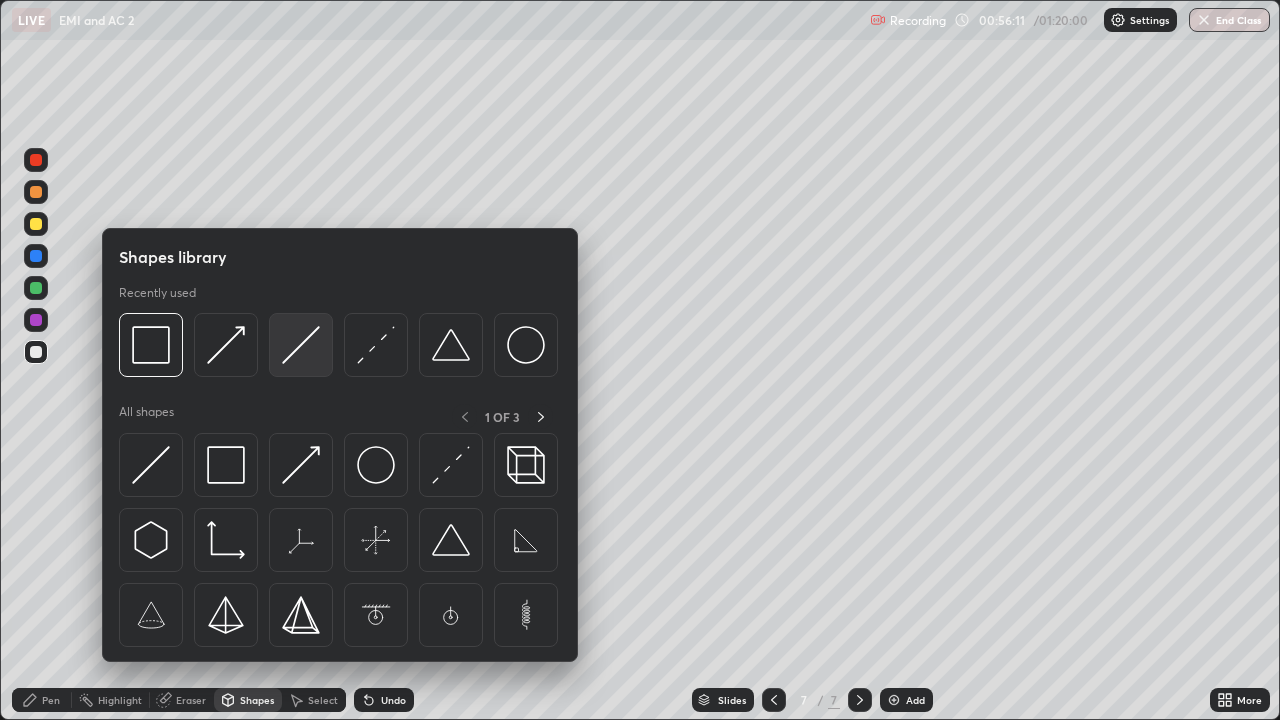 click at bounding box center [301, 345] 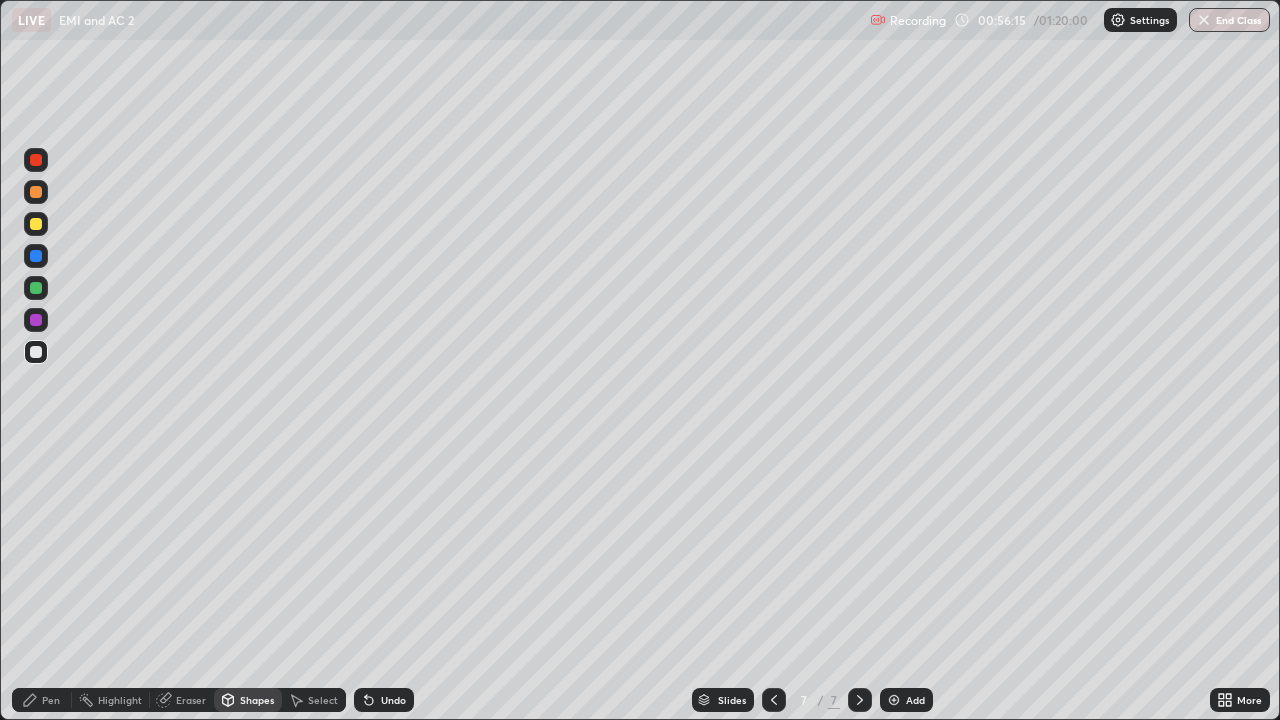 click on "Pen" at bounding box center (51, 700) 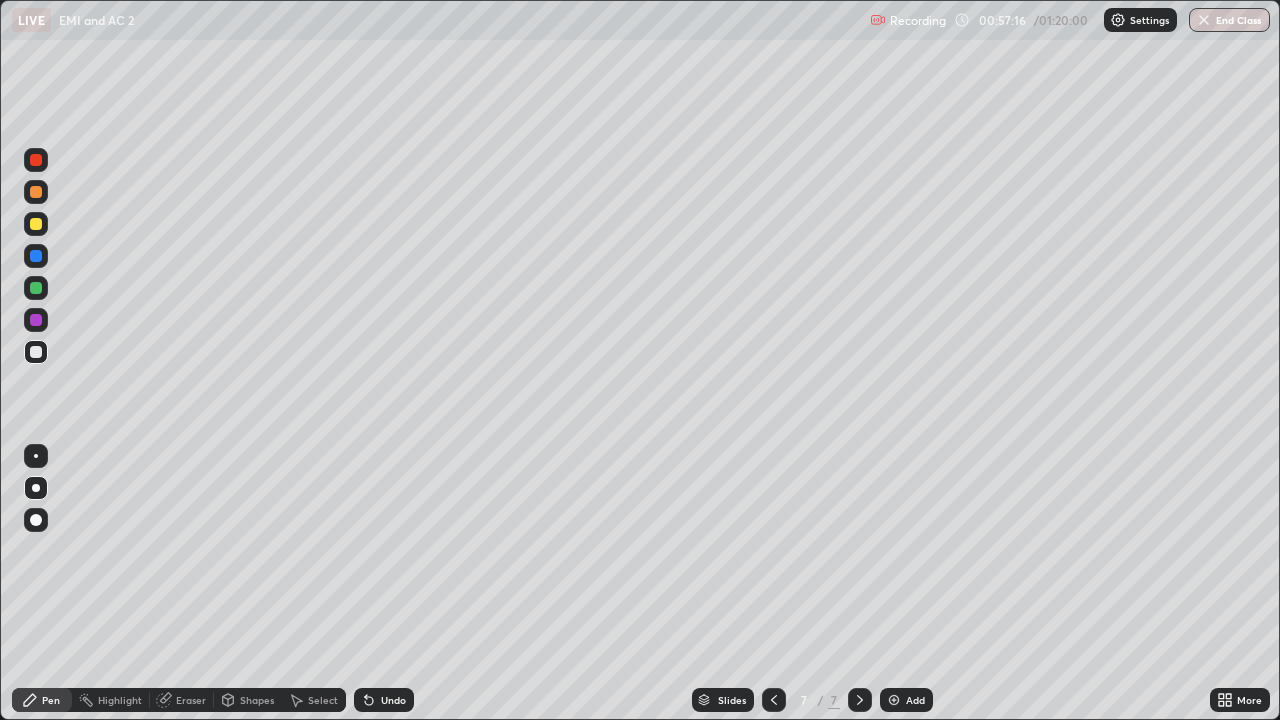 click on "Shapes" at bounding box center (257, 700) 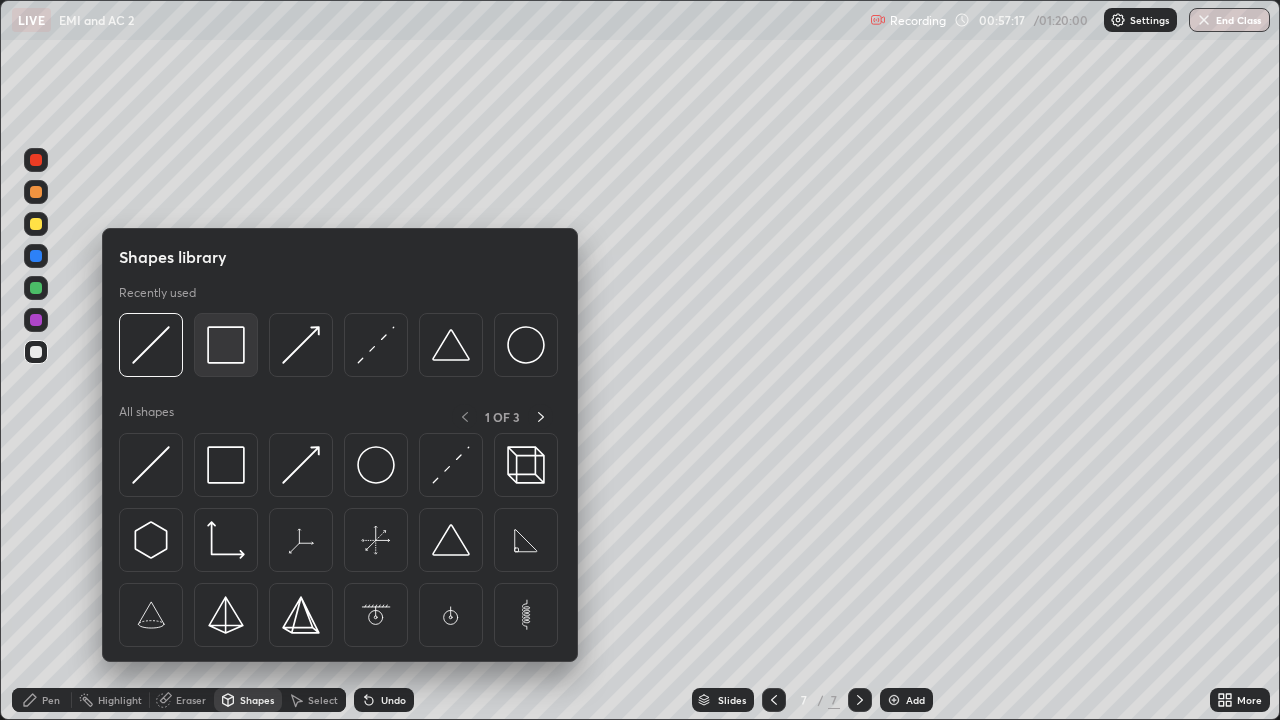 click at bounding box center (226, 345) 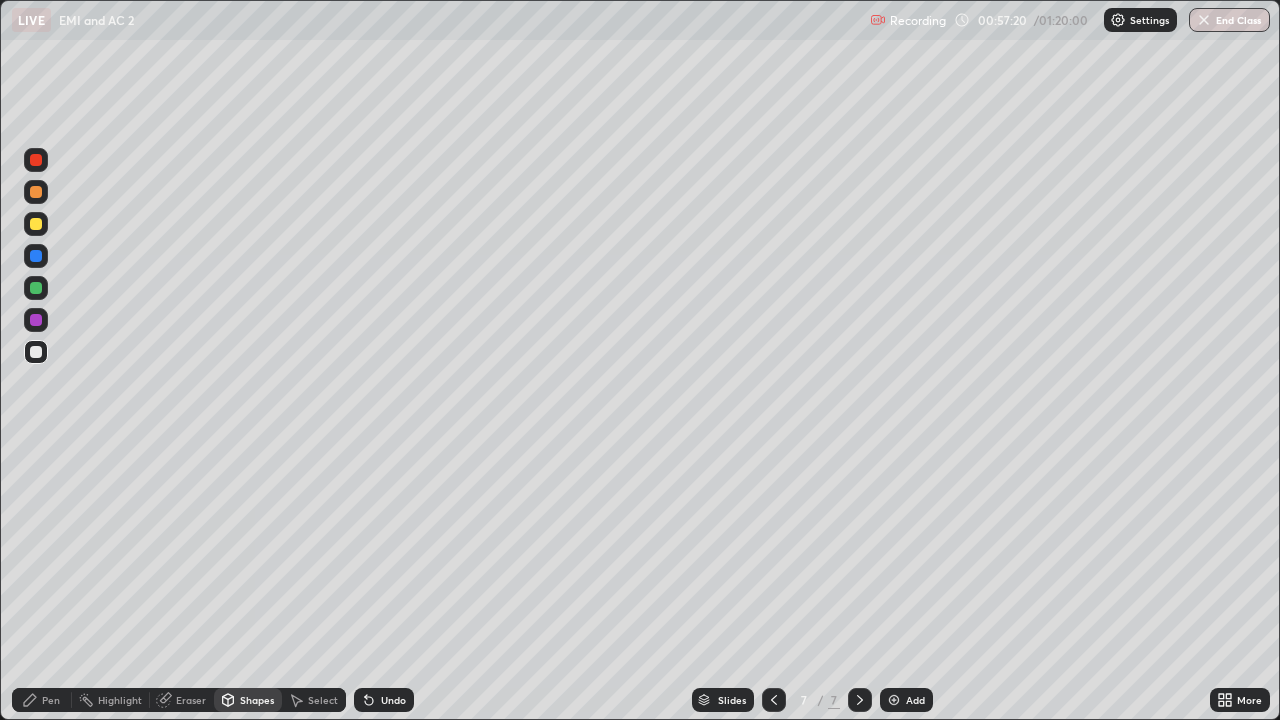 click on "Pen" at bounding box center [42, 700] 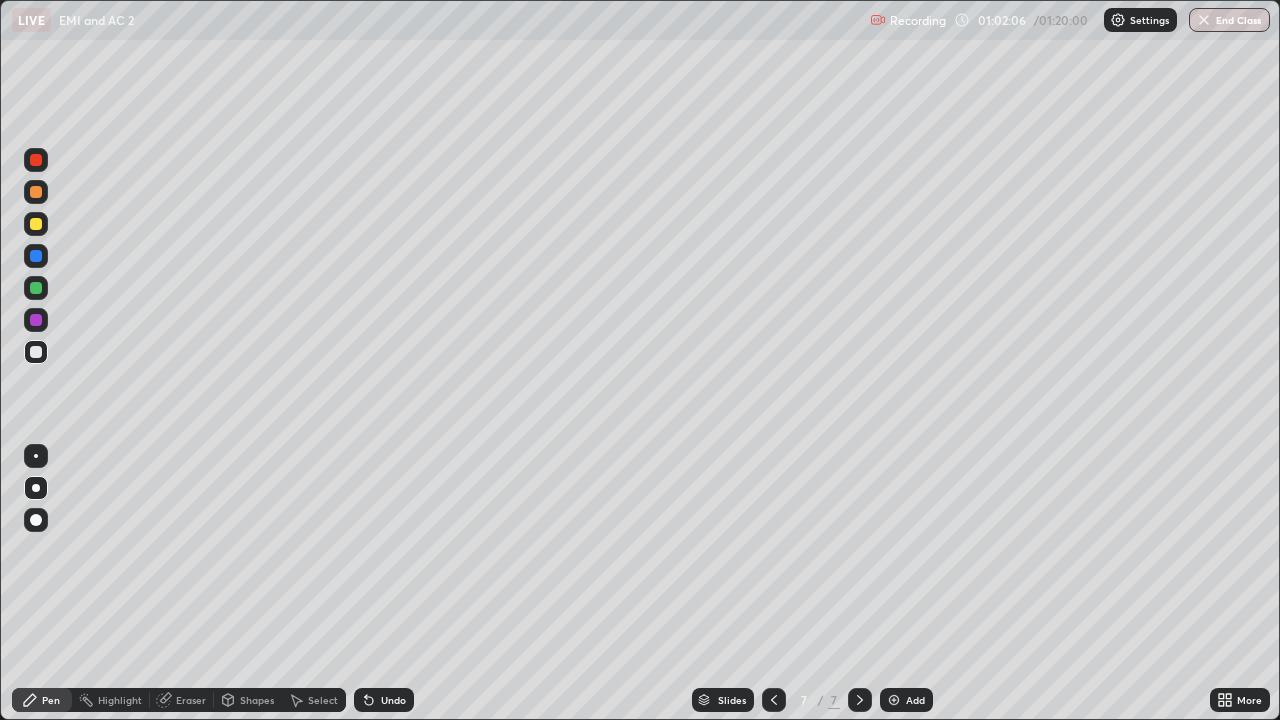 click on "Add" at bounding box center [915, 700] 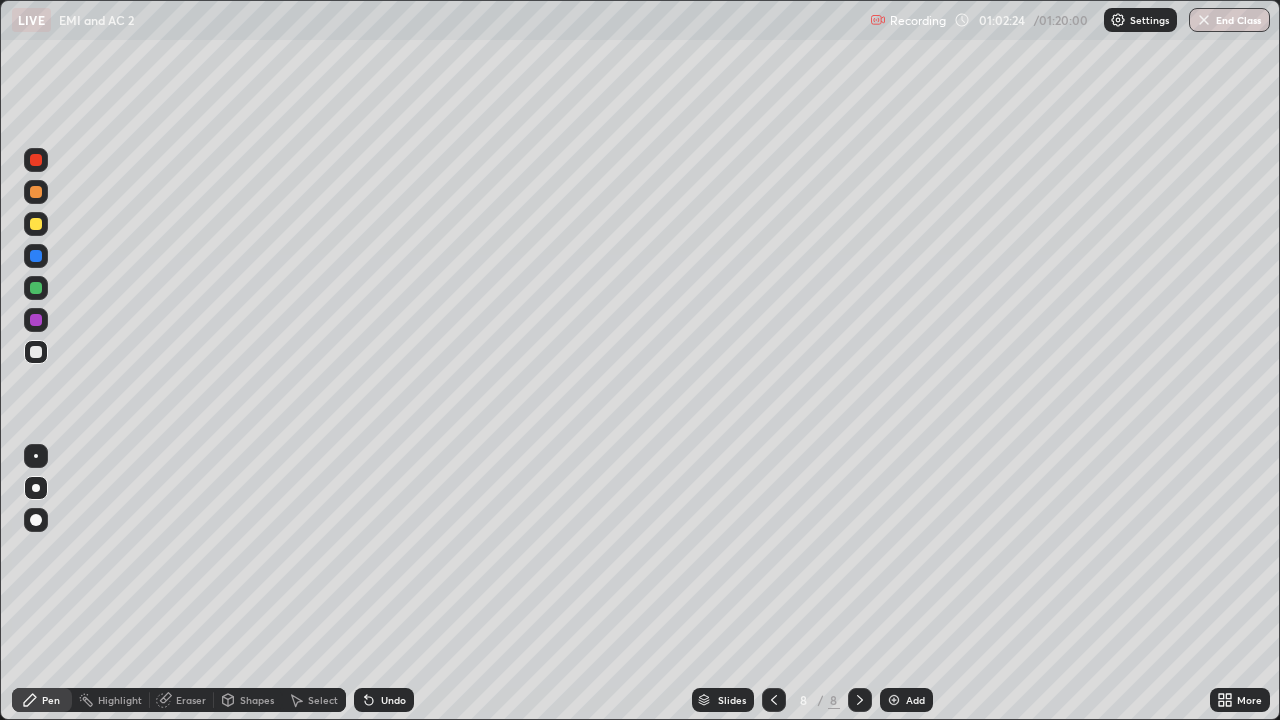 click 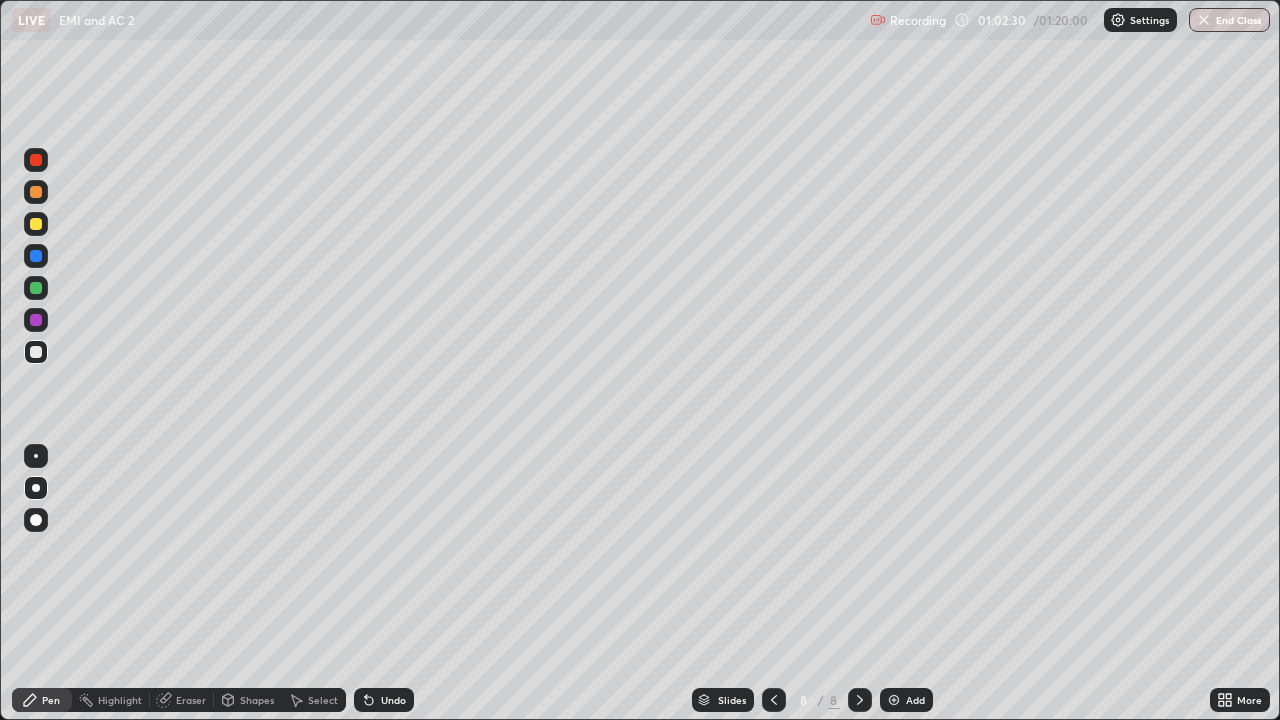 click on "Shapes" at bounding box center [257, 700] 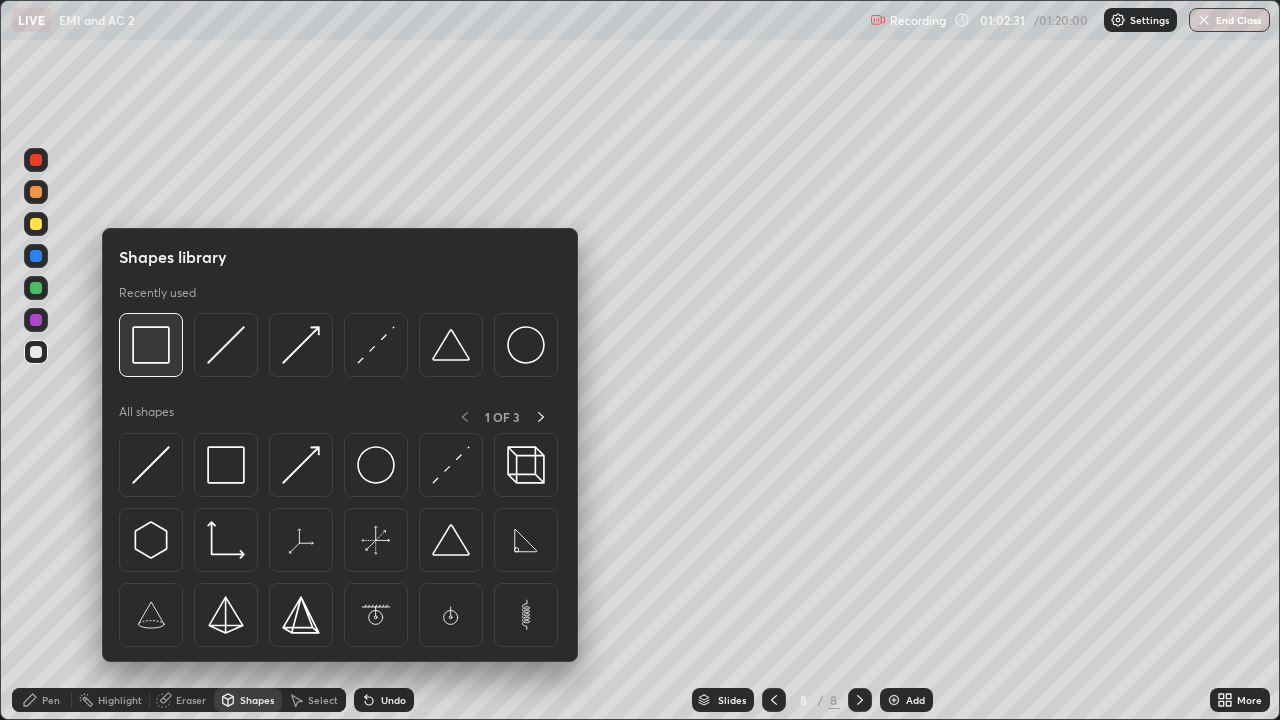 click at bounding box center (151, 345) 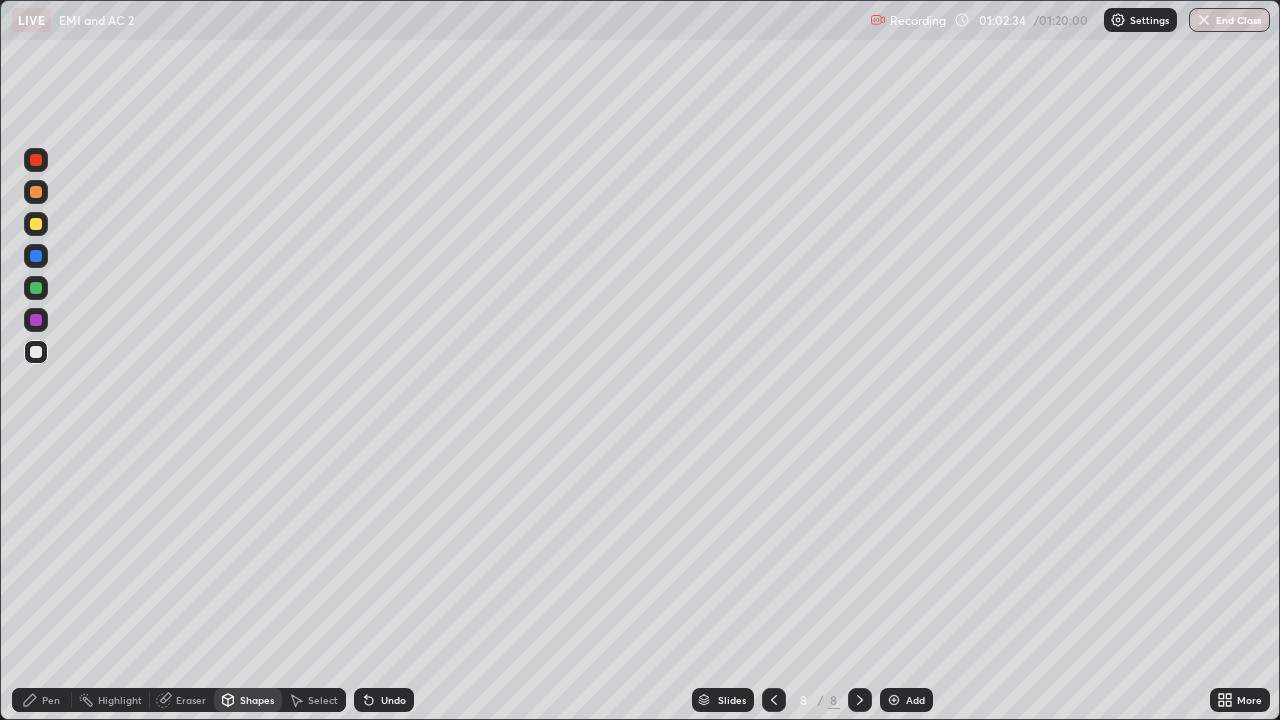 click on "Pen" at bounding box center (51, 700) 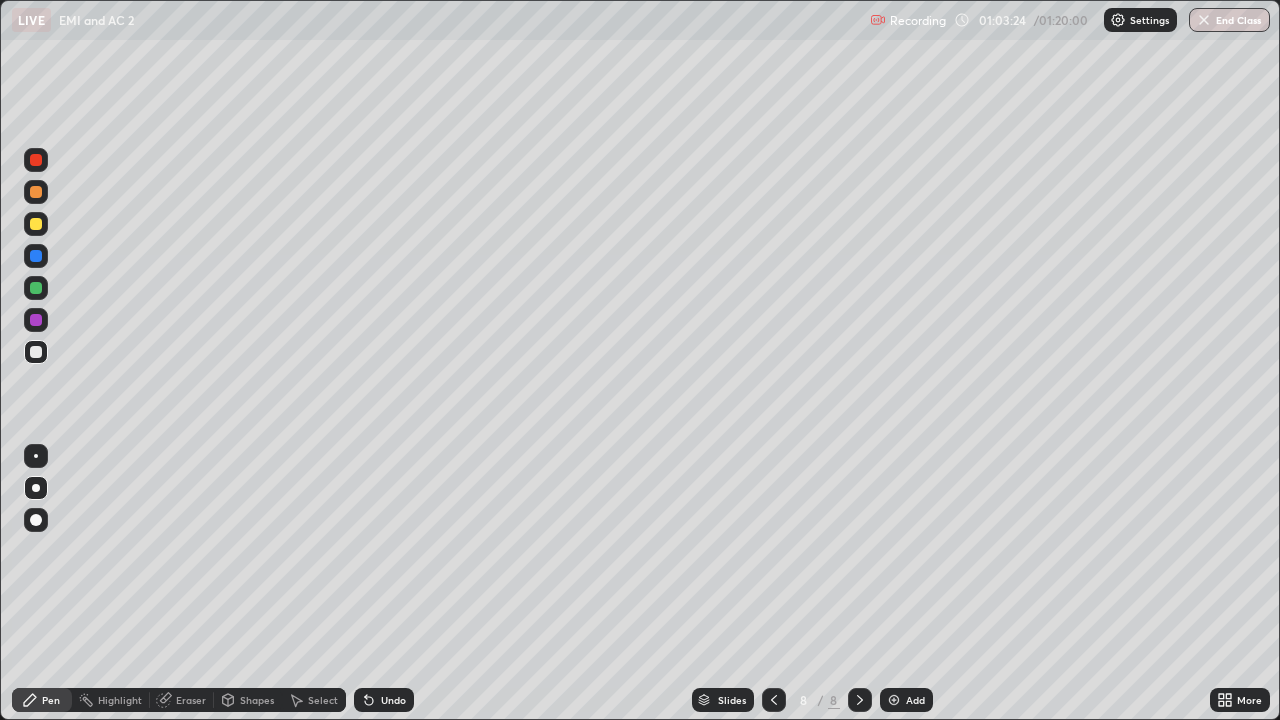 click on "Shapes" at bounding box center [248, 700] 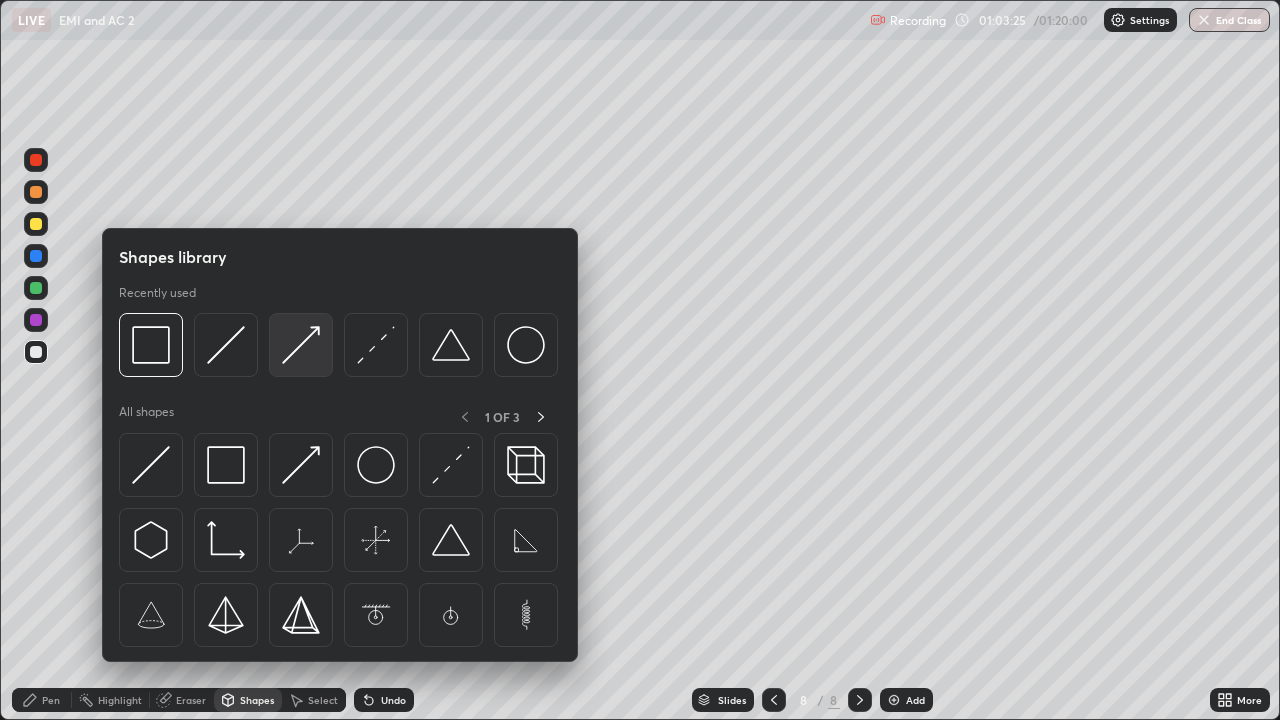 click at bounding box center (301, 345) 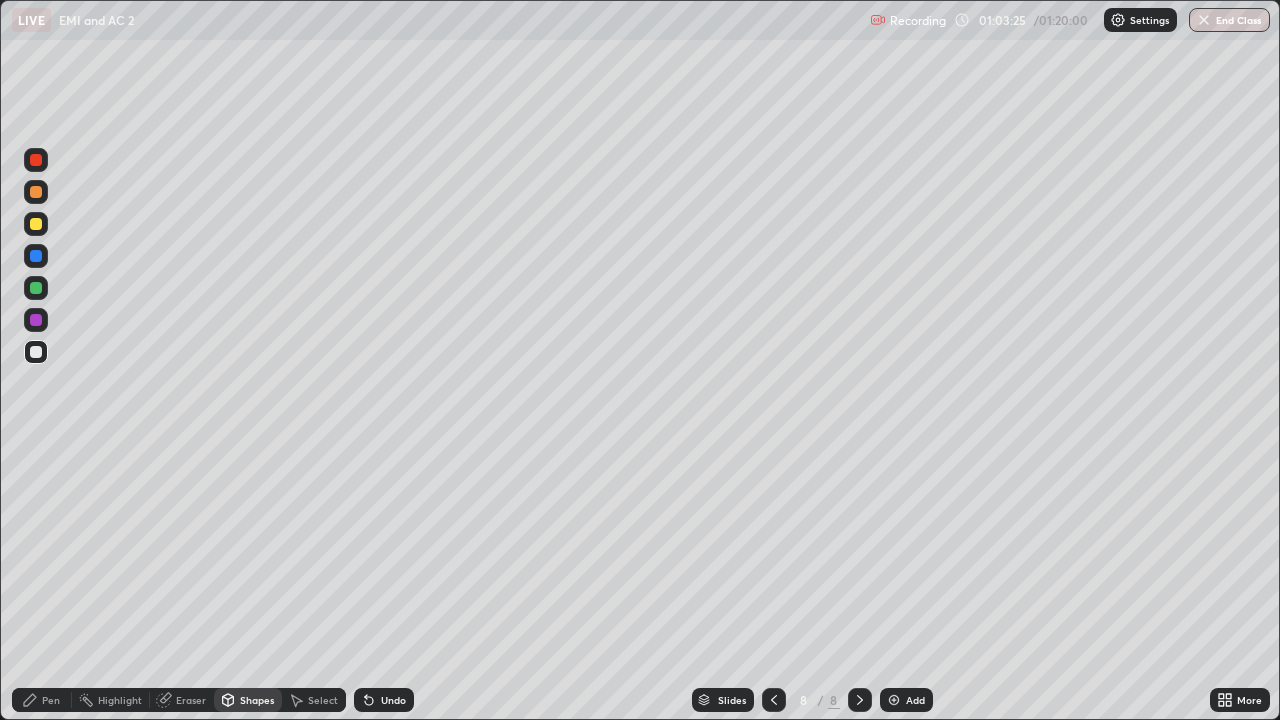 click at bounding box center (36, 224) 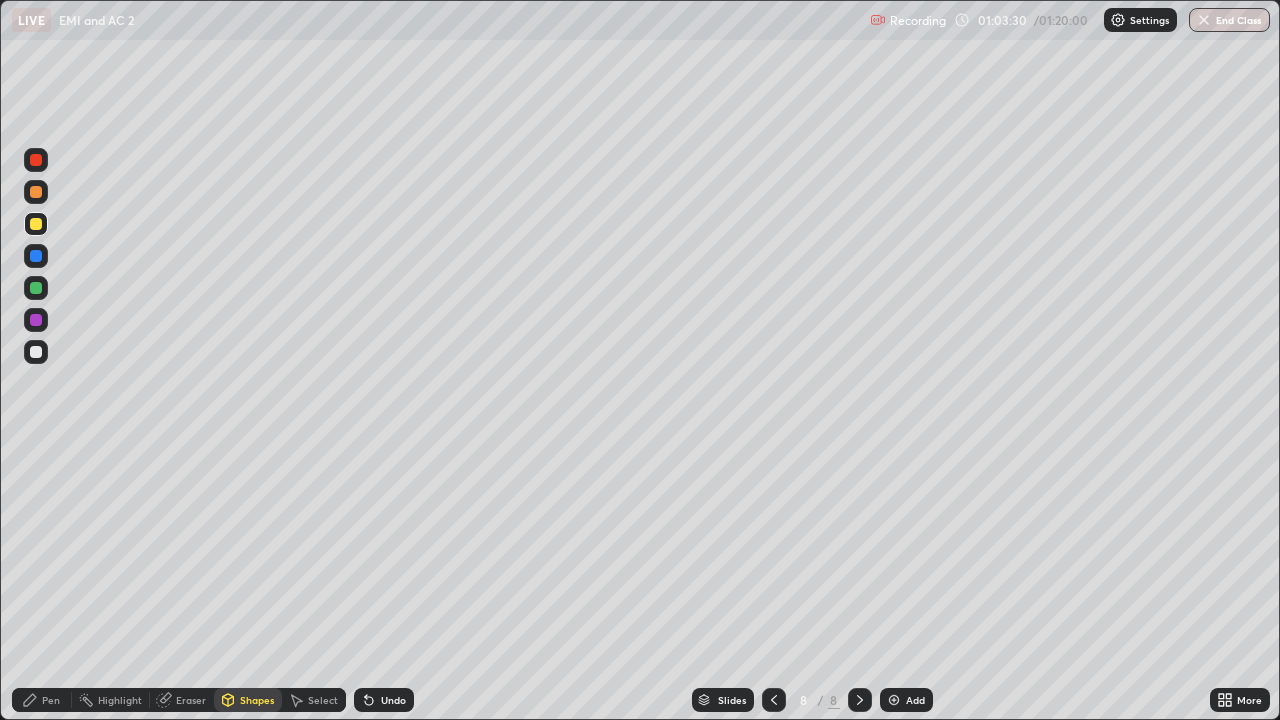 click on "Pen" at bounding box center [51, 700] 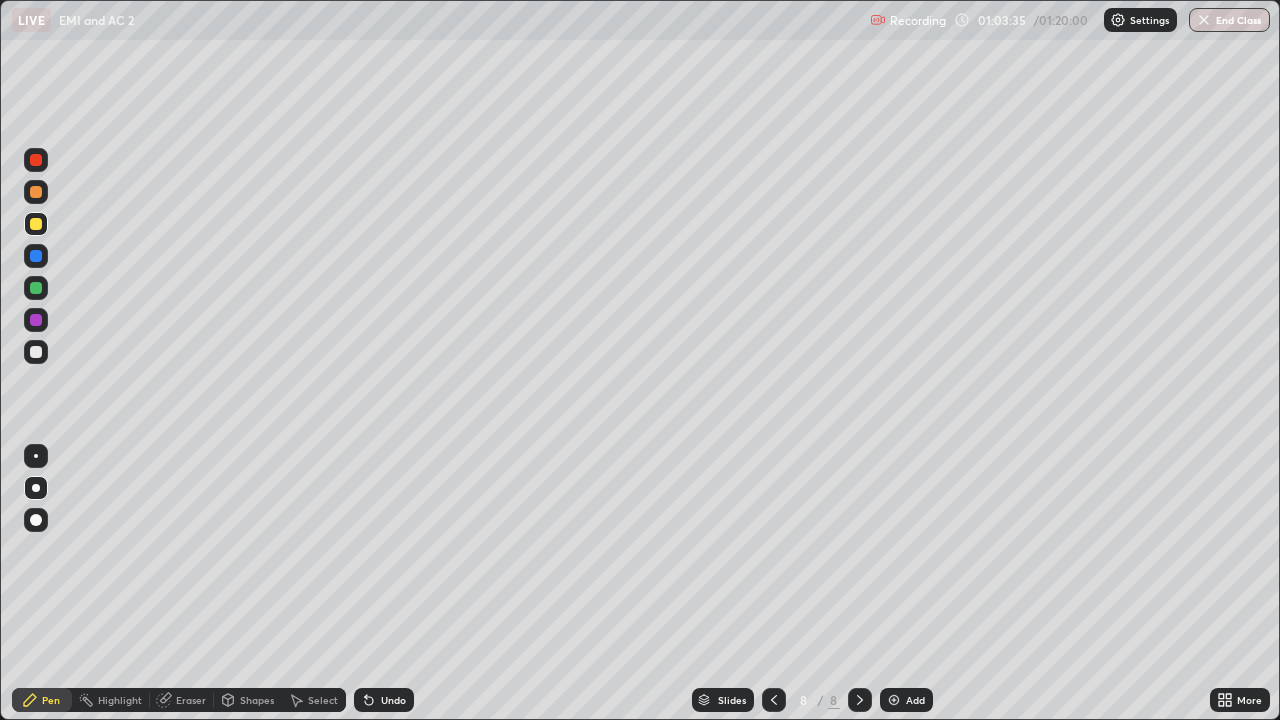 click at bounding box center [36, 352] 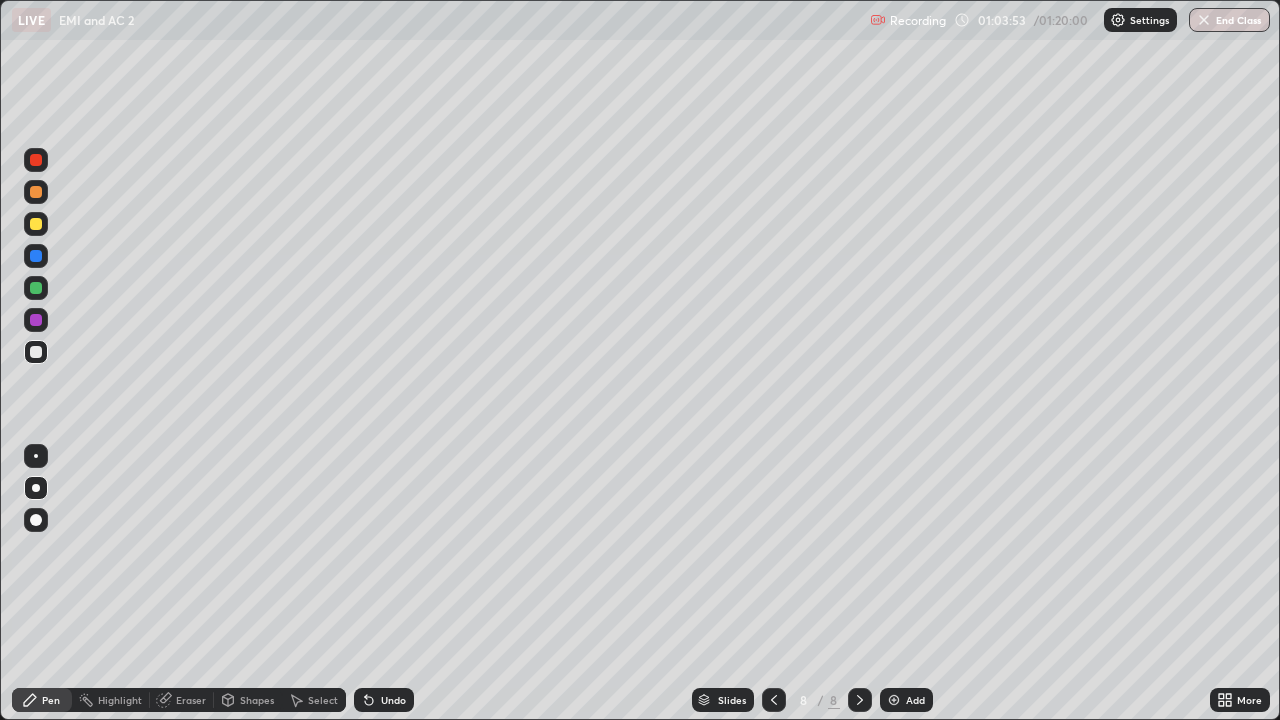 click on "Undo" at bounding box center [384, 700] 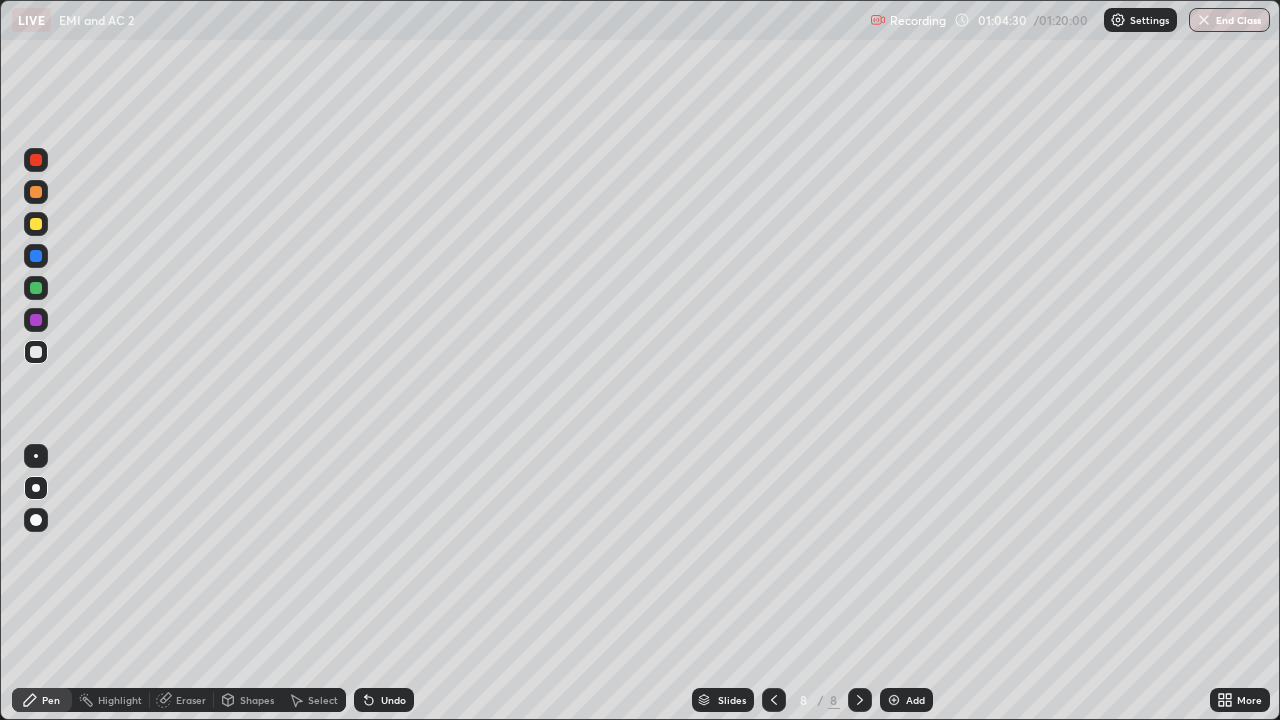 click on "Shapes" at bounding box center (257, 700) 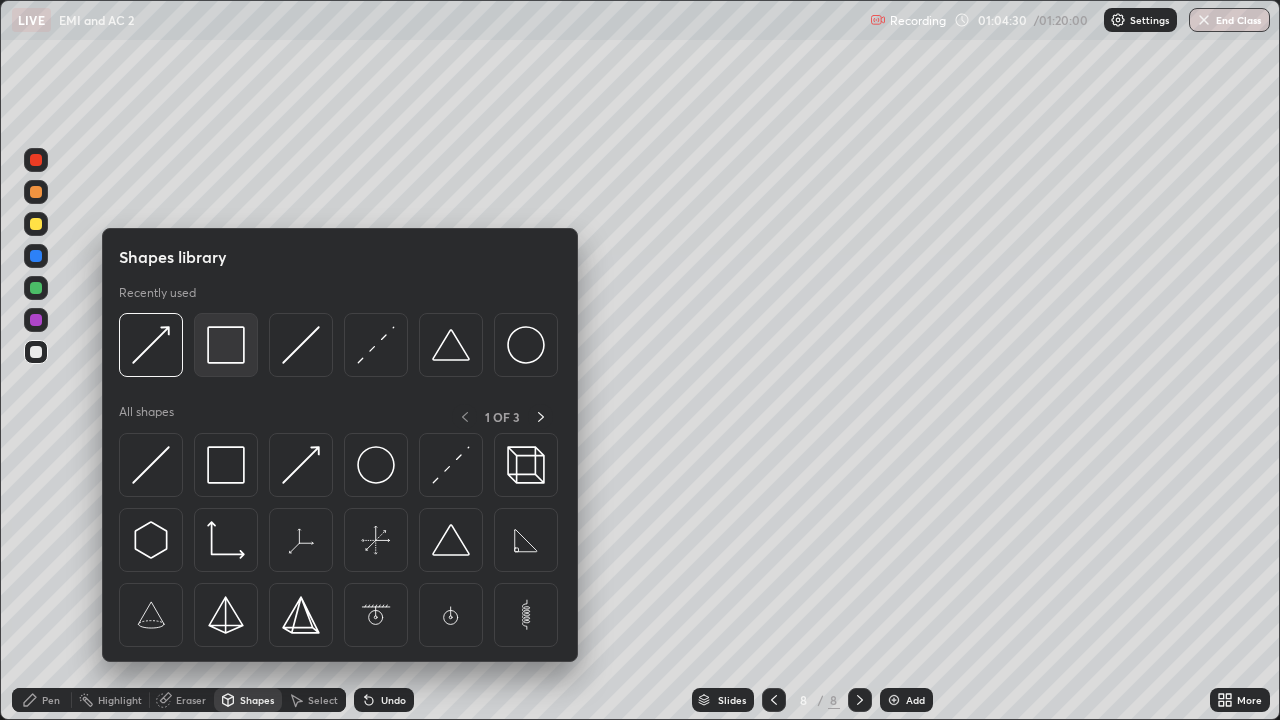 click at bounding box center (226, 345) 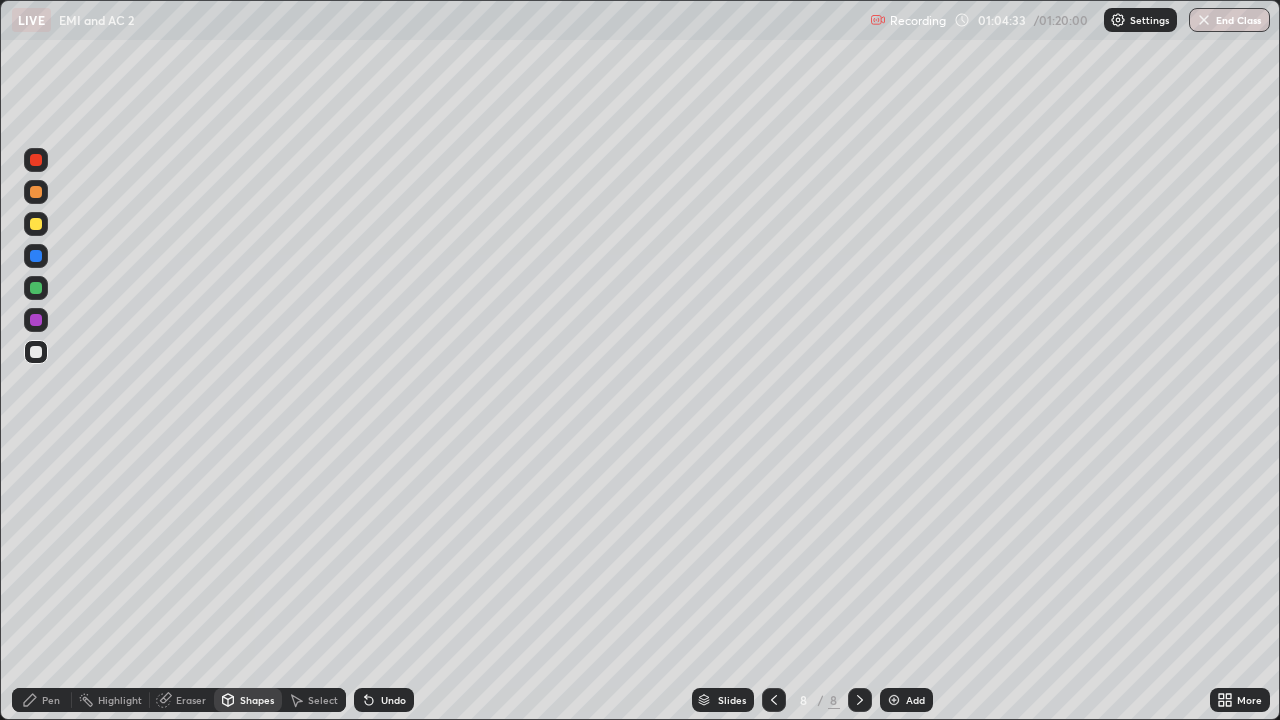 click on "Pen" at bounding box center (51, 700) 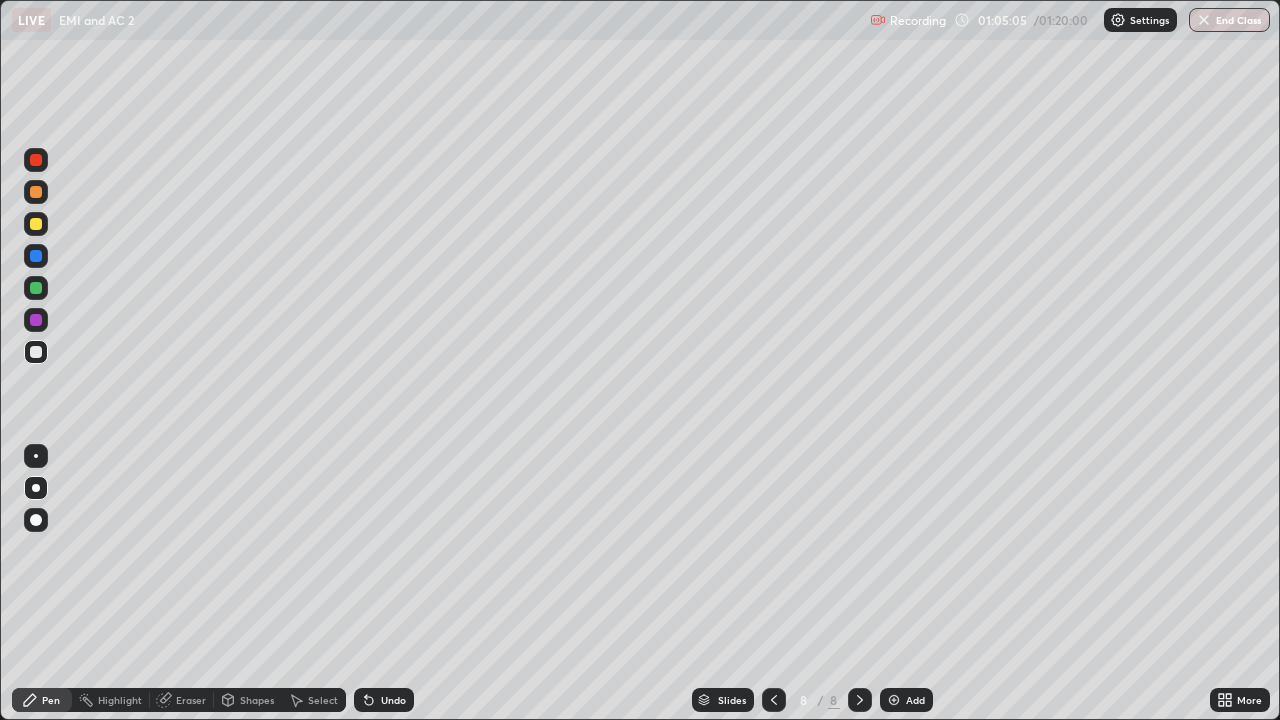 click on "Undo" at bounding box center (393, 700) 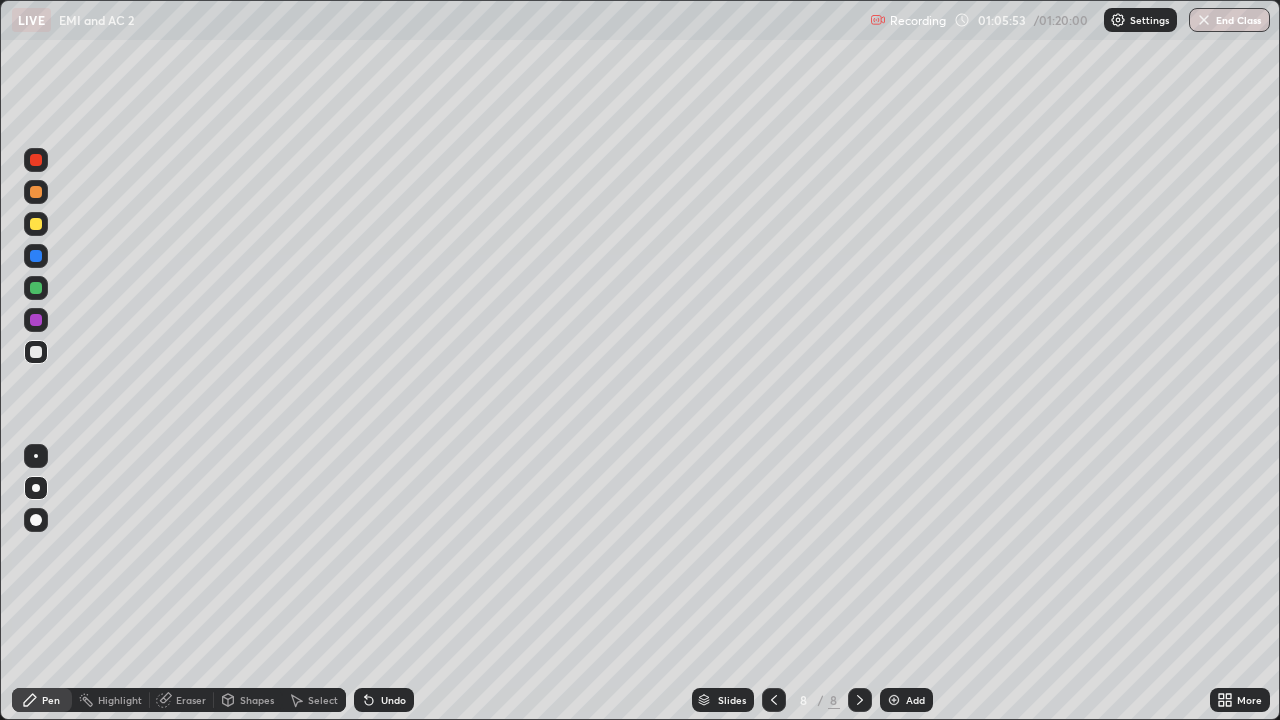 click at bounding box center (36, 224) 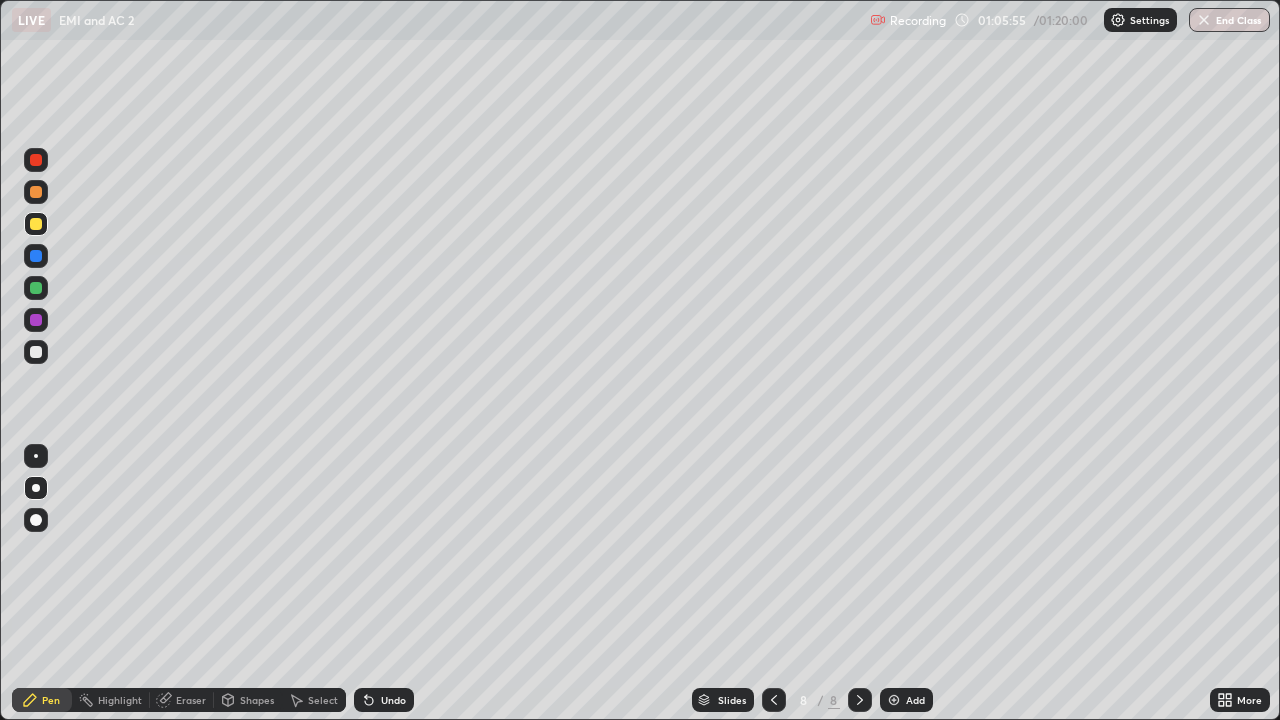 click on "Undo" at bounding box center (393, 700) 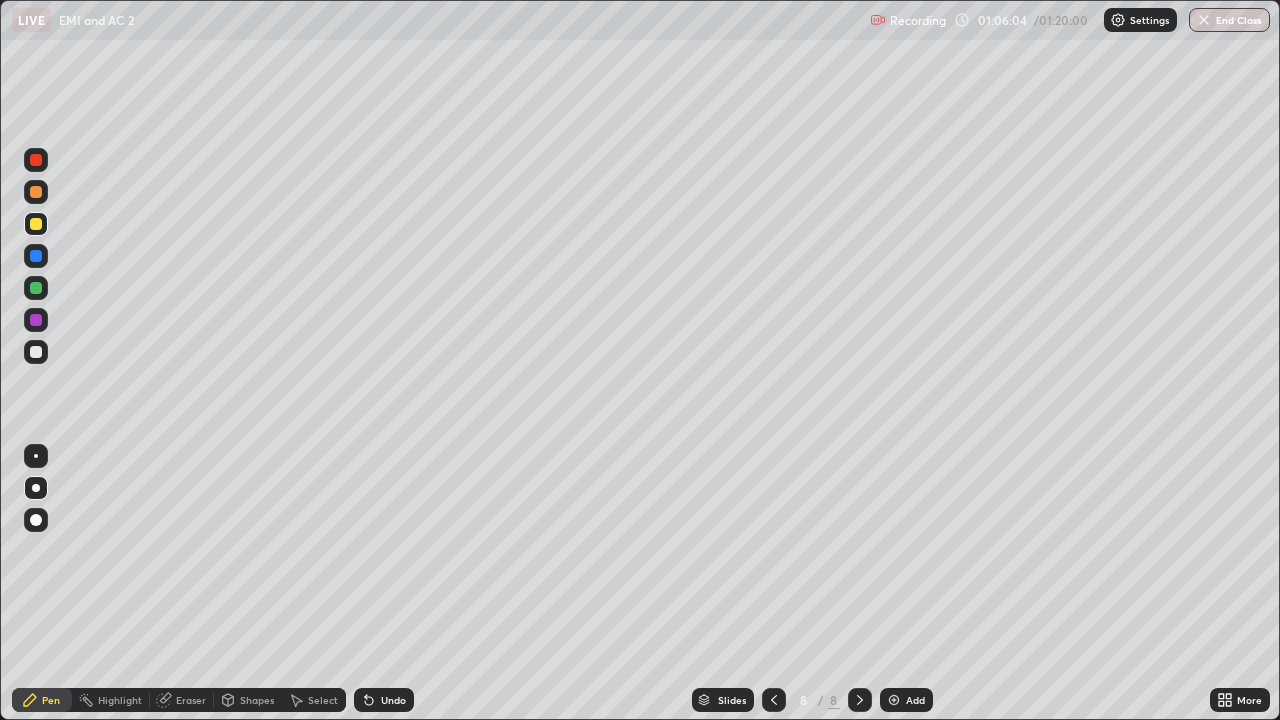 click on "Shapes" at bounding box center [257, 700] 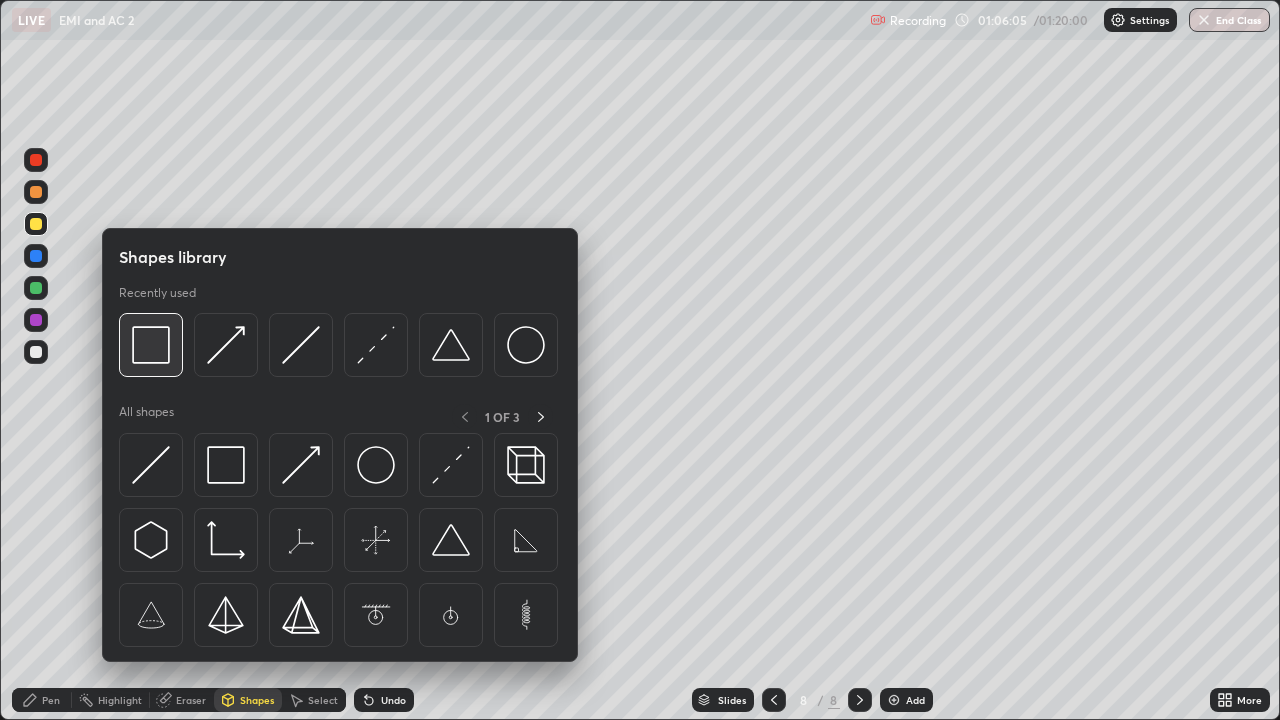 click at bounding box center [151, 345] 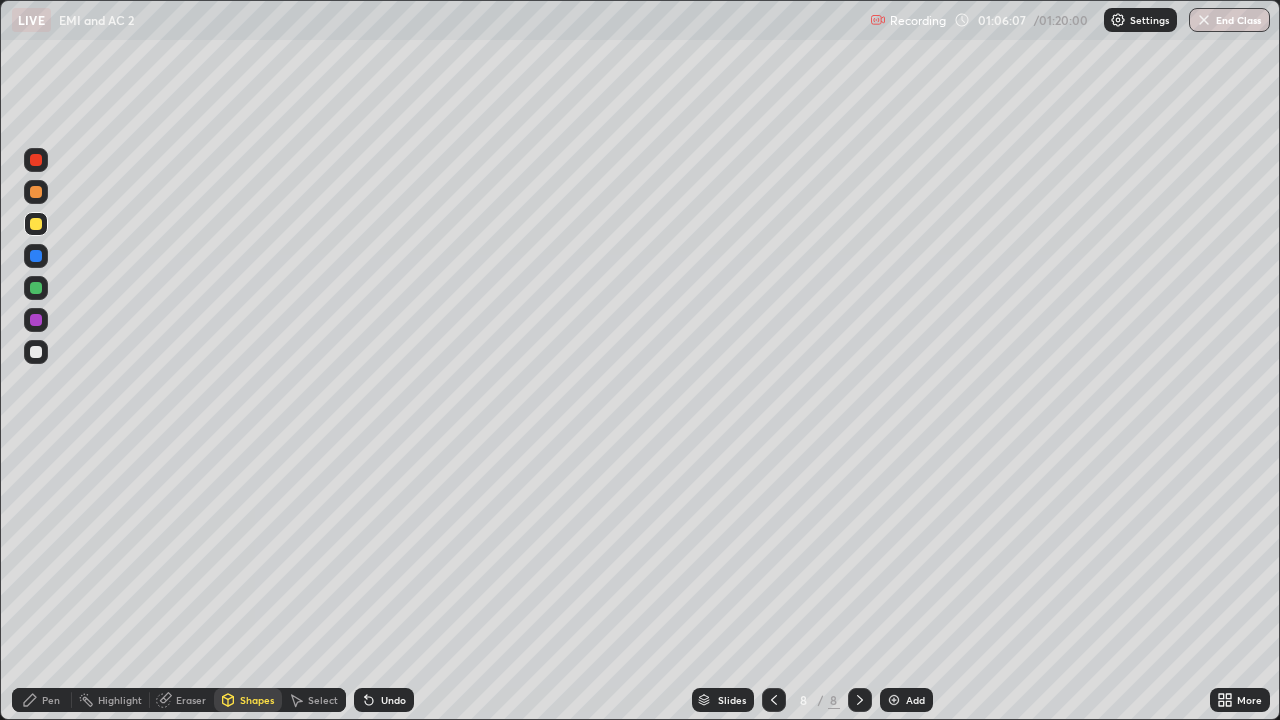 click on "Pen" at bounding box center (51, 700) 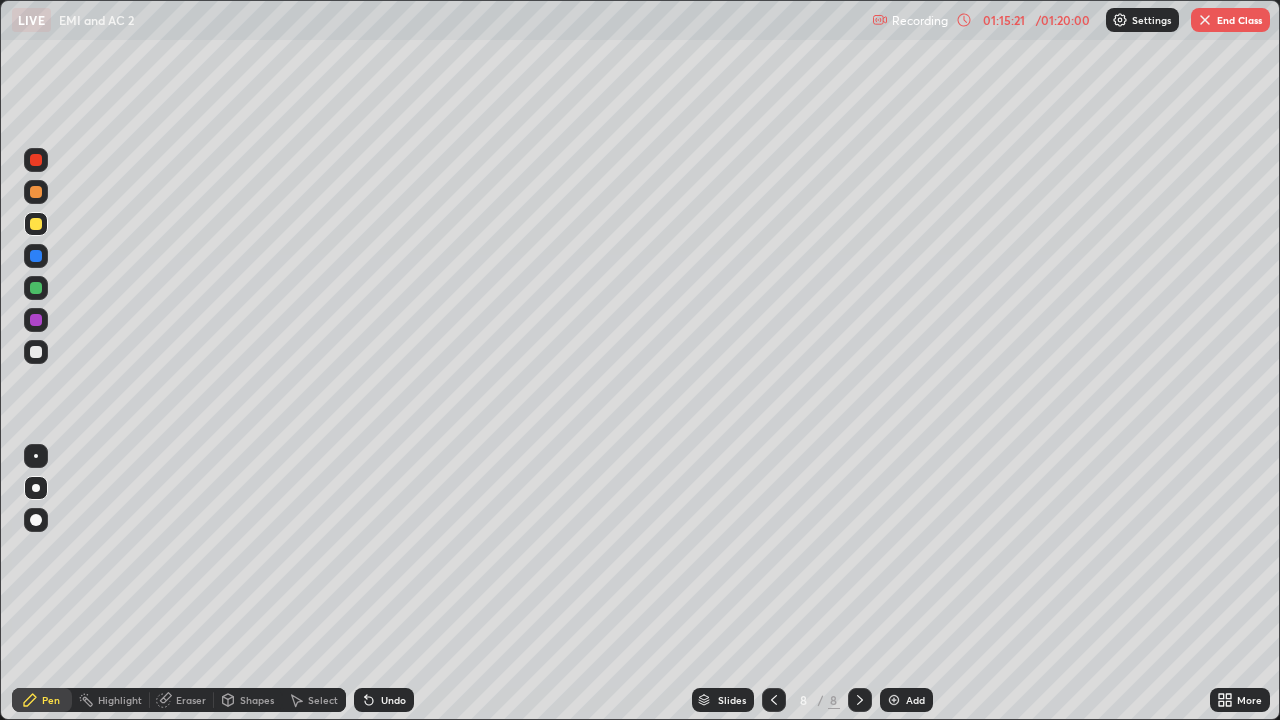 click on "End Class" at bounding box center (1230, 20) 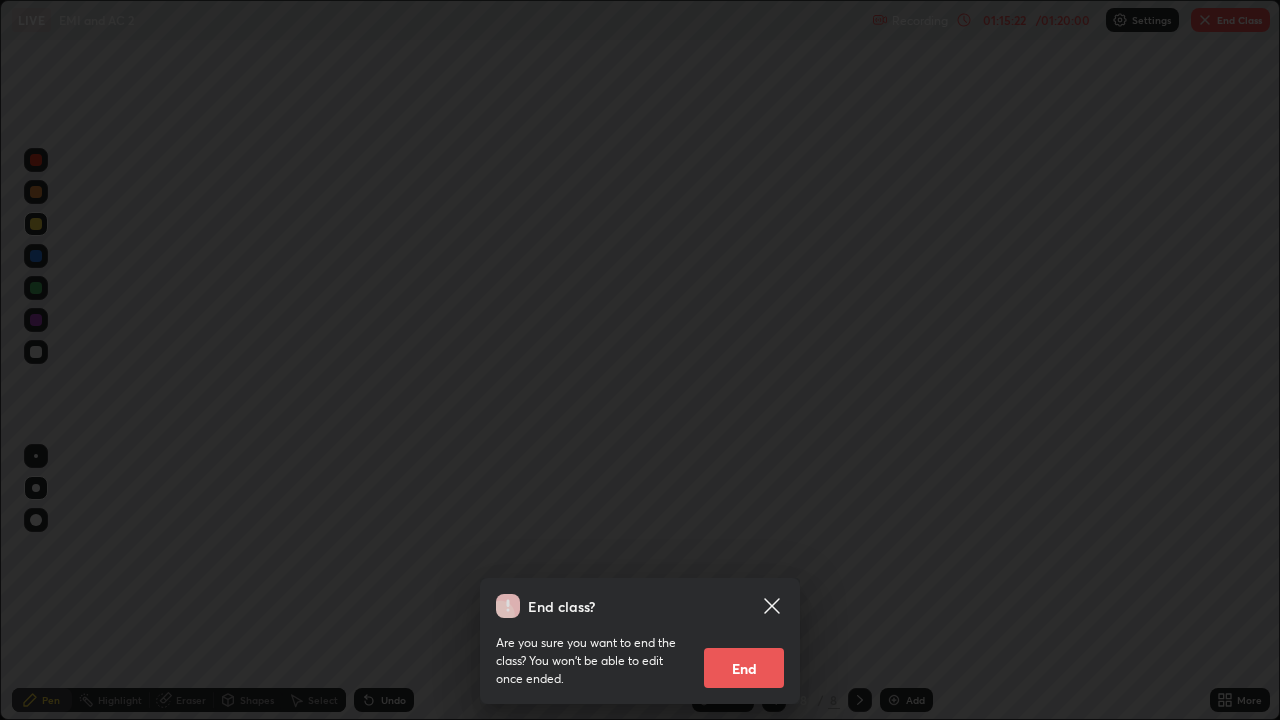 click on "End" at bounding box center [744, 668] 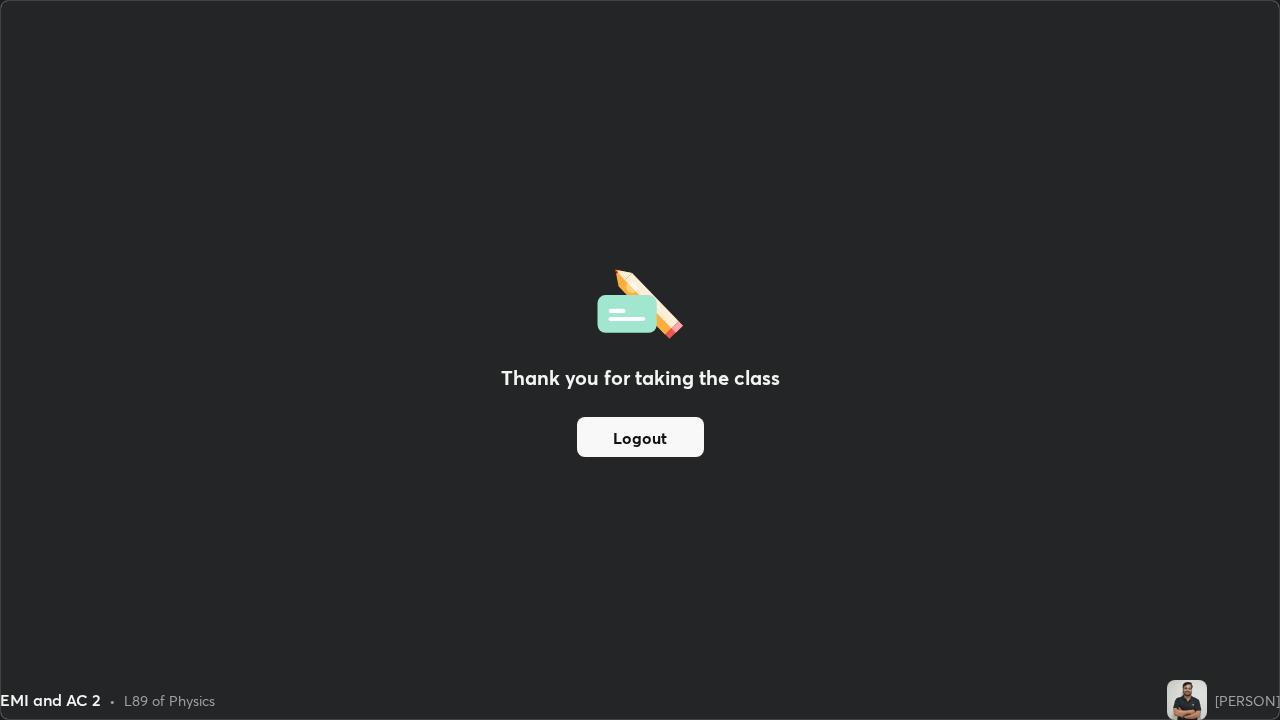 click on "Logout" at bounding box center (640, 437) 